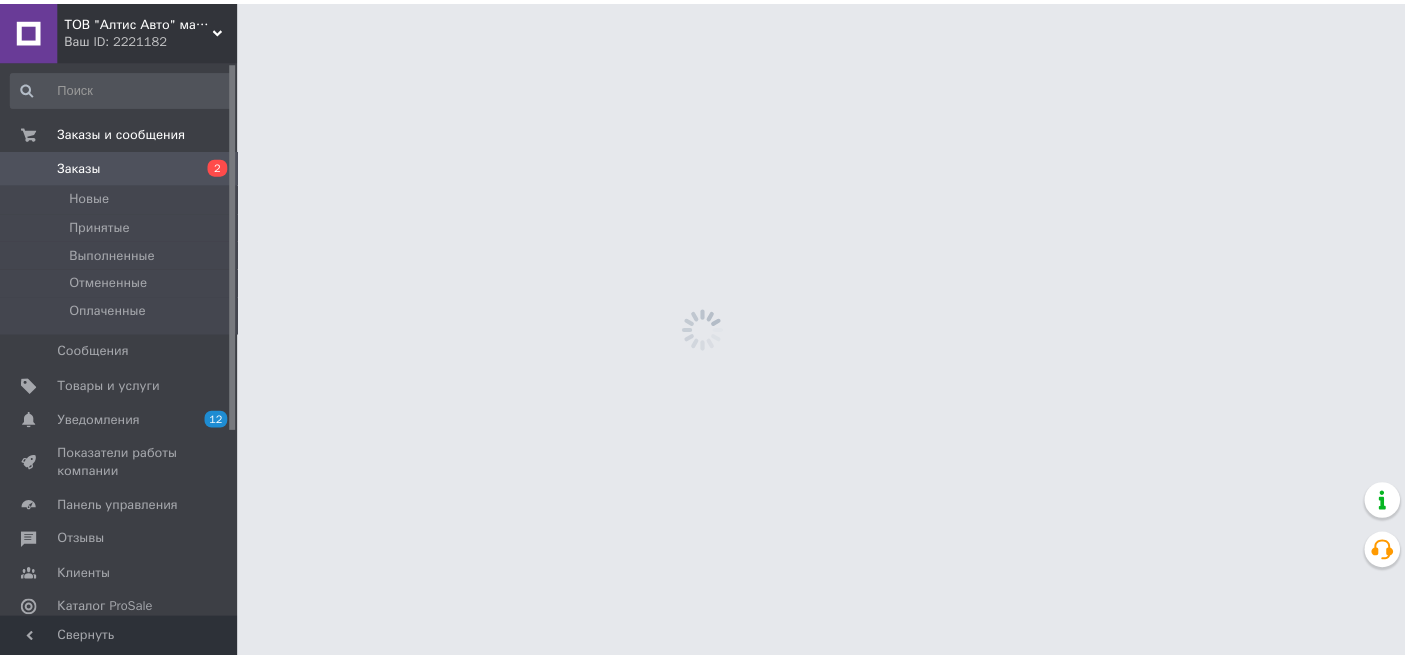 scroll, scrollTop: 0, scrollLeft: 0, axis: both 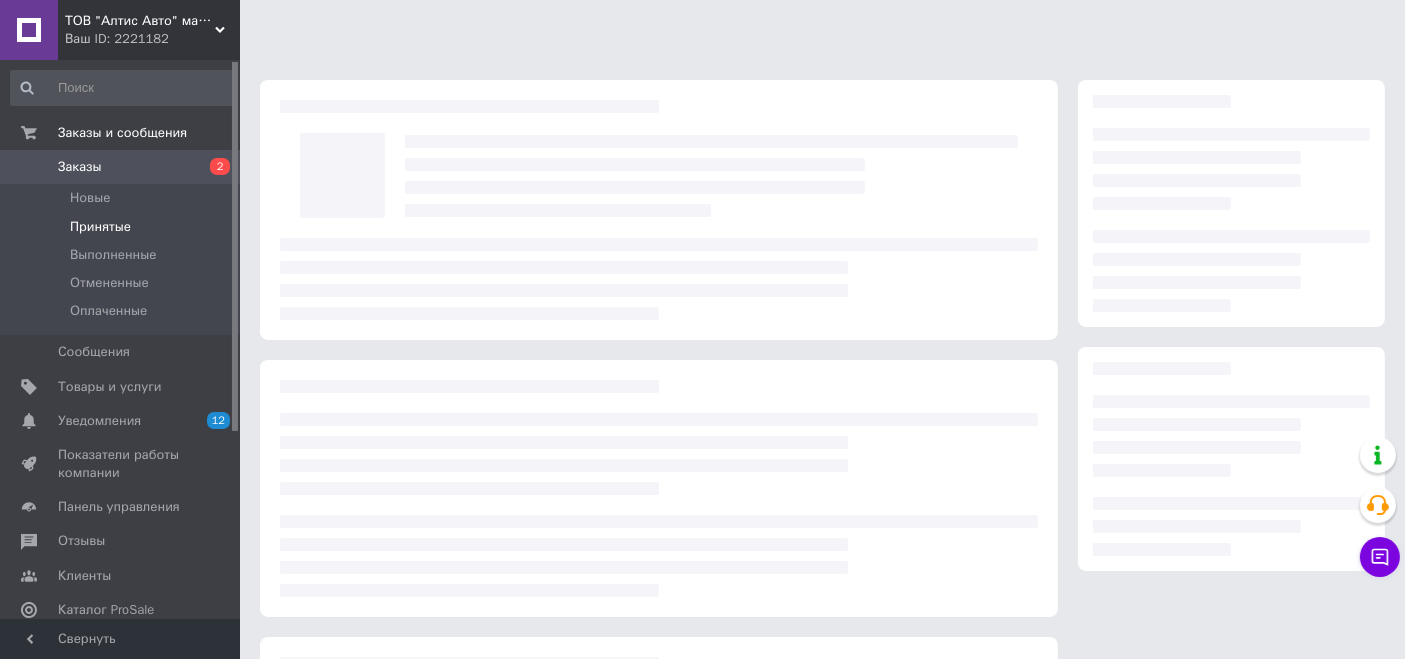 click on "Принятые" at bounding box center (100, 227) 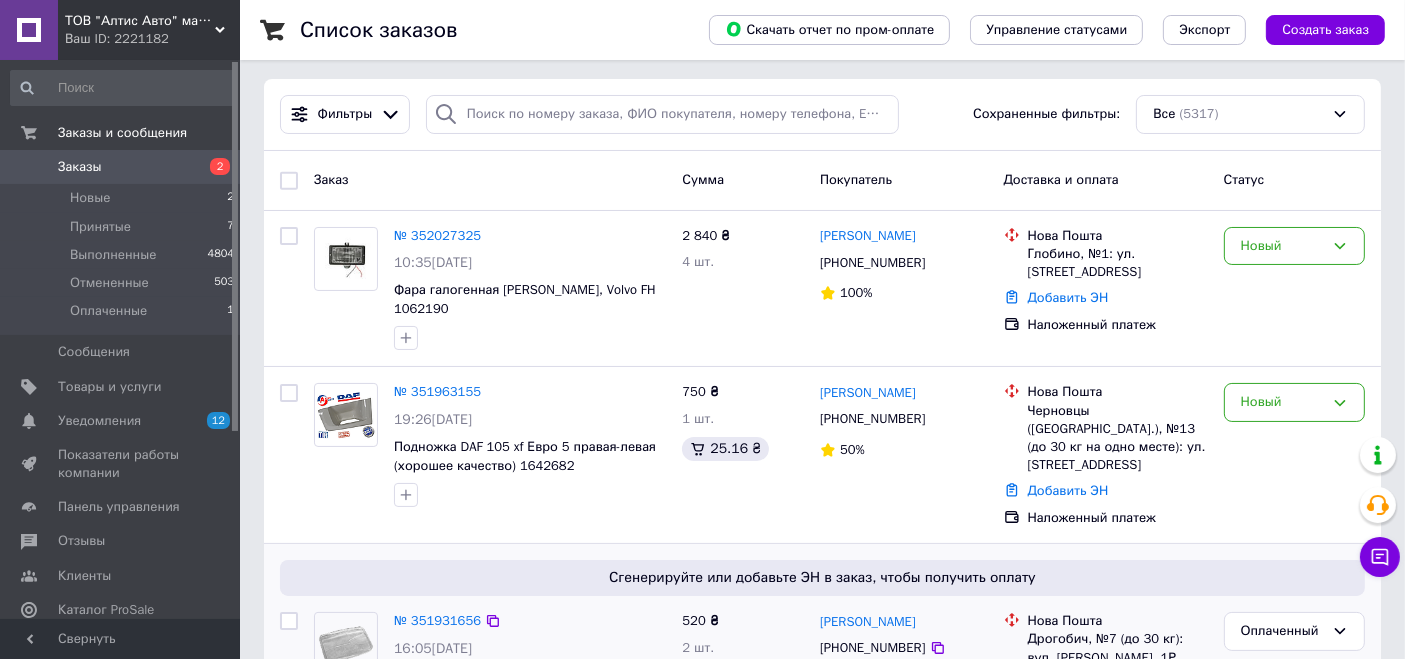 scroll, scrollTop: 222, scrollLeft: 0, axis: vertical 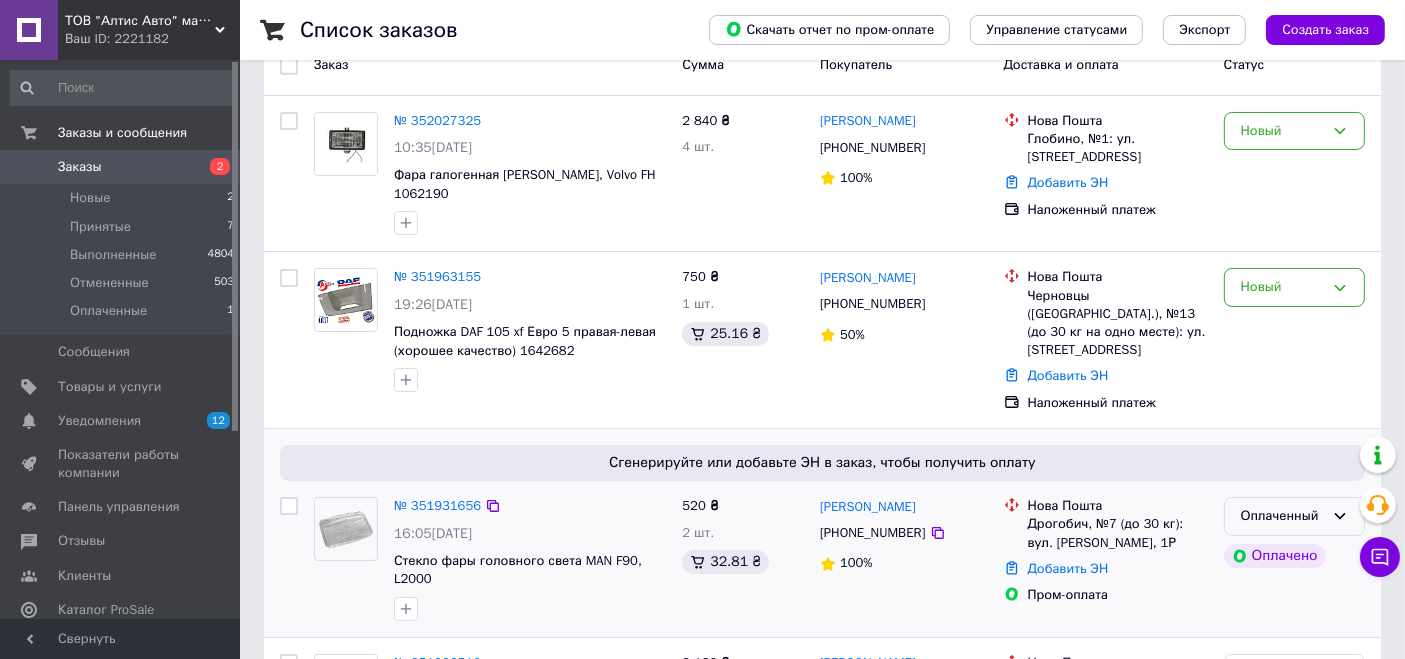 click on "Оплаченный" at bounding box center [1282, 516] 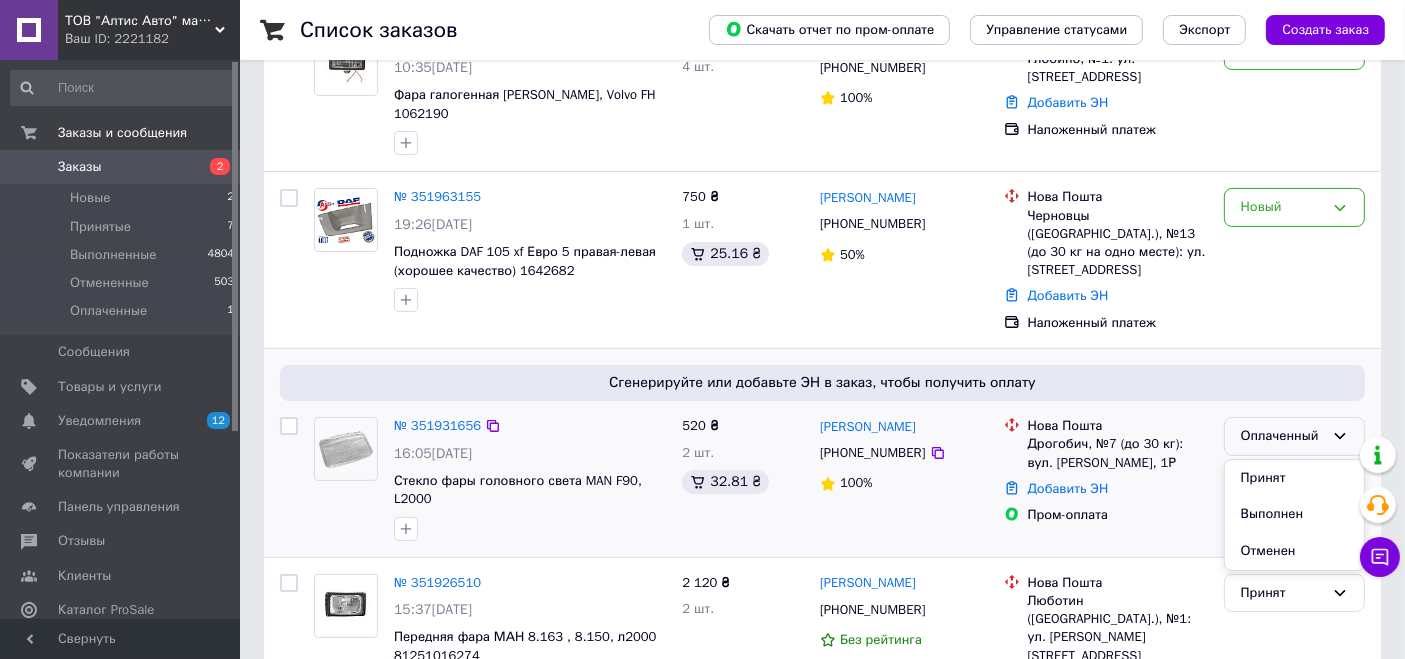 scroll, scrollTop: 444, scrollLeft: 0, axis: vertical 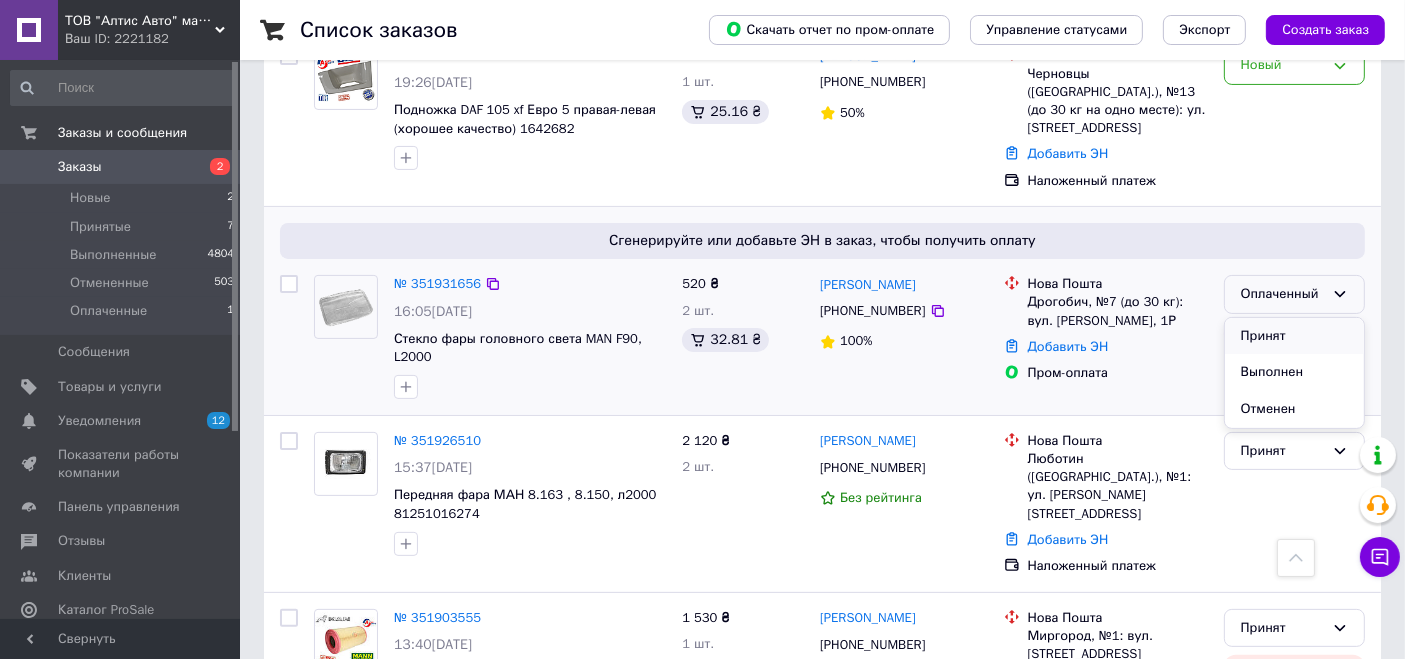 click on "Принят" at bounding box center [1294, 336] 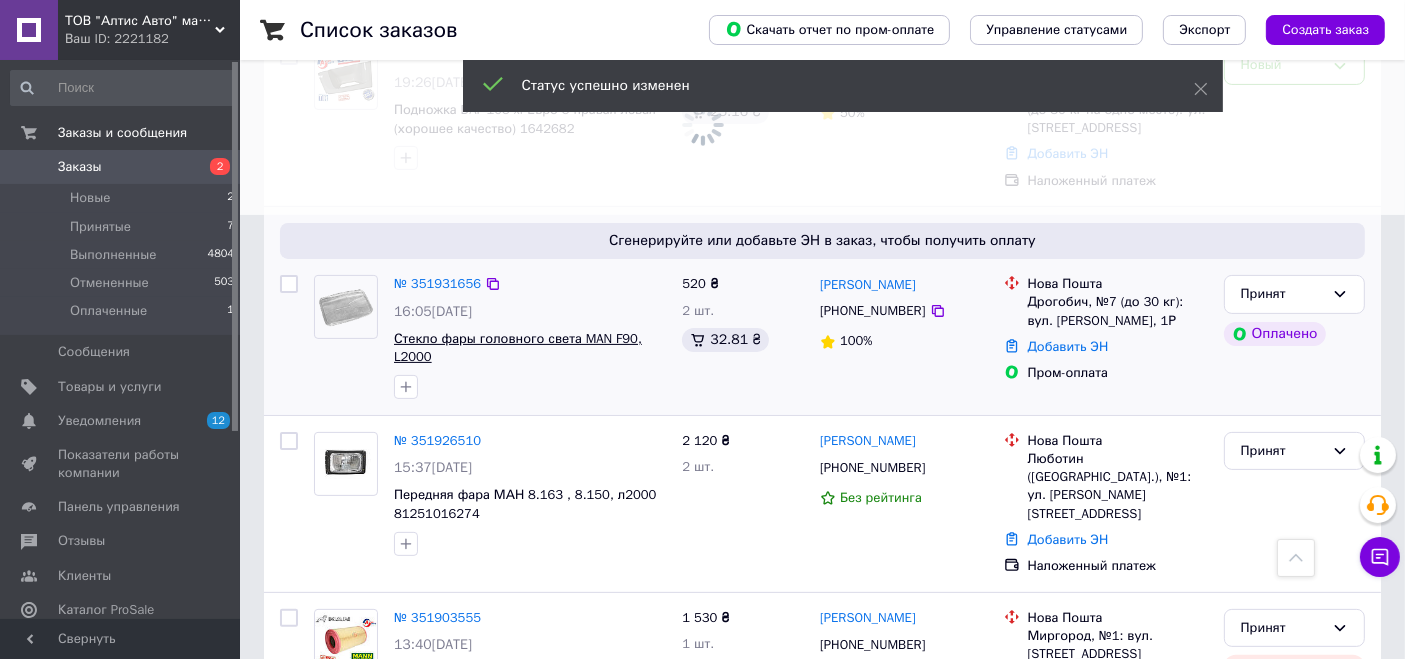 click on "Стекло фары головного света MAN F90, L2000" at bounding box center (518, 348) 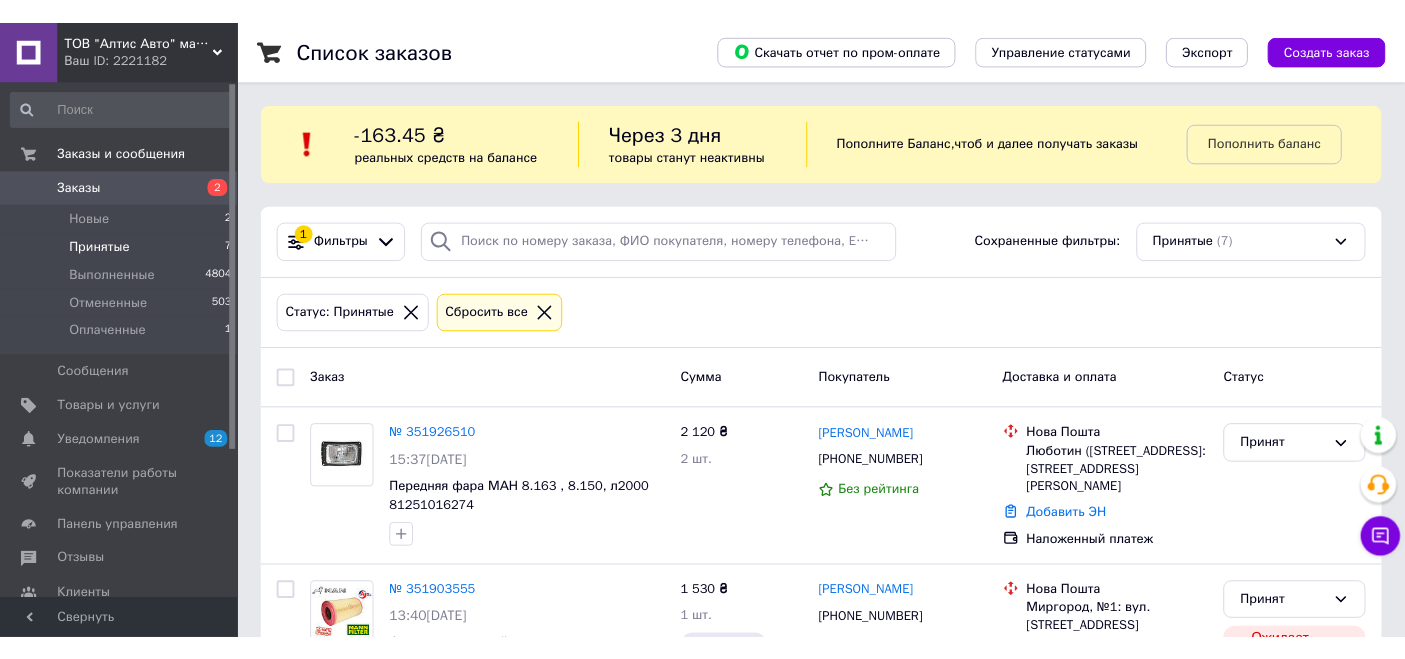 scroll, scrollTop: 0, scrollLeft: 0, axis: both 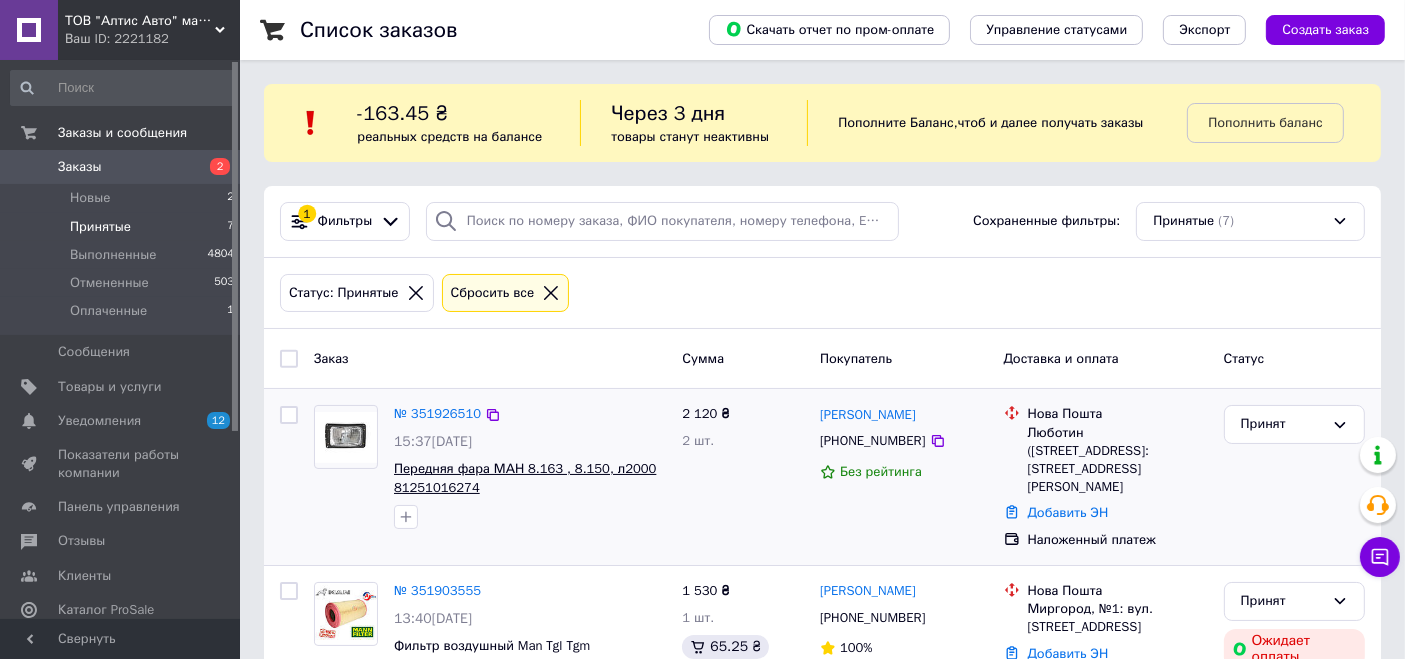 drag, startPoint x: 484, startPoint y: 488, endPoint x: 438, endPoint y: 489, distance: 46.010868 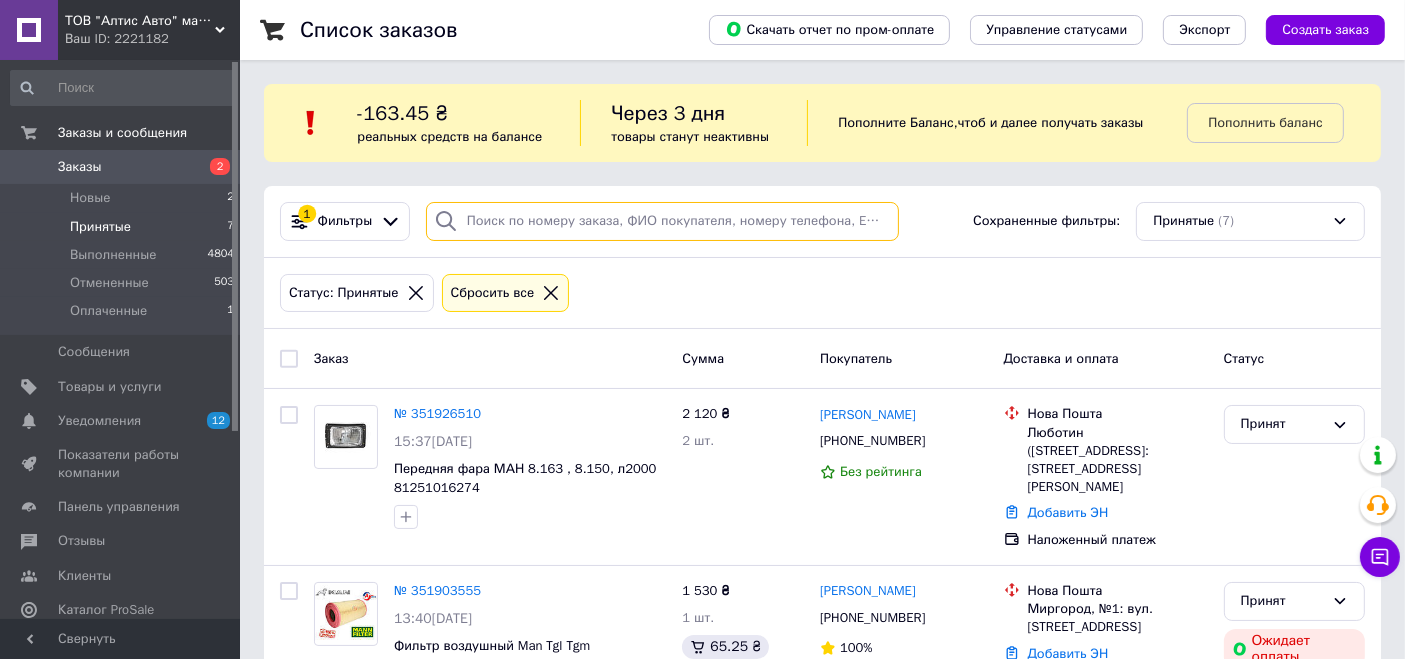 click at bounding box center (662, 221) 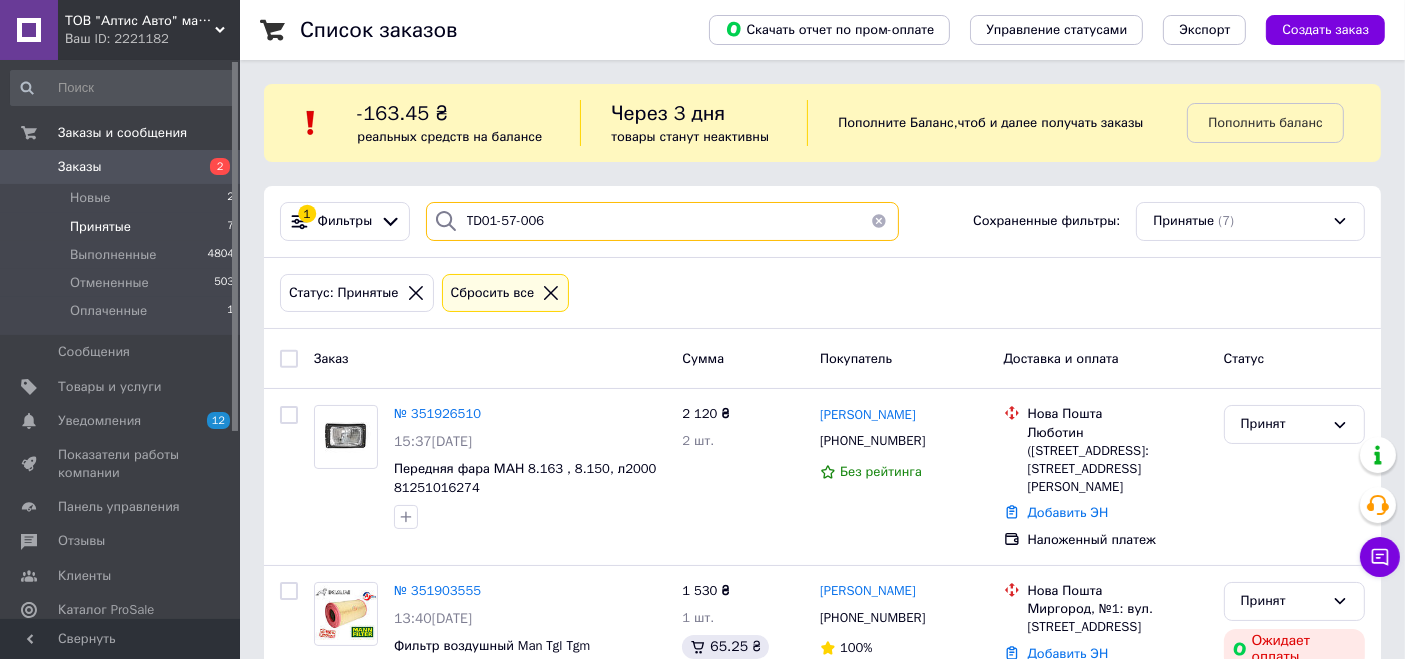 type on "TD01-57-006" 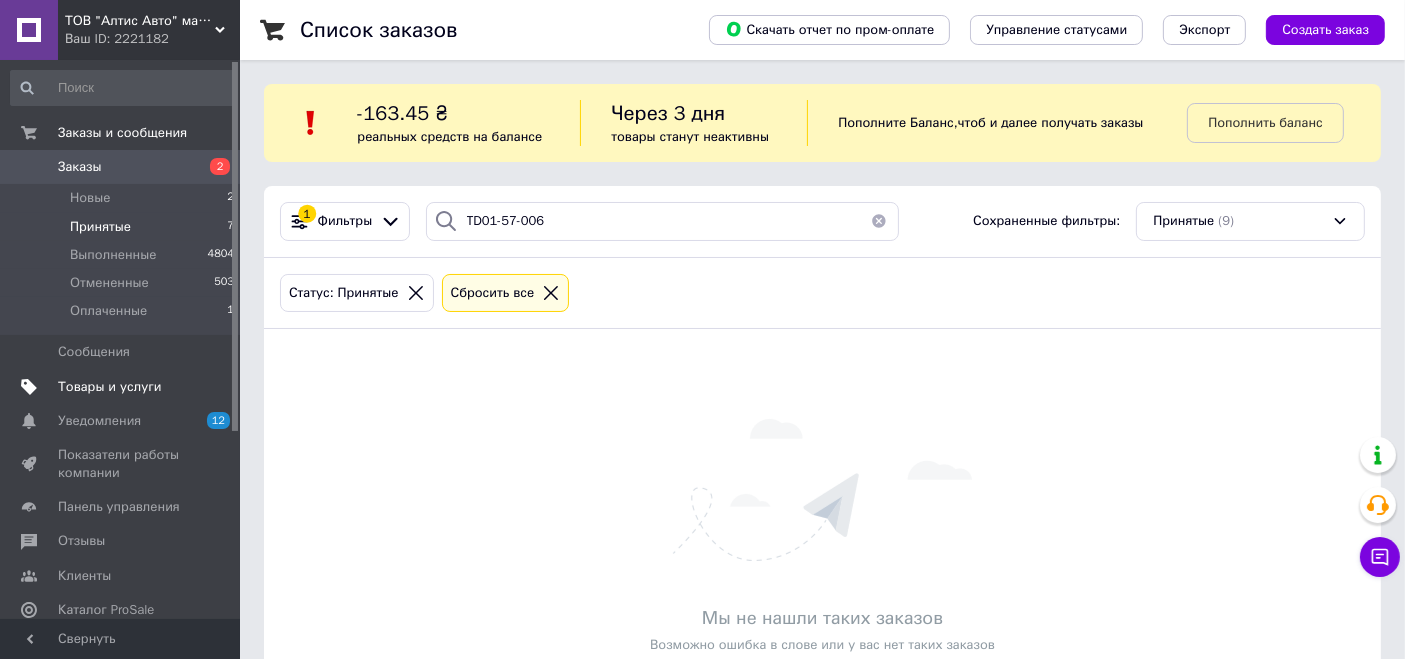 click on "Товары и услуги" at bounding box center [110, 387] 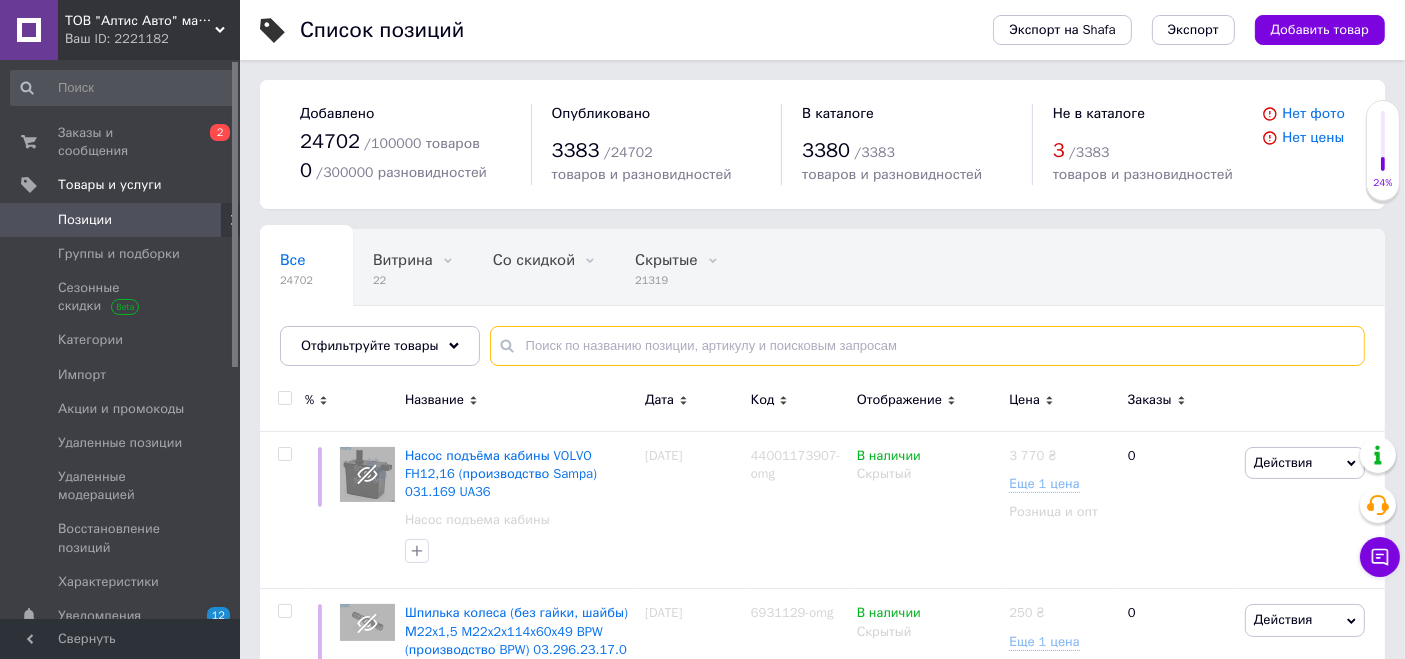 click at bounding box center [927, 346] 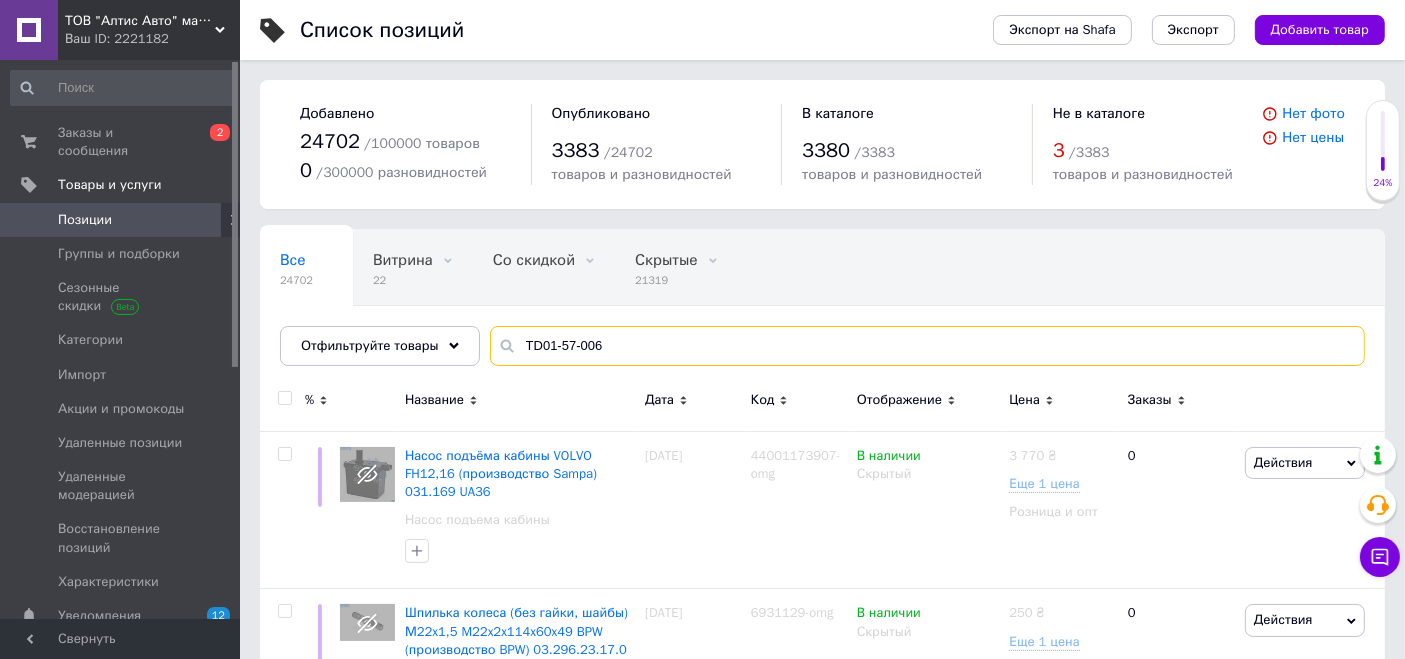 type on "TD01-57-006" 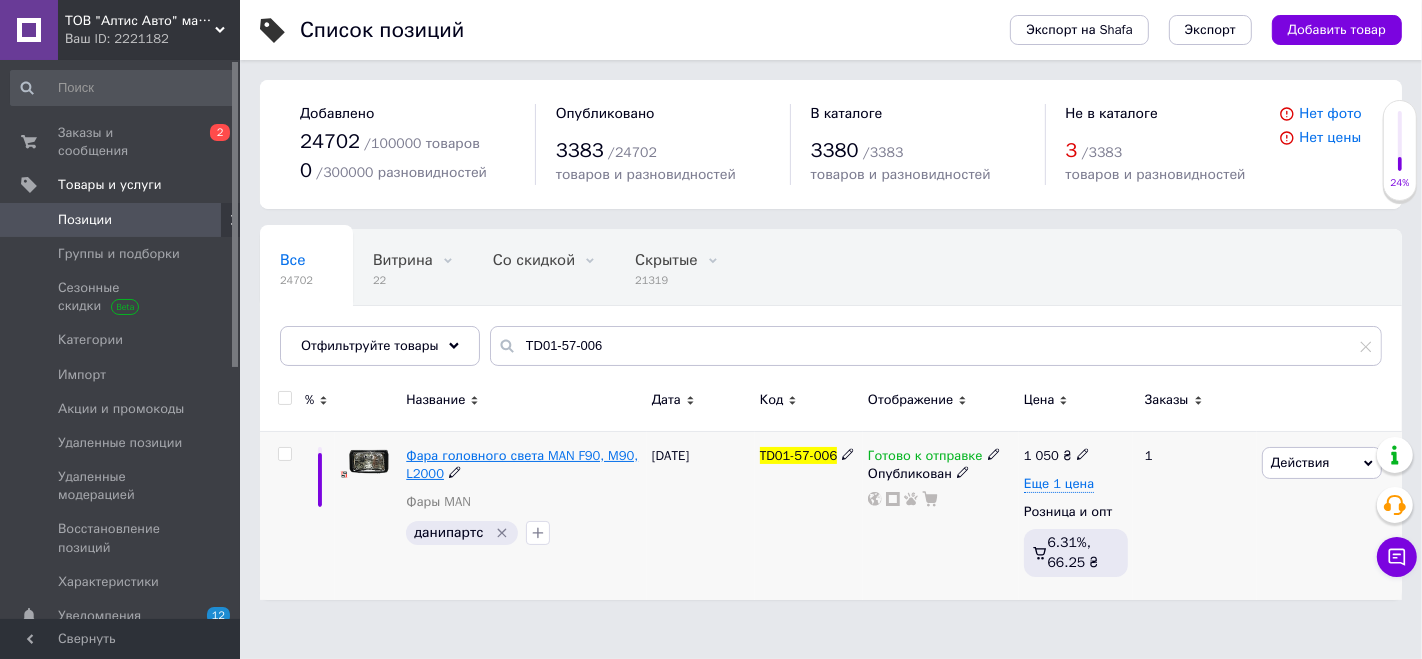 click on "Фара головного света MAN F90, M90, L2000" at bounding box center [522, 464] 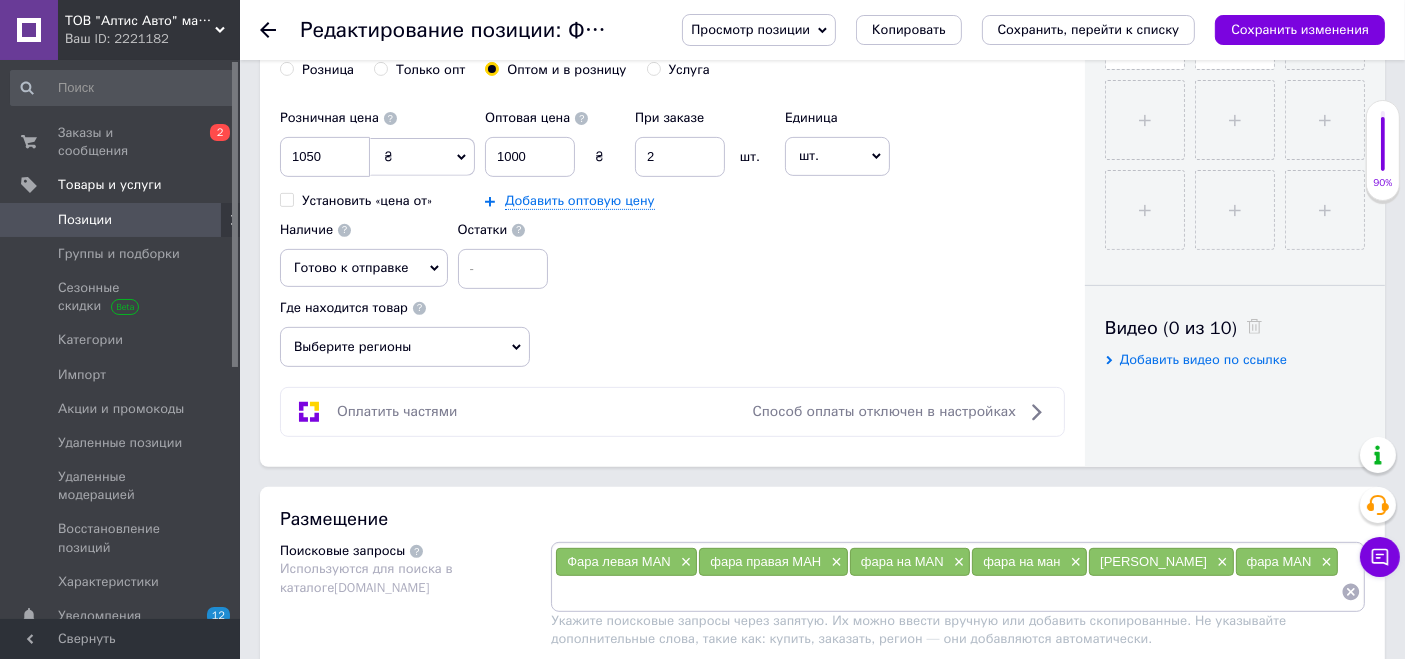 scroll, scrollTop: 555, scrollLeft: 0, axis: vertical 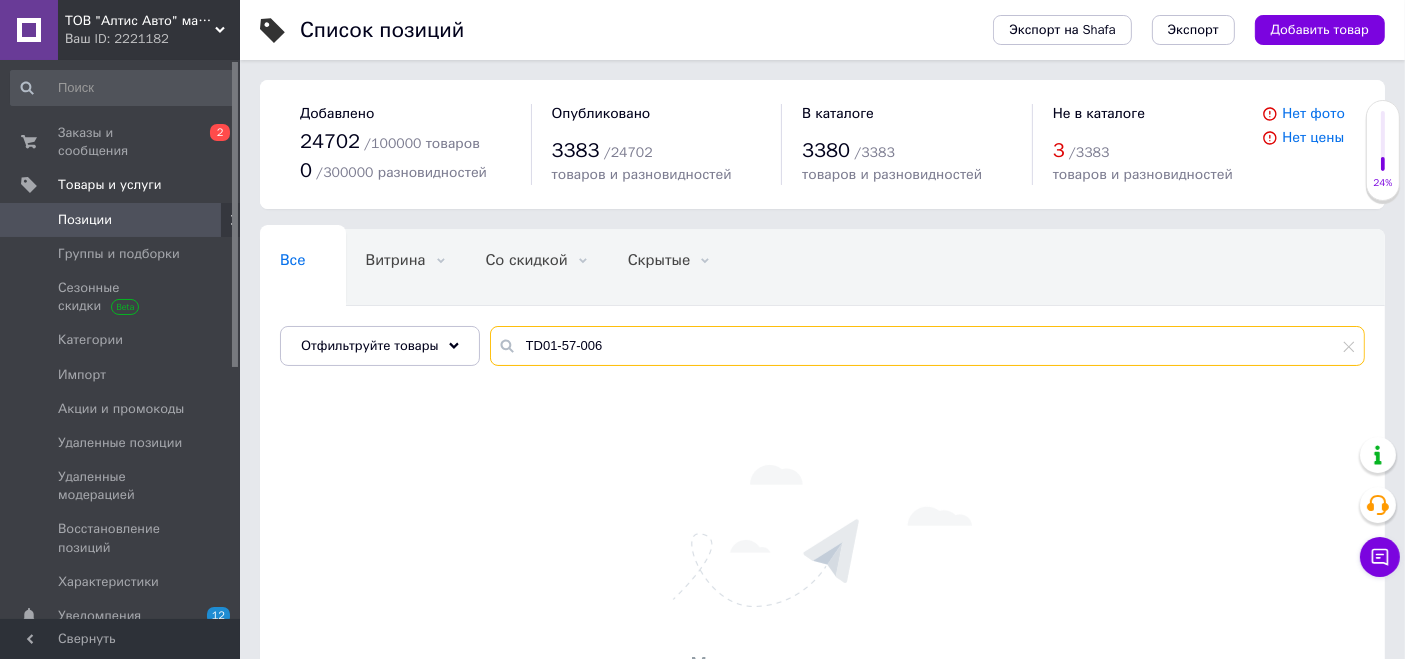 click on "TD01-57-006" at bounding box center [927, 346] 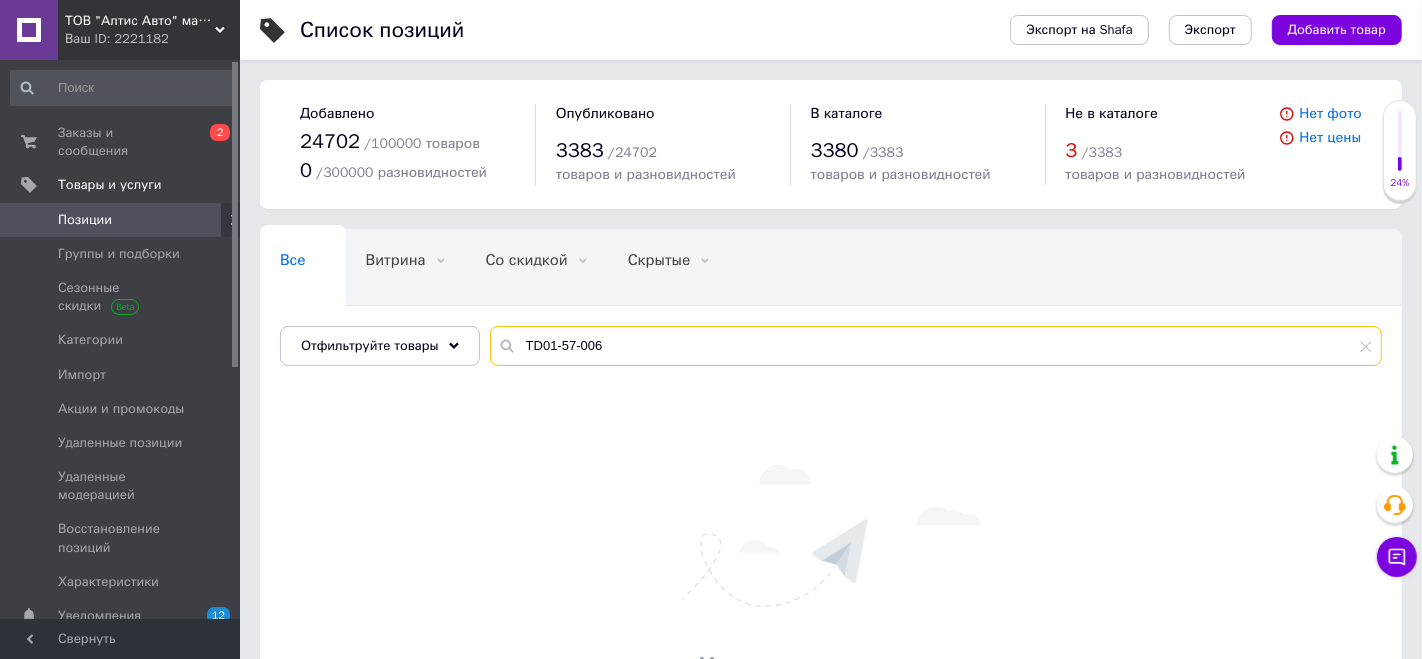 click on "TD01-57-006" at bounding box center [936, 346] 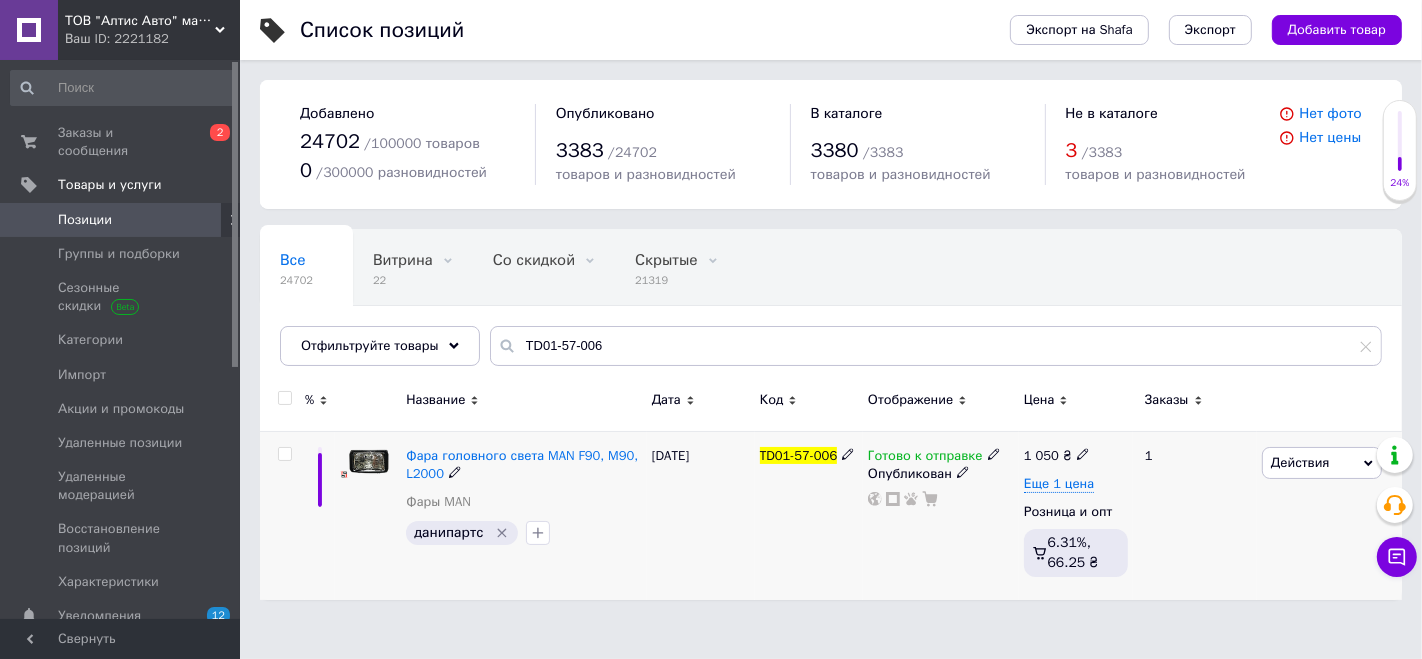click 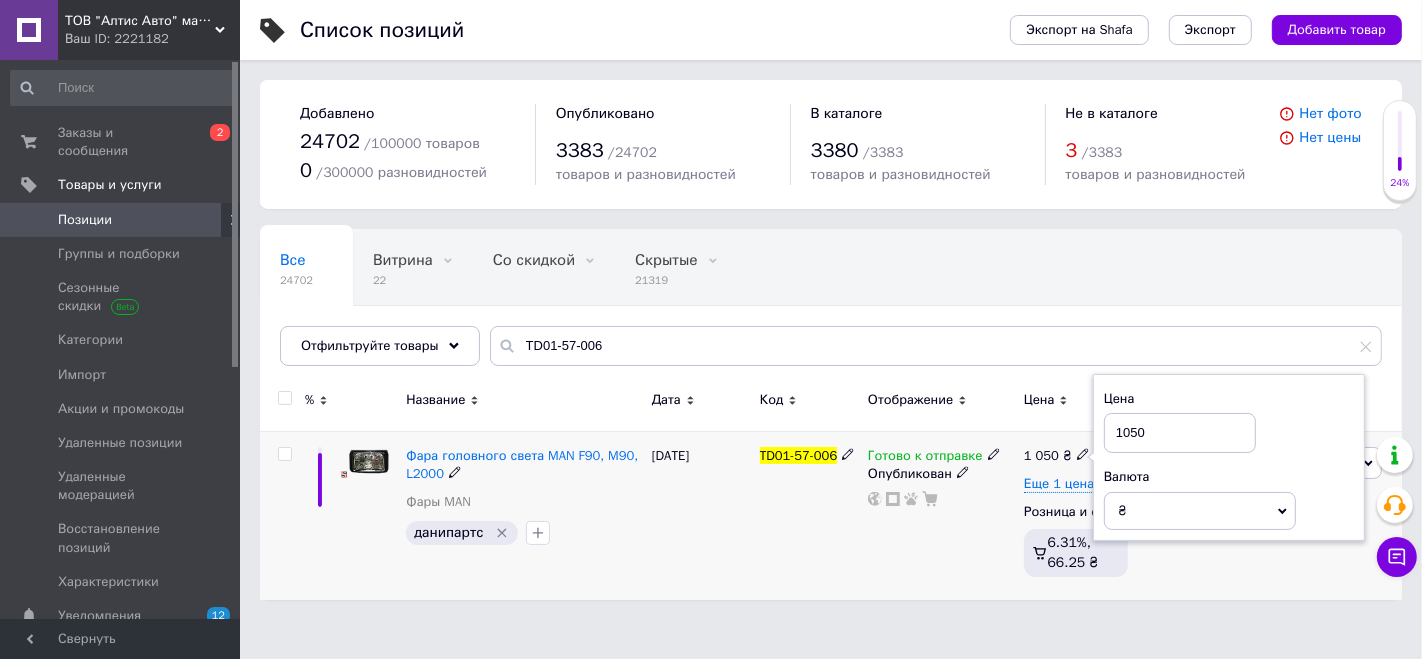 click on "Готово к отправке Опубликован" at bounding box center (941, 515) 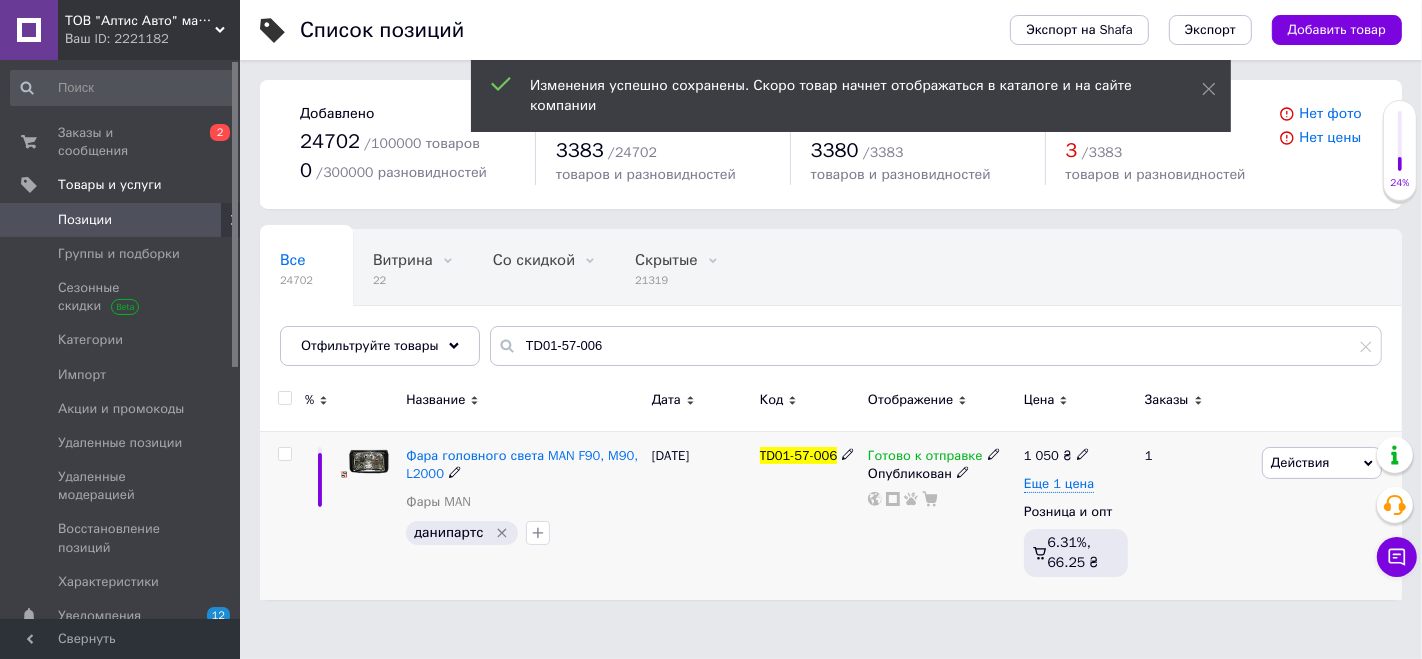 click on "Действия" at bounding box center [1300, 462] 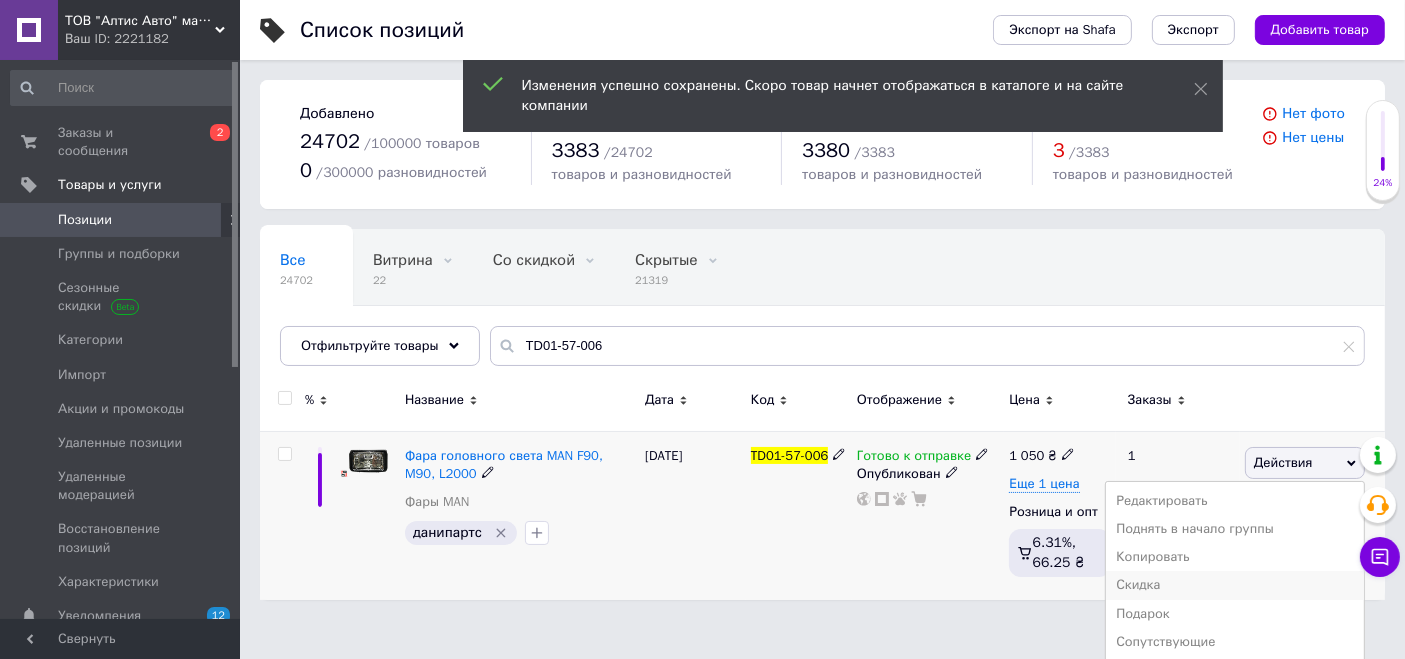 click on "Скидка" at bounding box center (1235, 585) 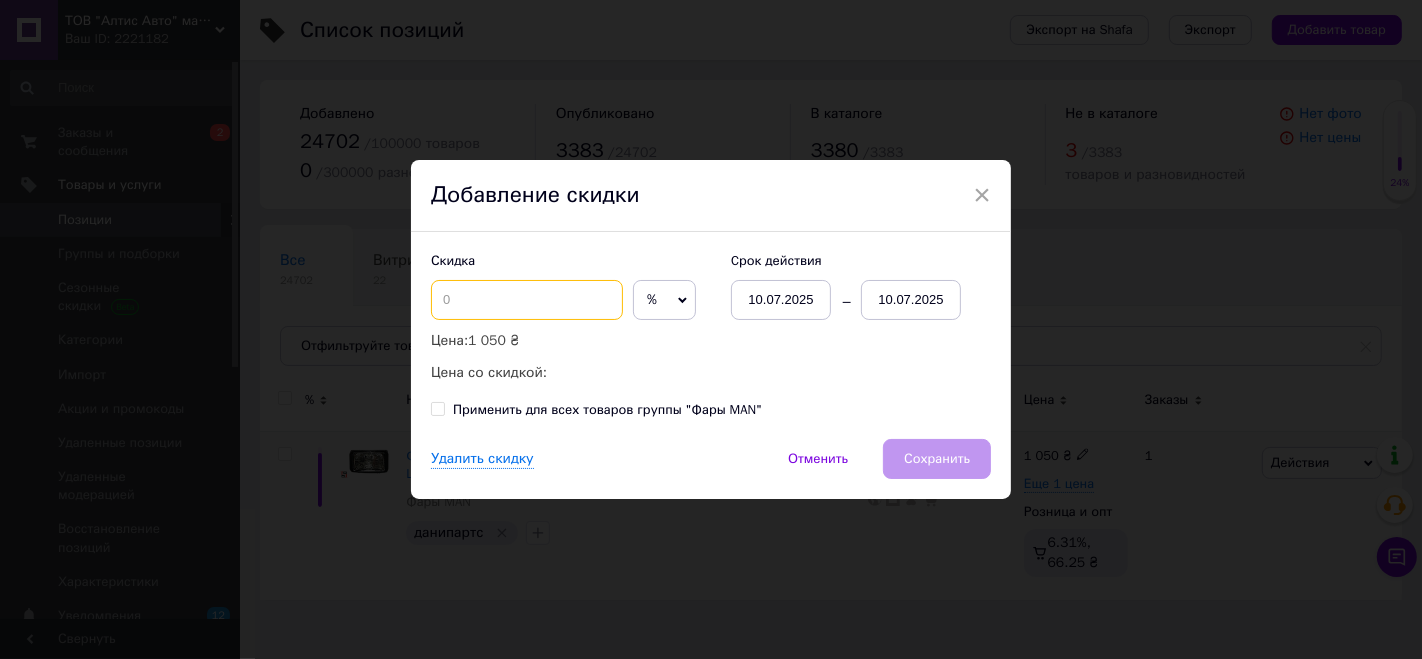 click at bounding box center [527, 300] 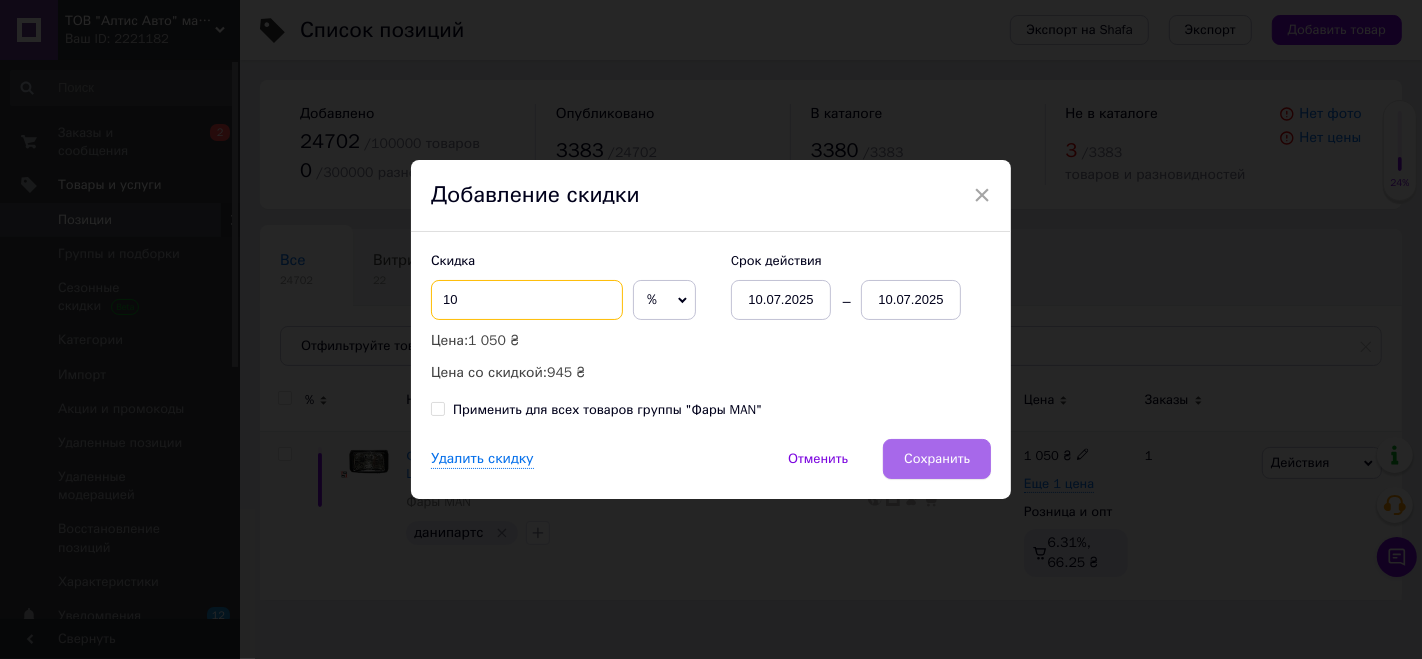 type on "10" 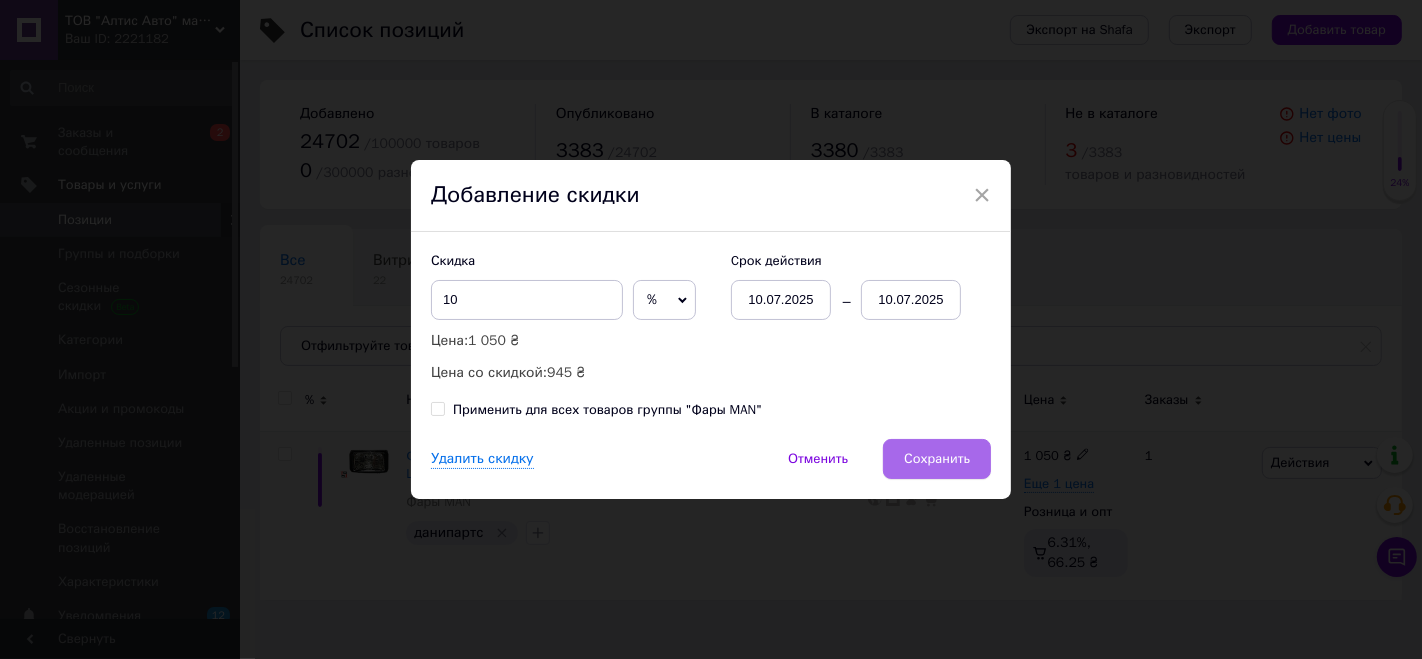 click on "Сохранить" at bounding box center [937, 459] 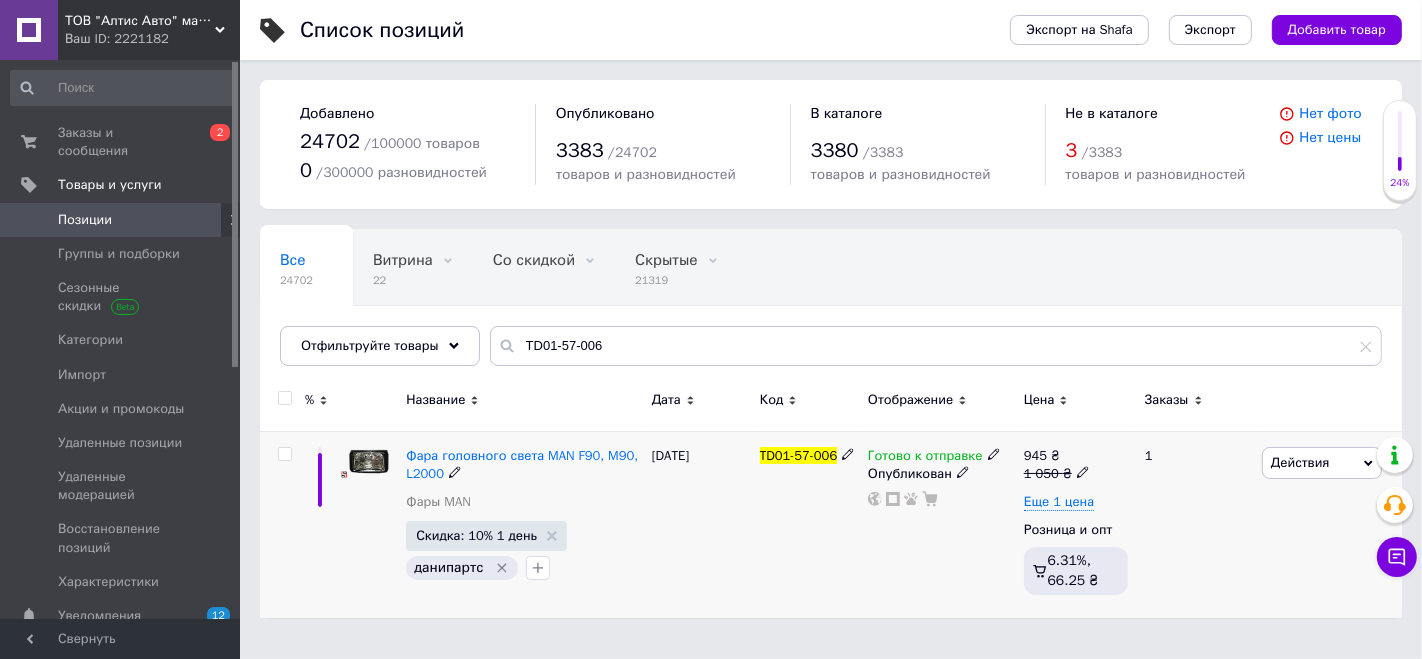 click on "TD01-57-006" at bounding box center [798, 455] 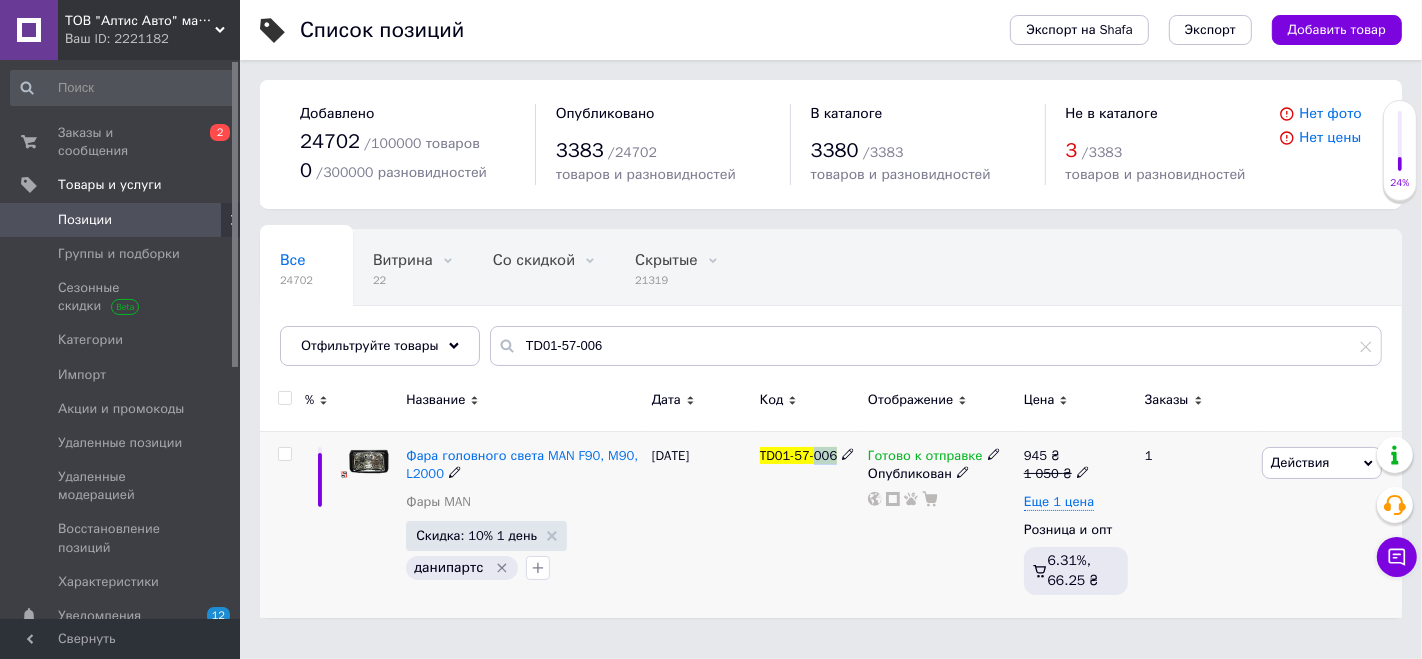 click on "TD01-57-006" at bounding box center (798, 455) 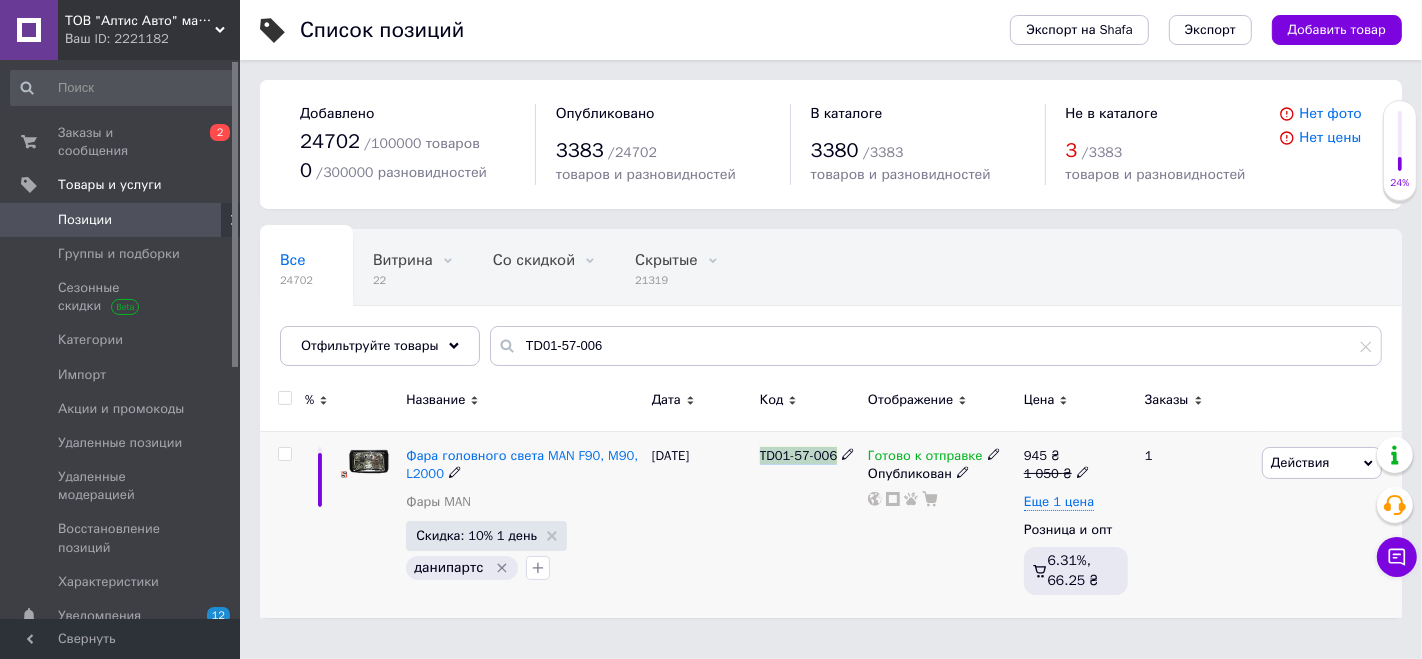 click on "TD01-57-006" at bounding box center (798, 455) 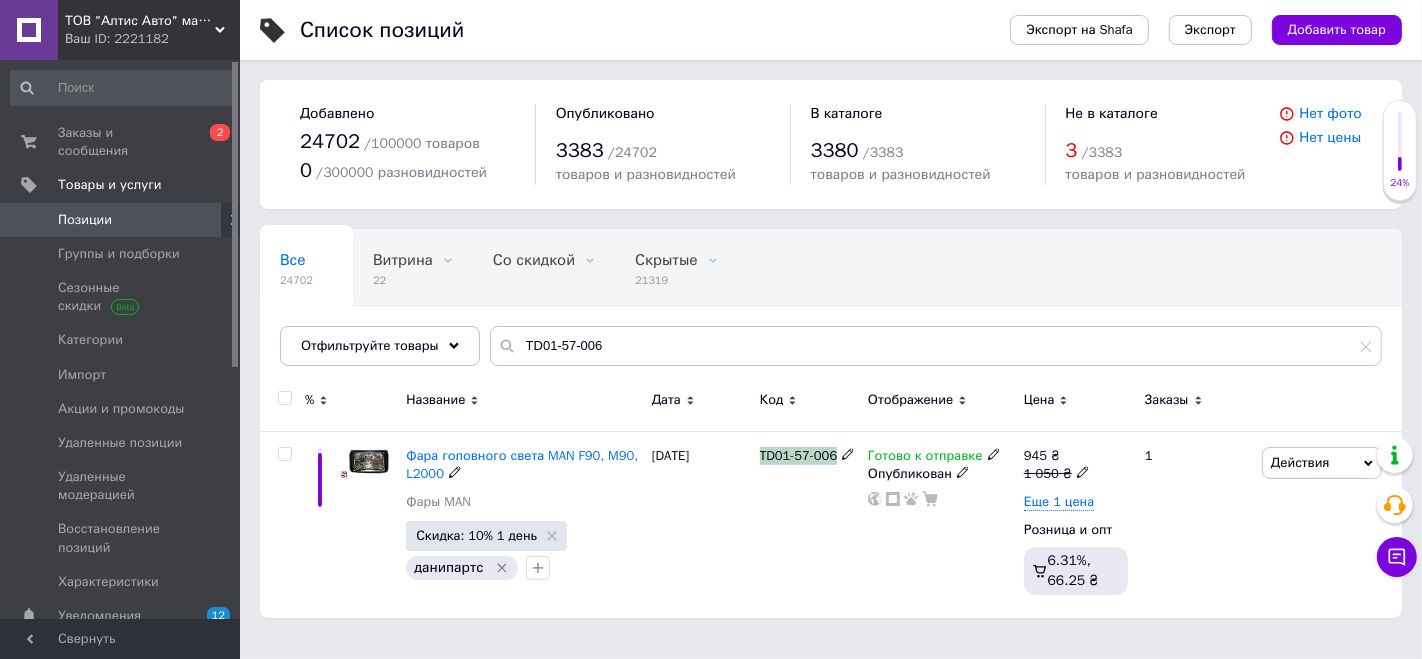 copy on "TD01-57-006" 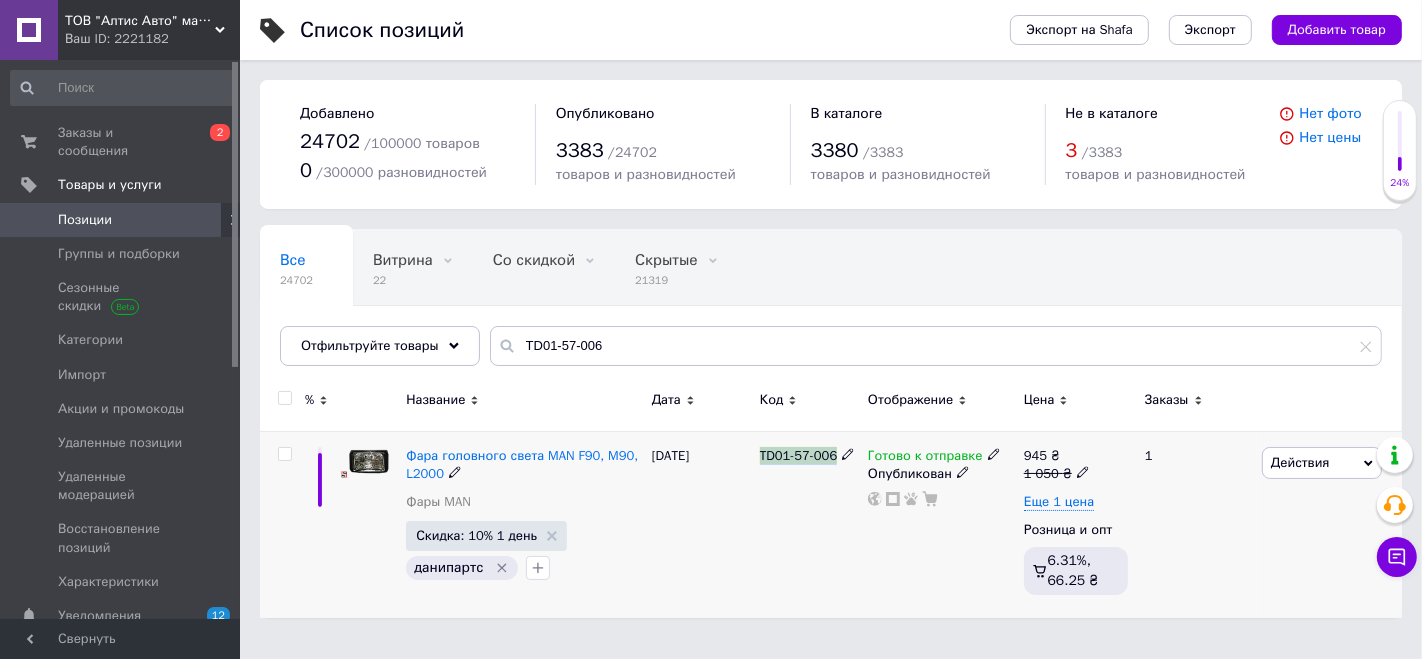 click on "Действия" at bounding box center [1322, 463] 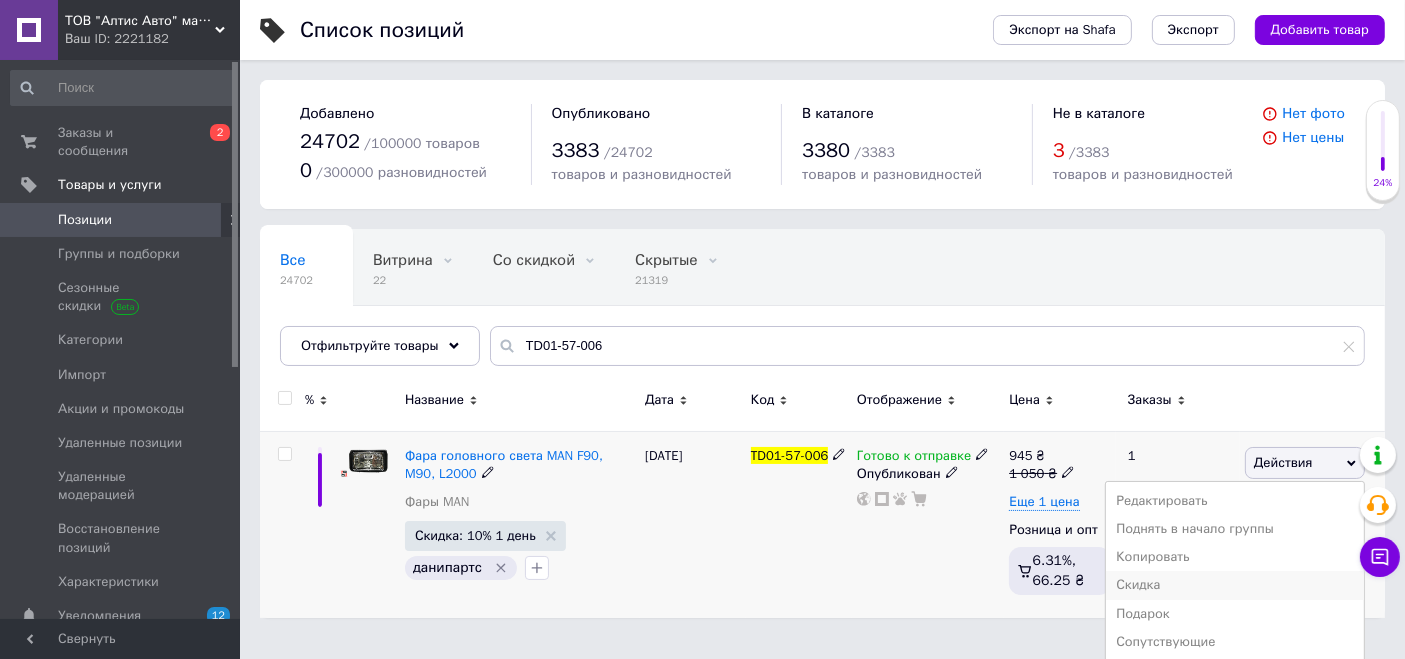 click on "Скидка" at bounding box center [1235, 585] 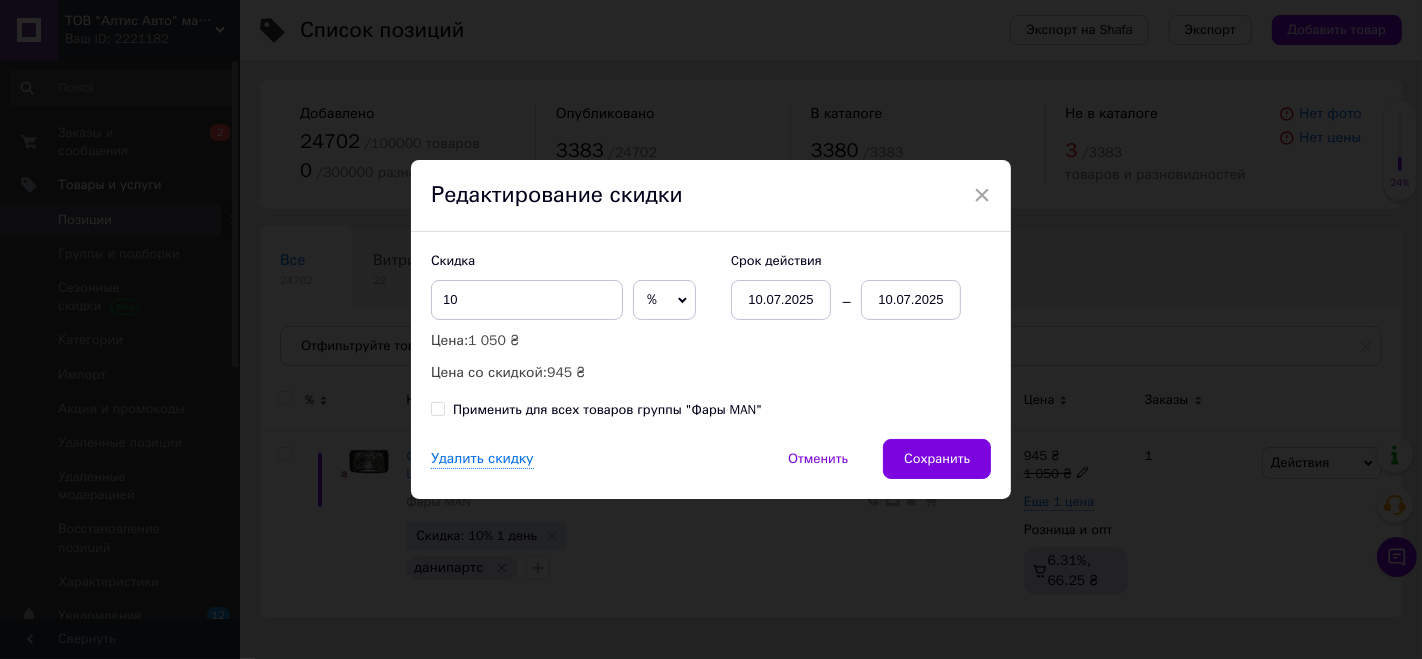 click on "× Редактирование скидки Скидка 10 % ₴ Цена:  1 050   ₴ Цена со скидкой:  945   ₴ Cрок действия 10.07.2025 10.07.2025 Применить для всех товаров группы "Фары MAN" Удалить скидку   Отменить   Сохранить" at bounding box center [711, 329] 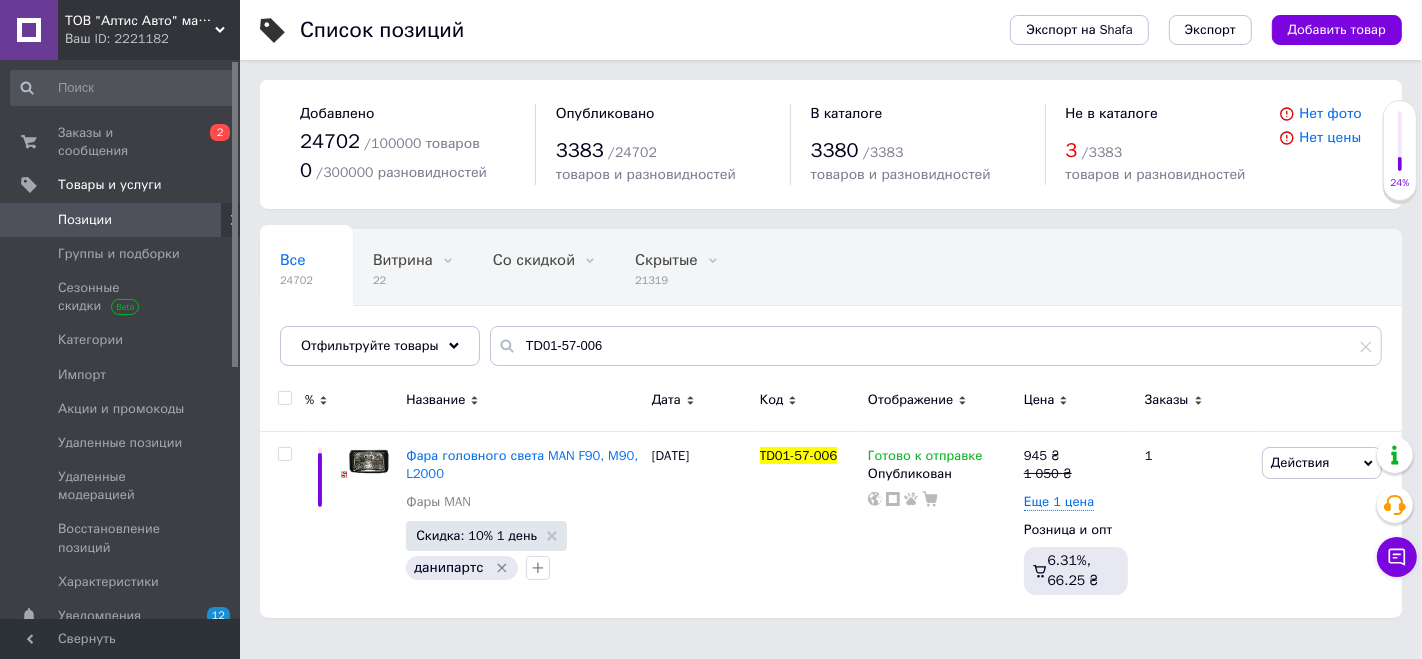click on "Заказы и сообщения 0 2 Товары и услуги Позиции Группы и подборки Сезонные скидки Категории Импорт Акции и промокоды Удаленные позиции Удаленные модерацией Восстановление позиций Характеристики Уведомления 12 0 Показатели работы компании Панель управления Отзывы Клиенты Каталог ProSale Аналитика Инструменты вебмастера и SEO Управление сайтом Кошелек компании Маркет Настройки Тарифы и счета Prom топ" at bounding box center [123, 342] 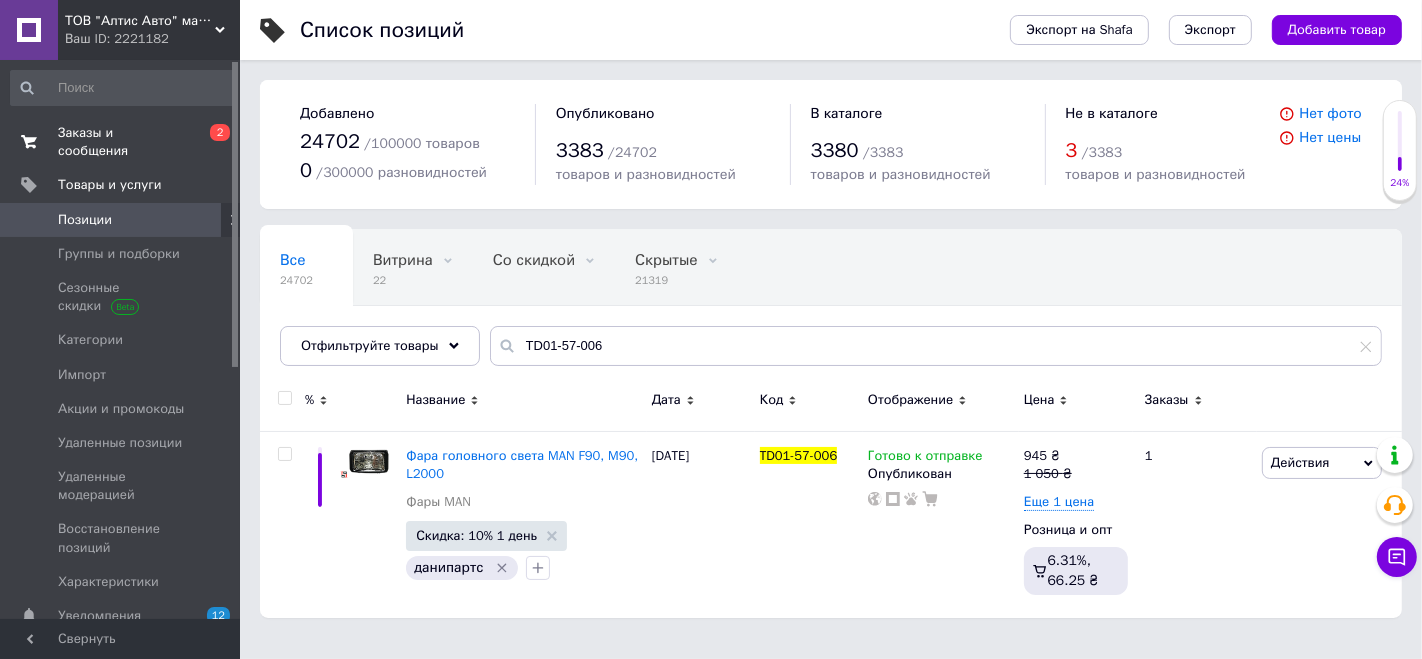 drag, startPoint x: 109, startPoint y: 130, endPoint x: 113, endPoint y: 143, distance: 13.601471 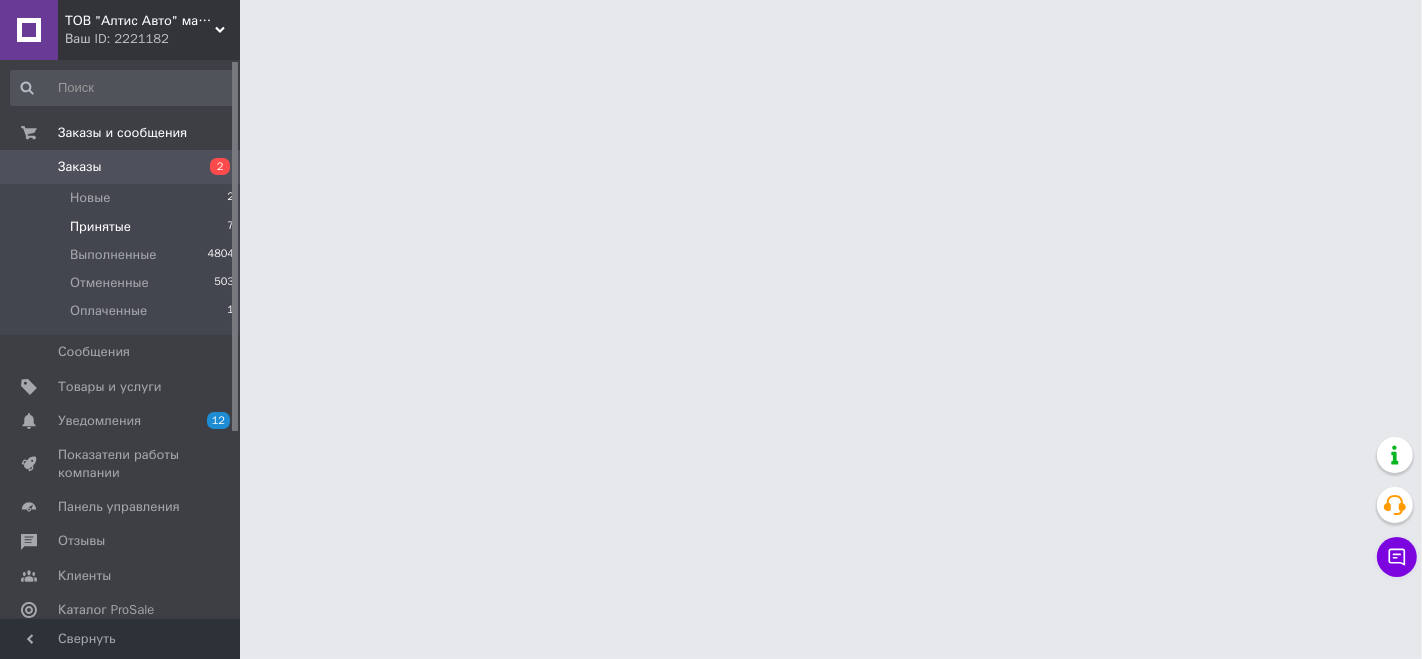 click on "Принятые" at bounding box center [100, 227] 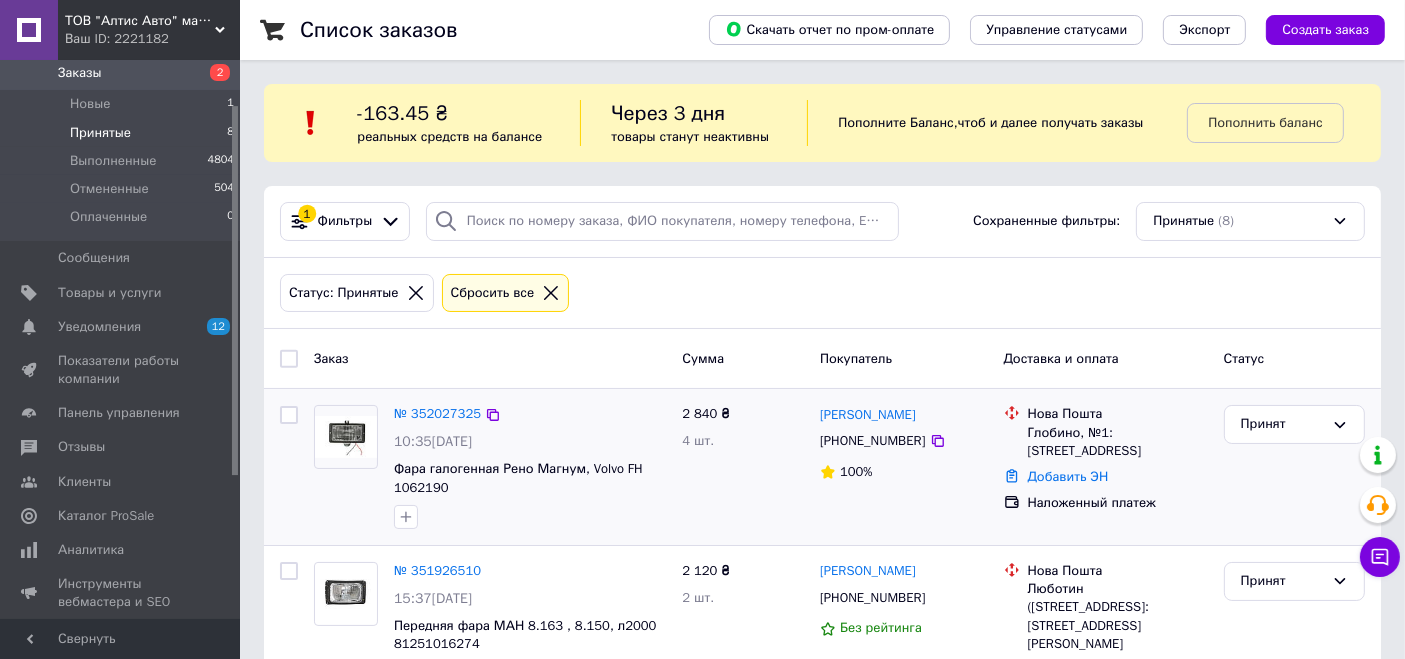 scroll, scrollTop: 222, scrollLeft: 0, axis: vertical 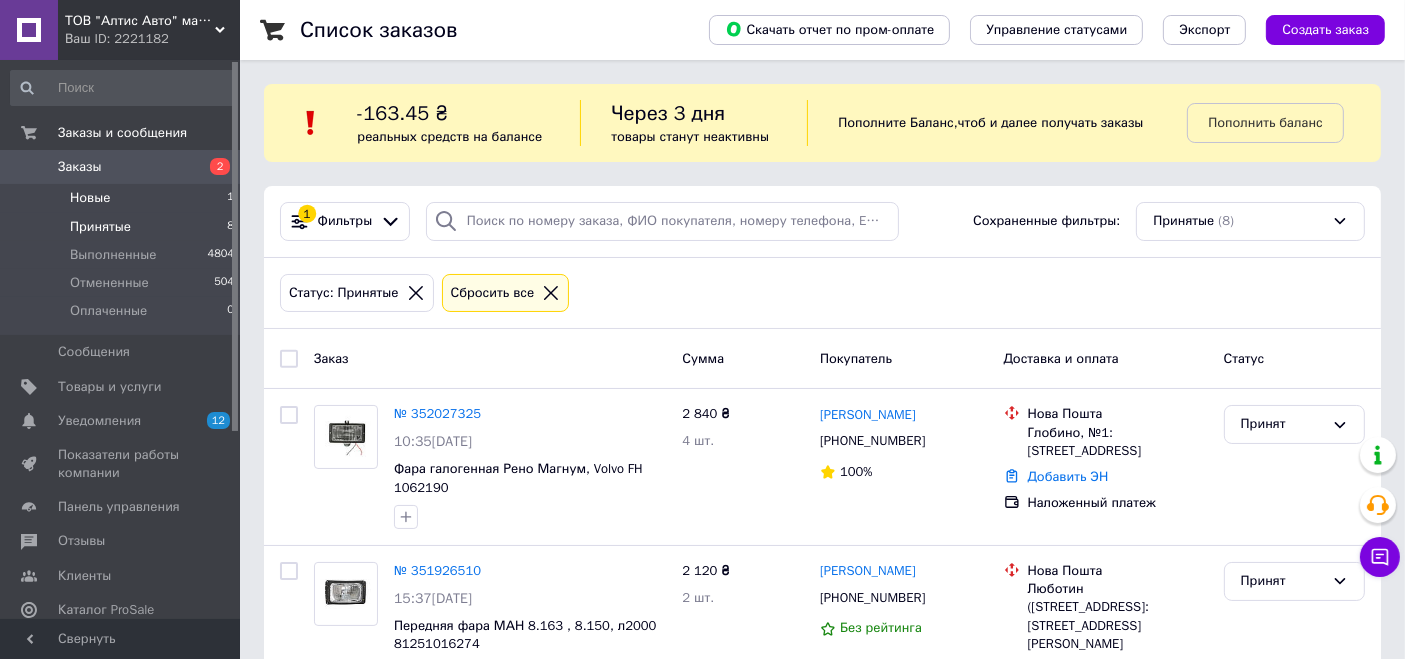 click on "Новые" at bounding box center [90, 198] 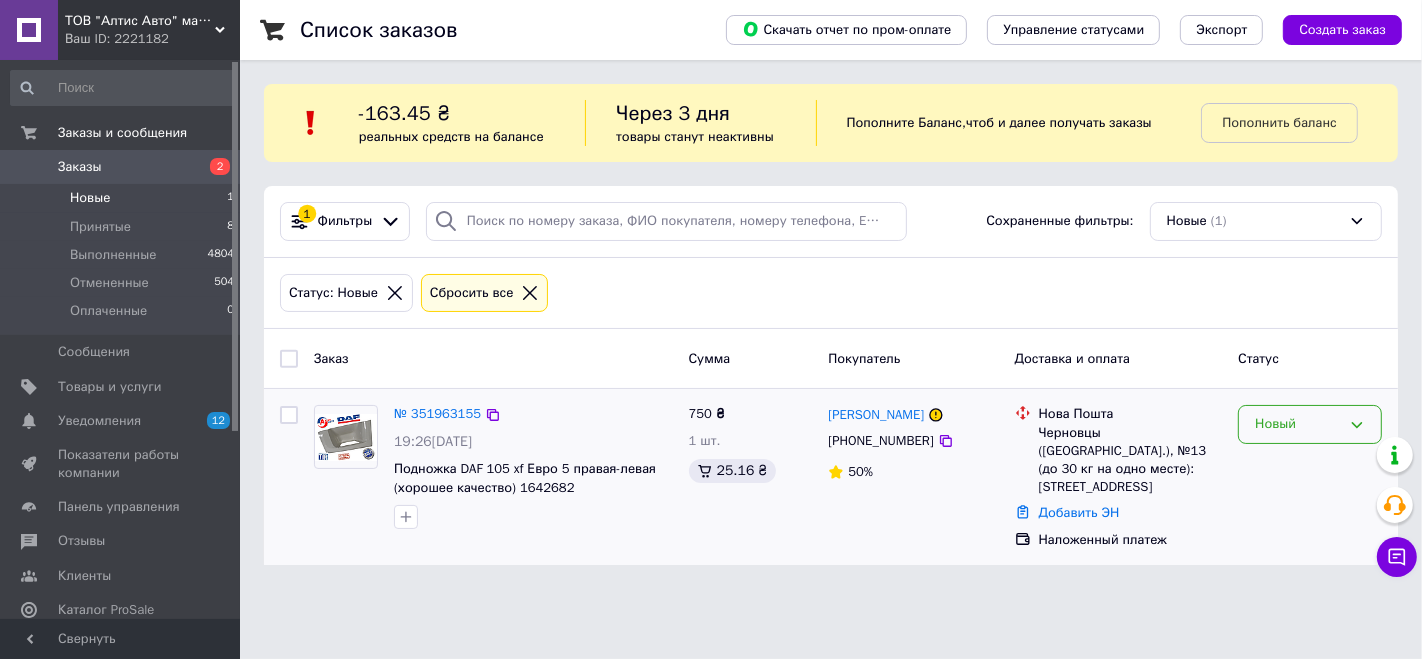 click on "Новый" at bounding box center [1298, 424] 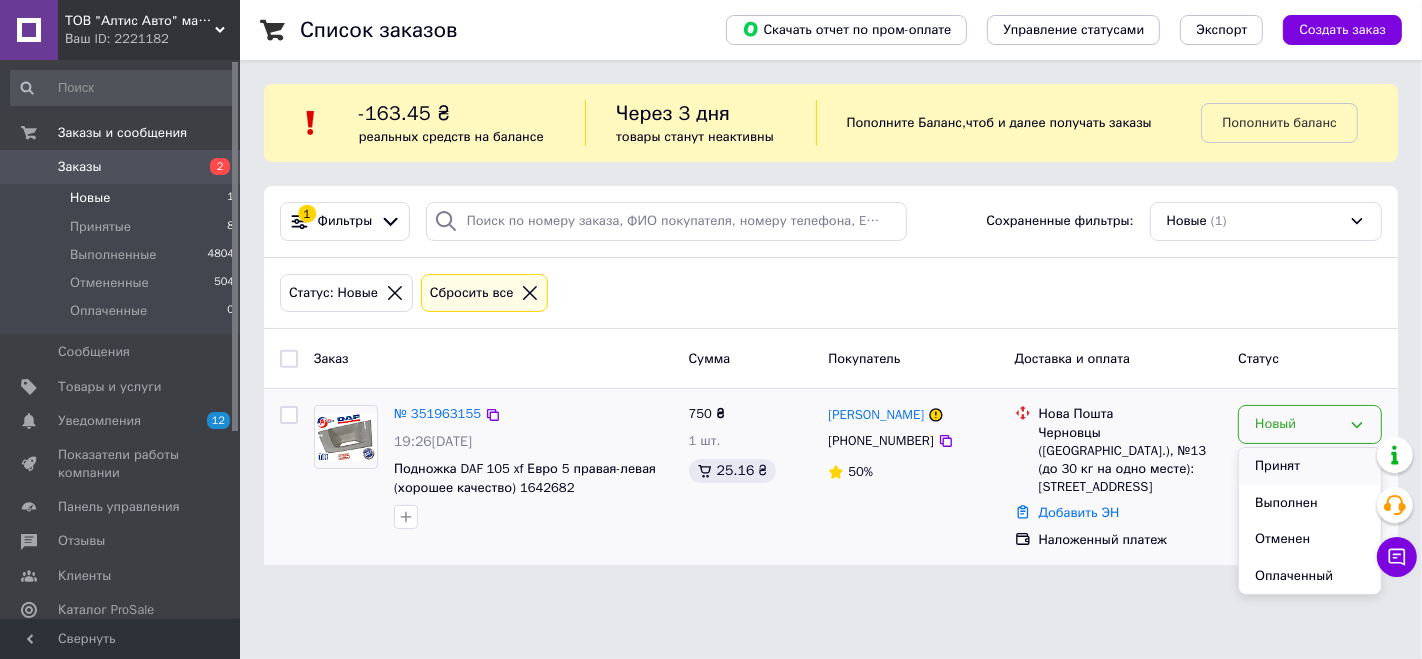 click on "Принят" at bounding box center [1310, 466] 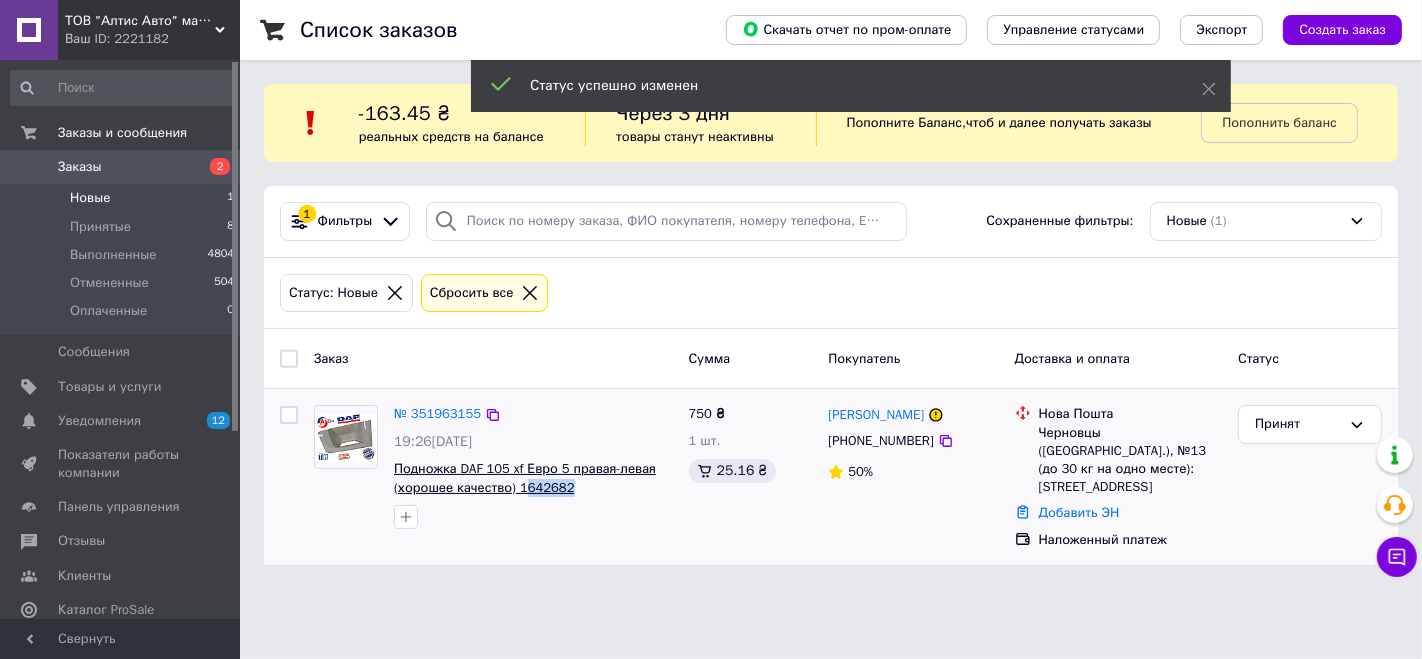 drag, startPoint x: 572, startPoint y: 488, endPoint x: 518, endPoint y: 491, distance: 54.08327 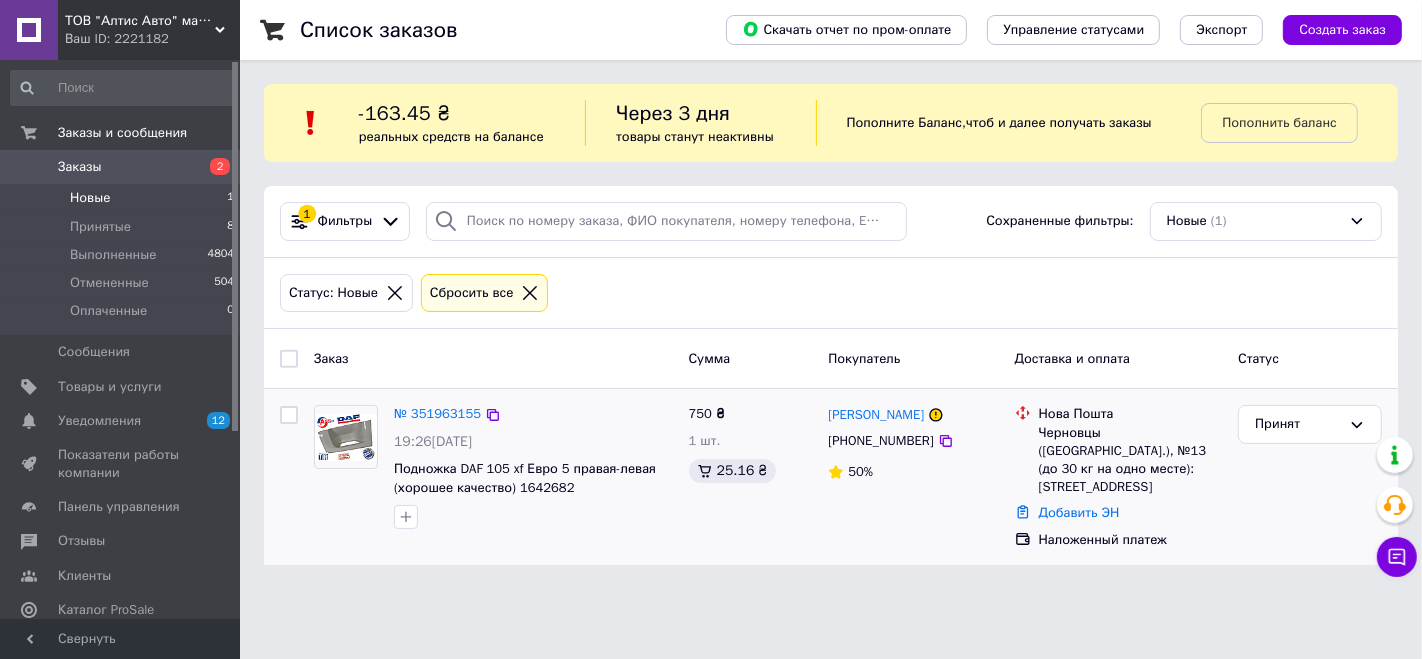 drag, startPoint x: 562, startPoint y: 522, endPoint x: 566, endPoint y: 490, distance: 32.24903 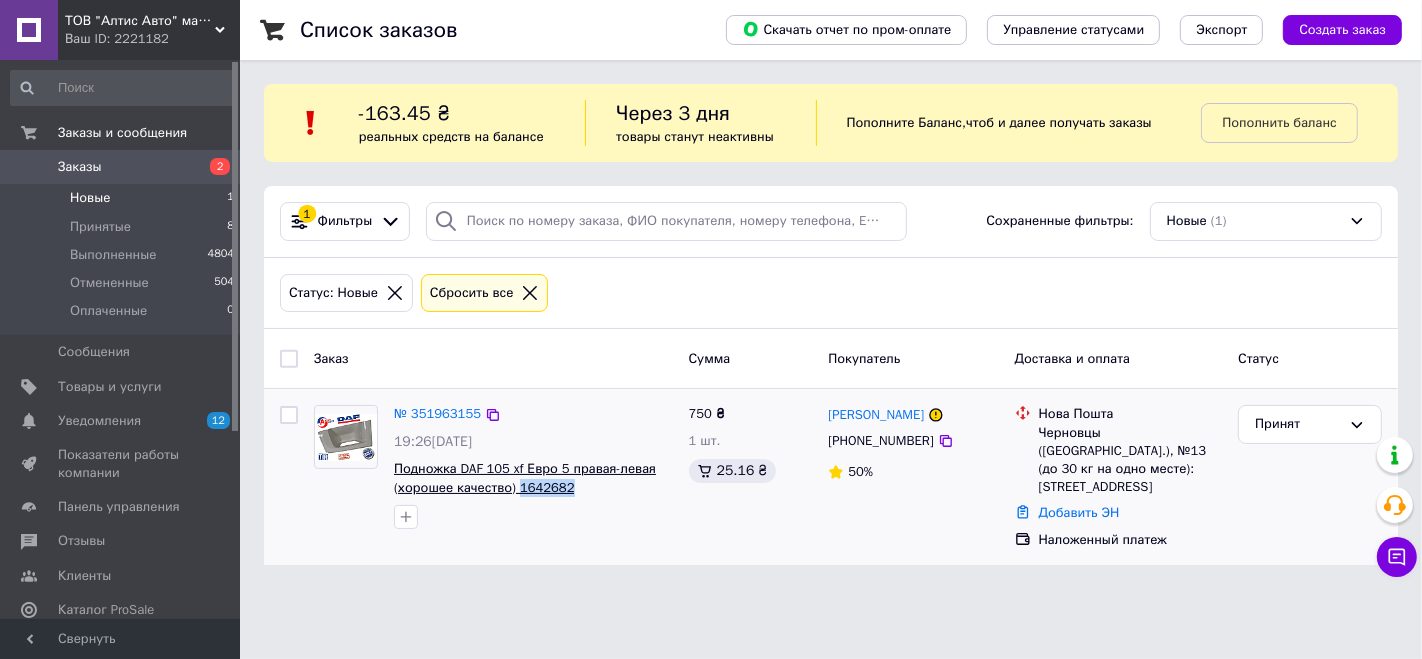 drag, startPoint x: 568, startPoint y: 484, endPoint x: 517, endPoint y: 487, distance: 51.088158 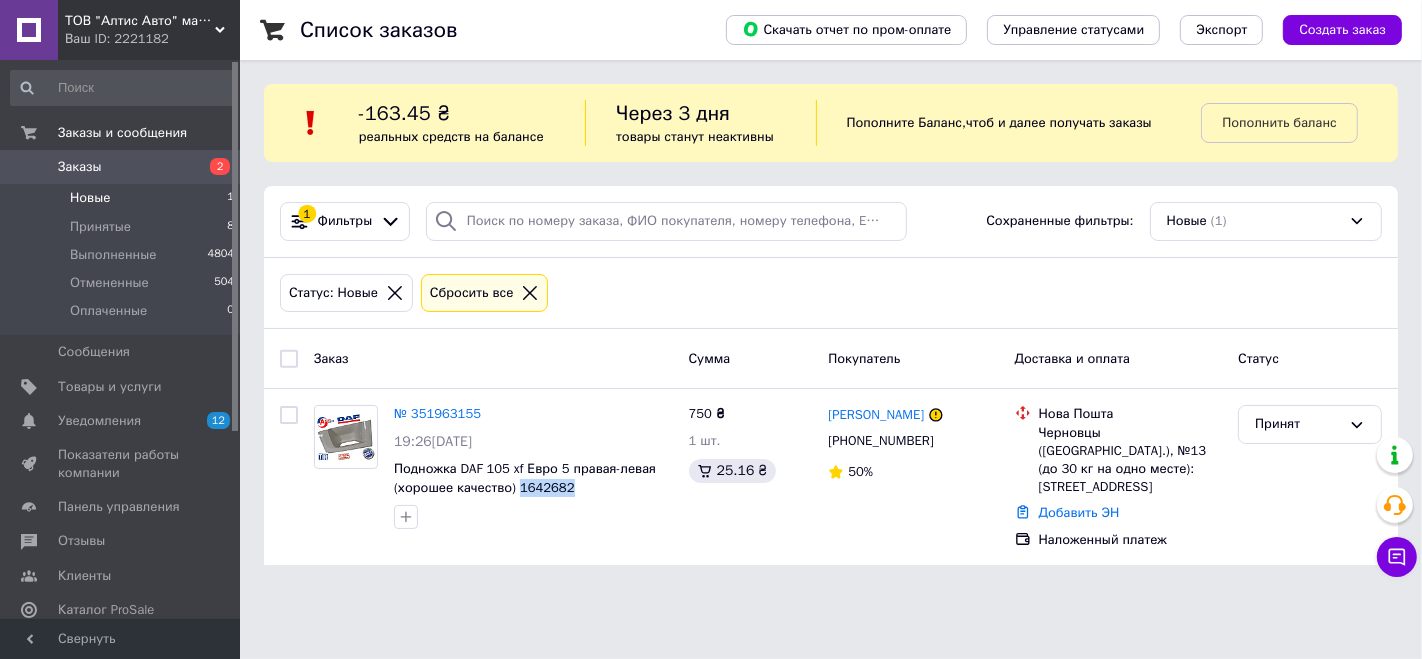 copy on "1642682" 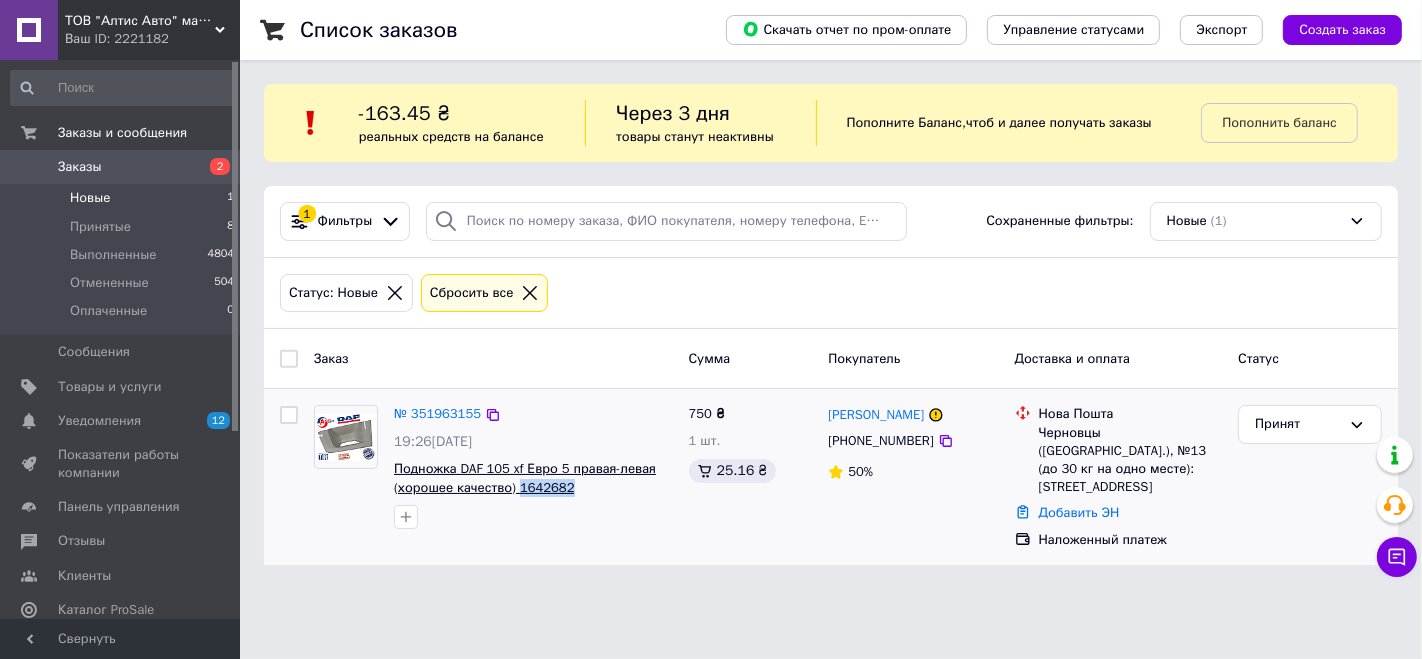 click on "Подножка DAF 105 xf Евро 5 правая-левая (хорошее качество) 1642682" at bounding box center [525, 478] 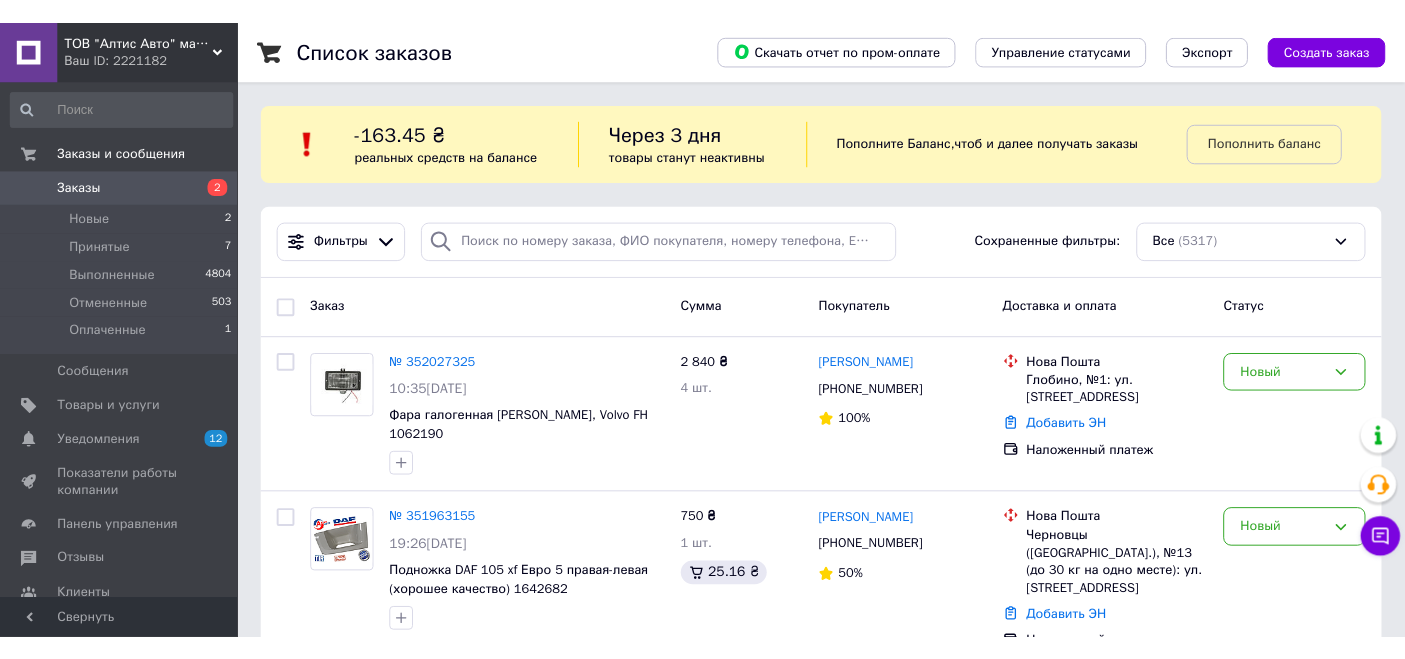 scroll, scrollTop: 0, scrollLeft: 0, axis: both 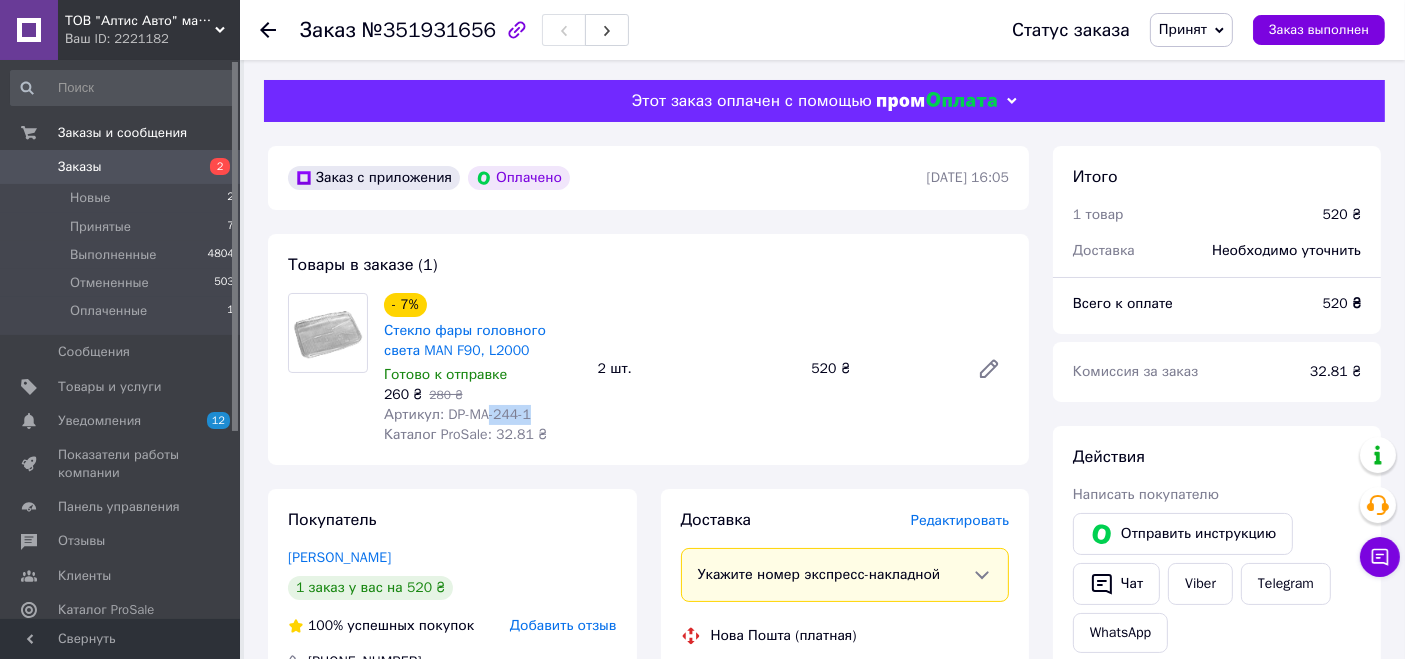 drag, startPoint x: 531, startPoint y: 418, endPoint x: 459, endPoint y: 416, distance: 72.02777 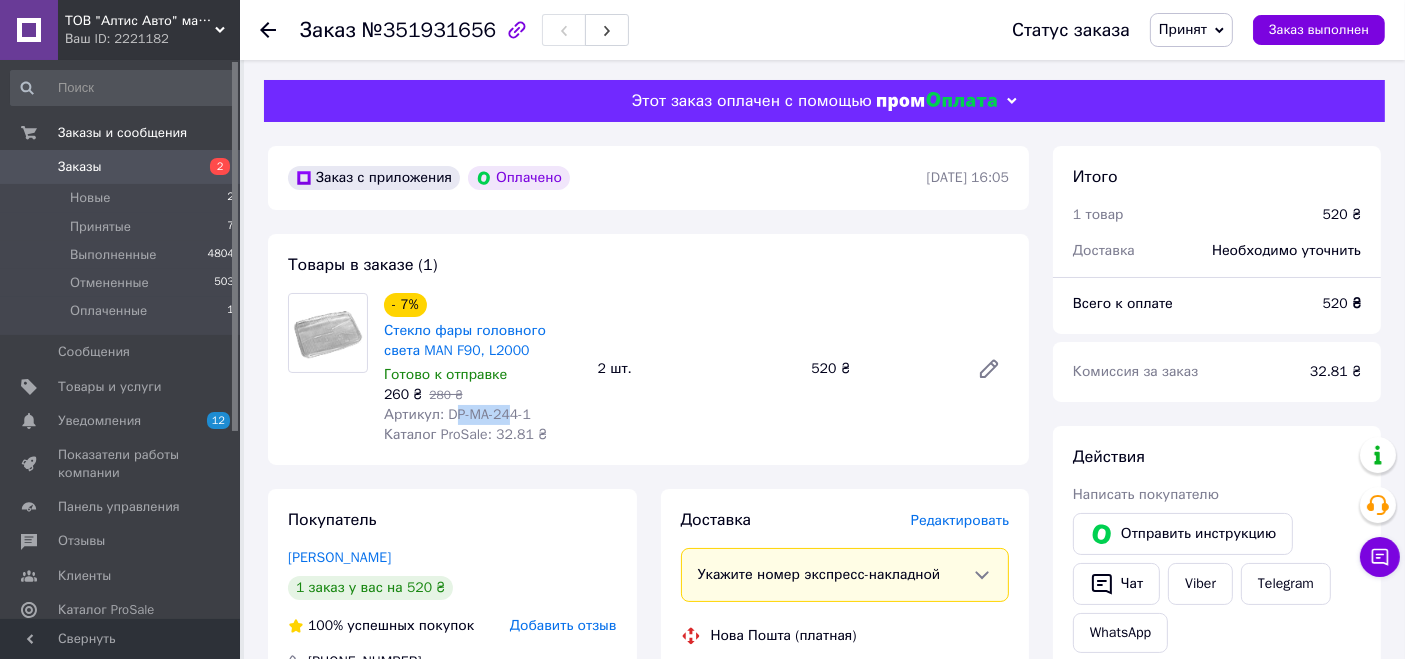 drag, startPoint x: 441, startPoint y: 418, endPoint x: 511, endPoint y: 421, distance: 70.064255 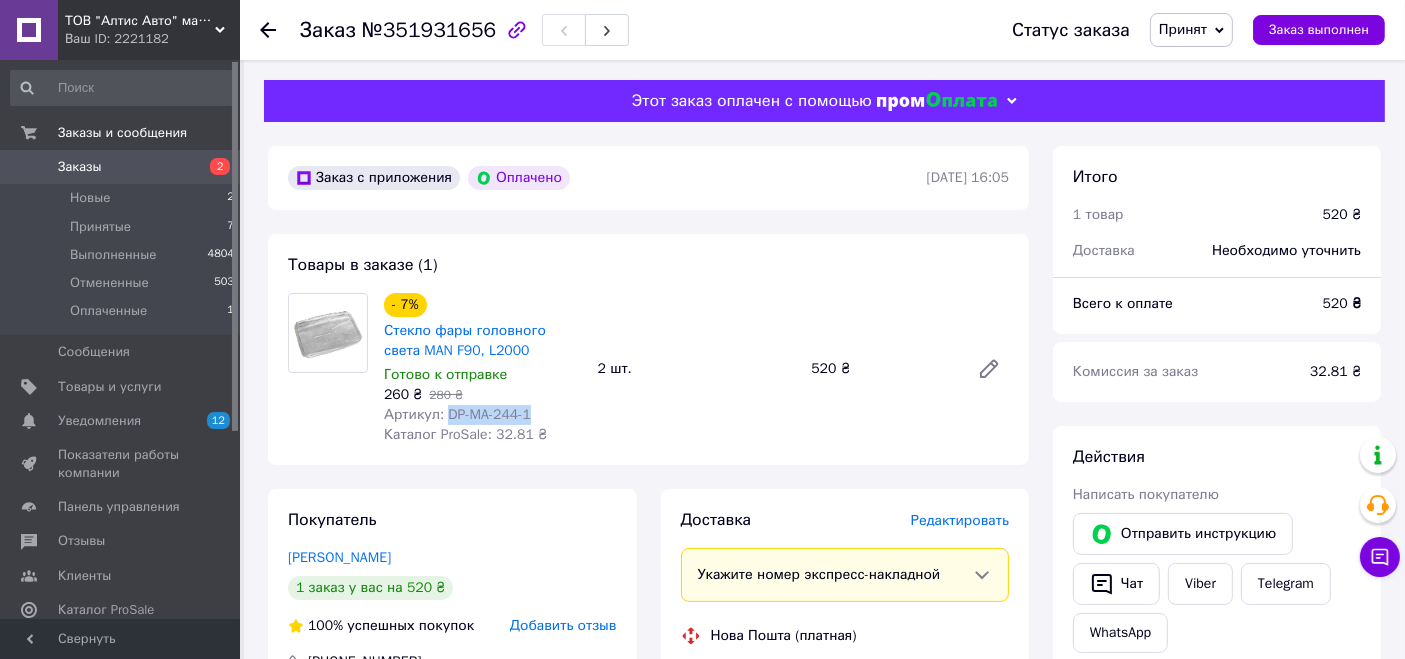 drag, startPoint x: 529, startPoint y: 420, endPoint x: 445, endPoint y: 423, distance: 84.05355 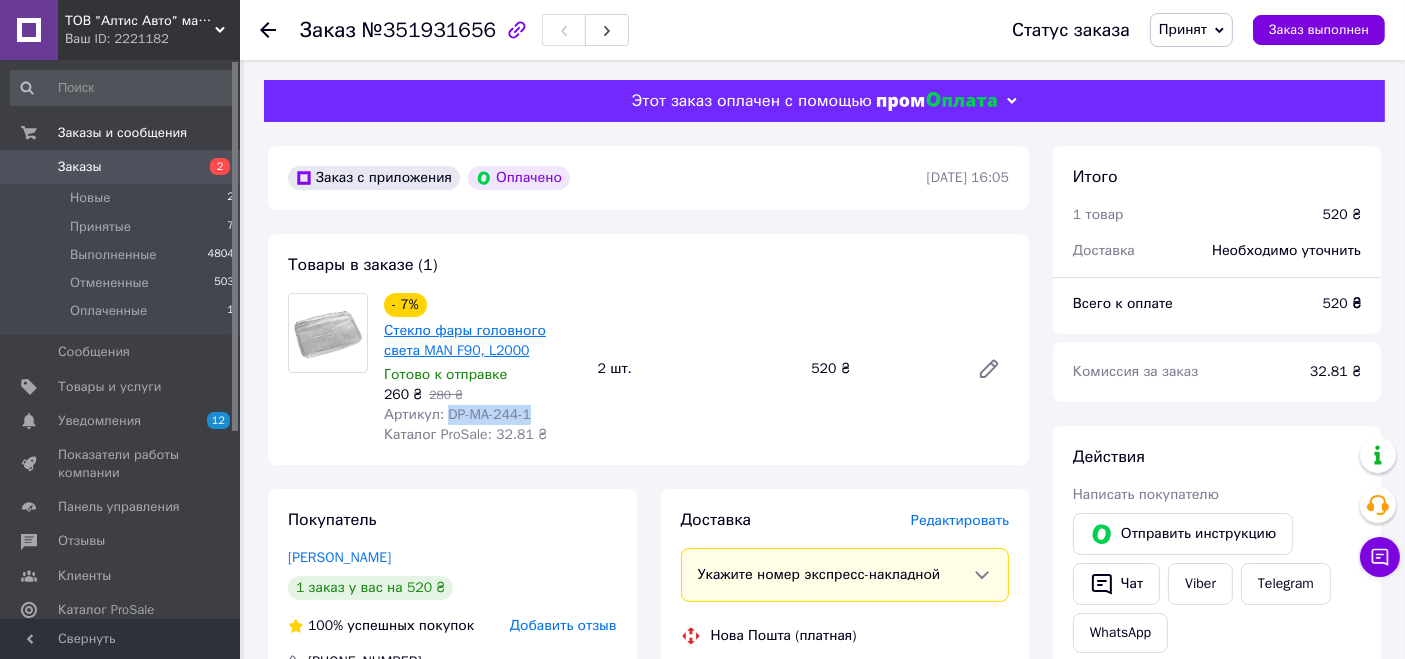 click on "Стекло фары головного света MAN F90, L2000" at bounding box center (465, 340) 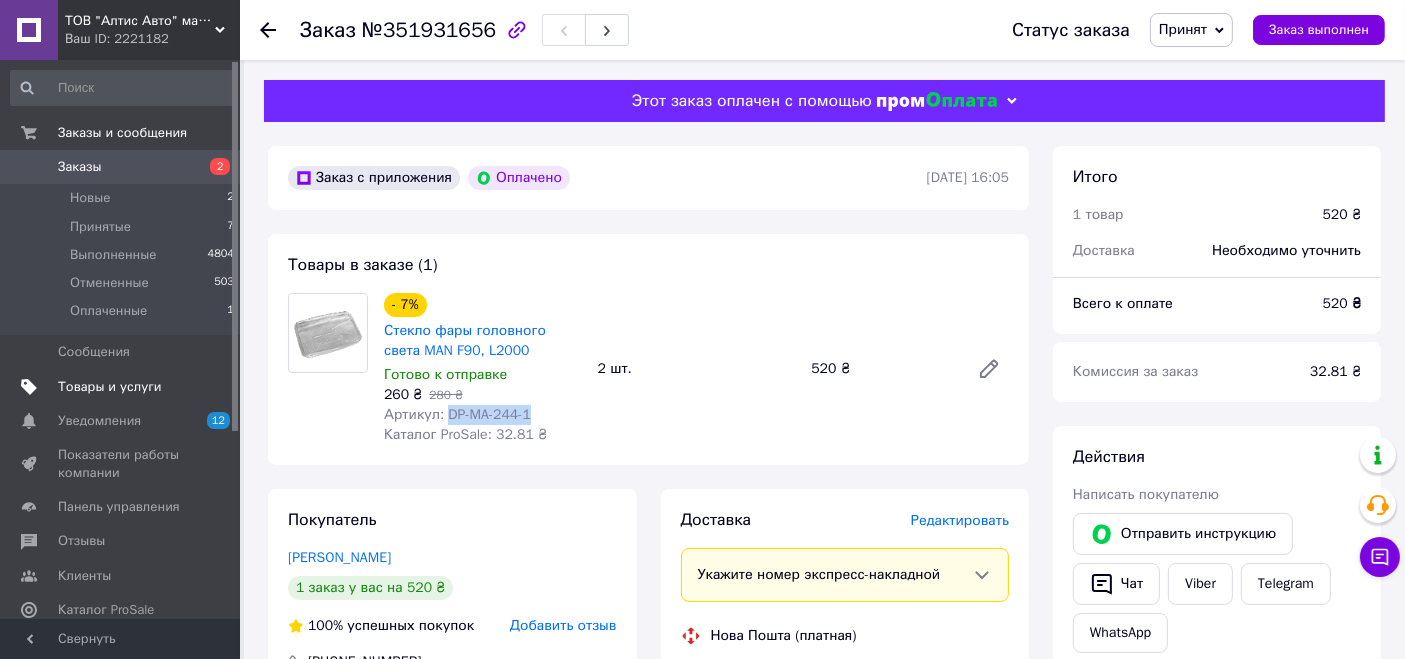 click on "Товары и услуги" at bounding box center (110, 387) 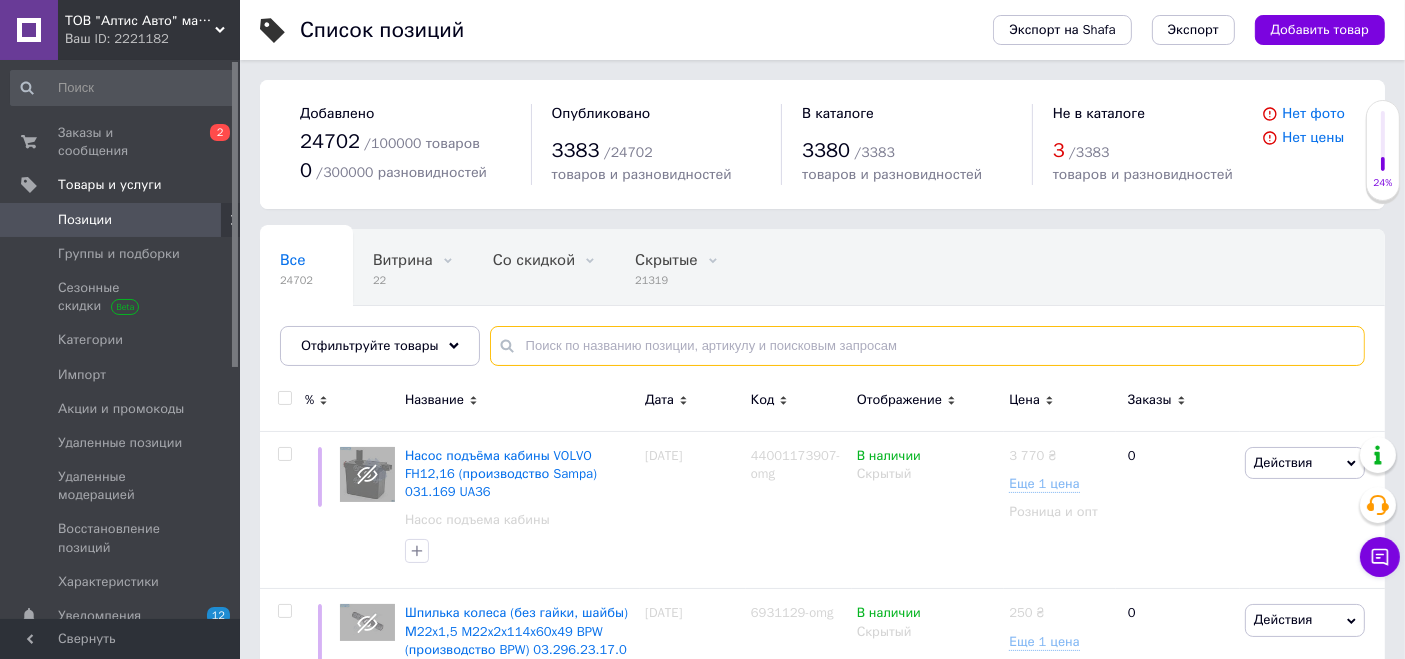 click at bounding box center [927, 346] 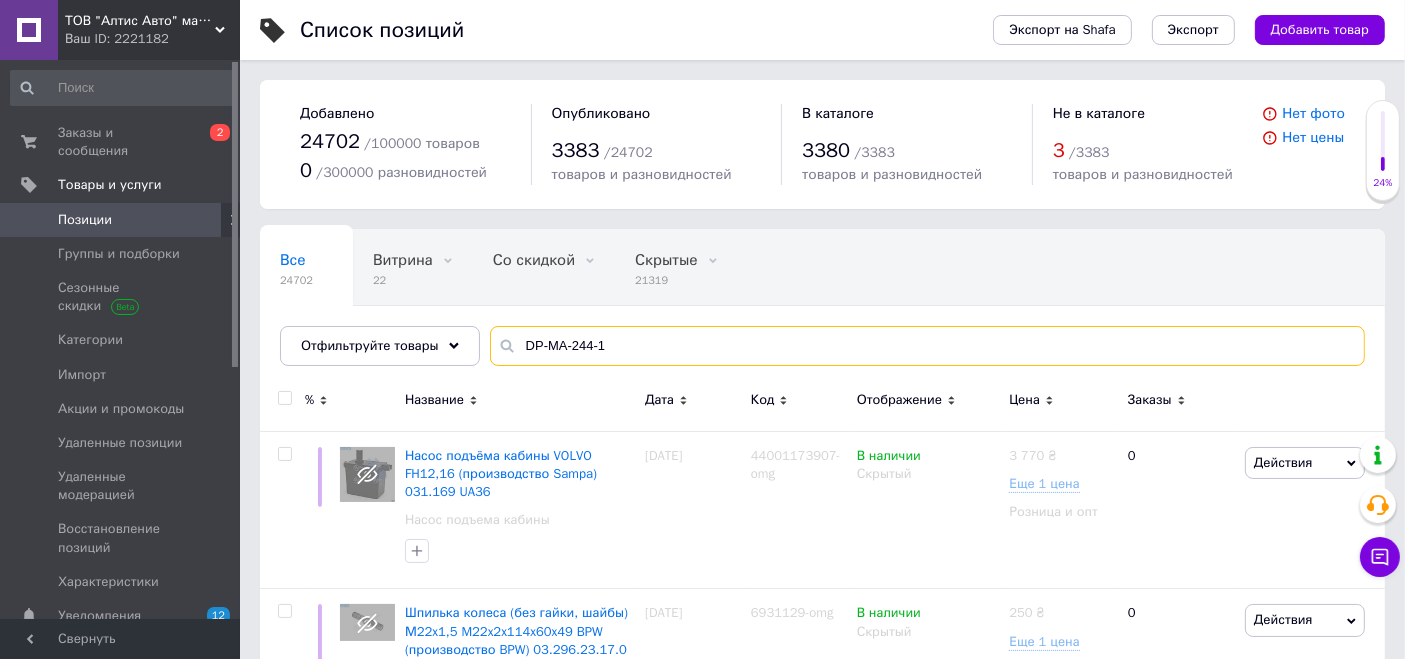 type on "DP-MA-244-1" 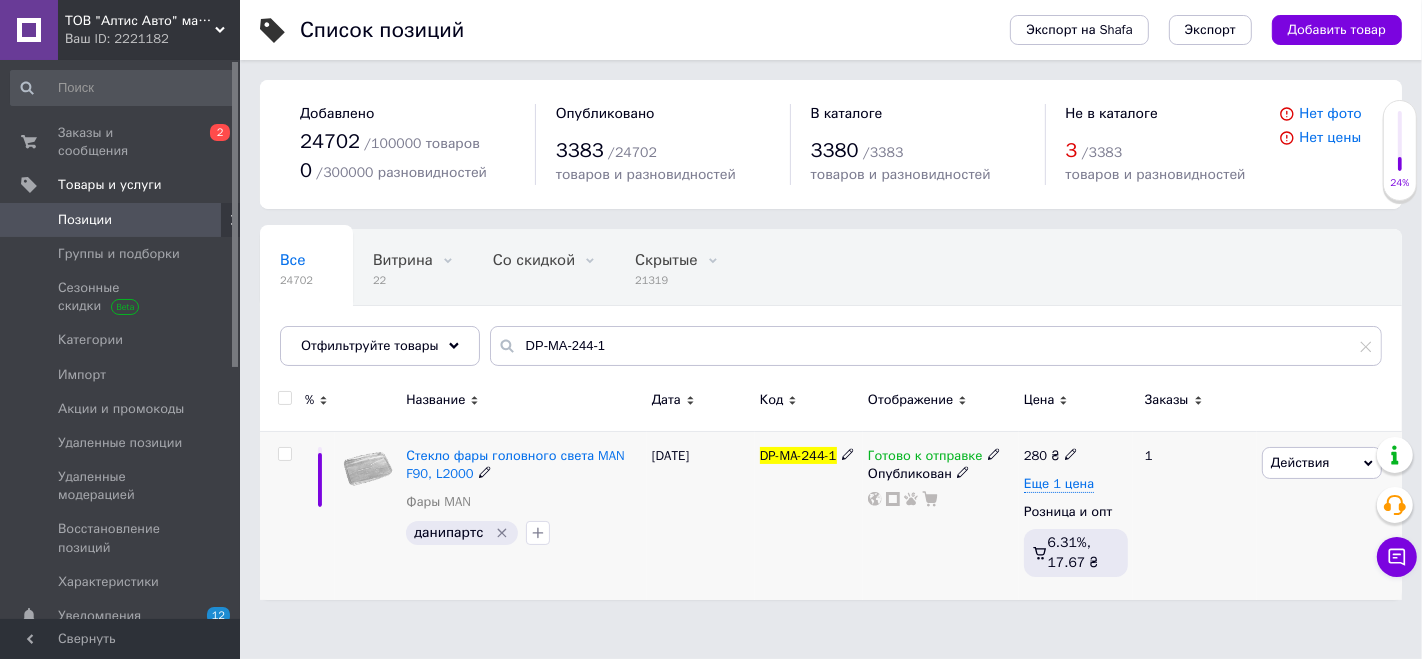 click 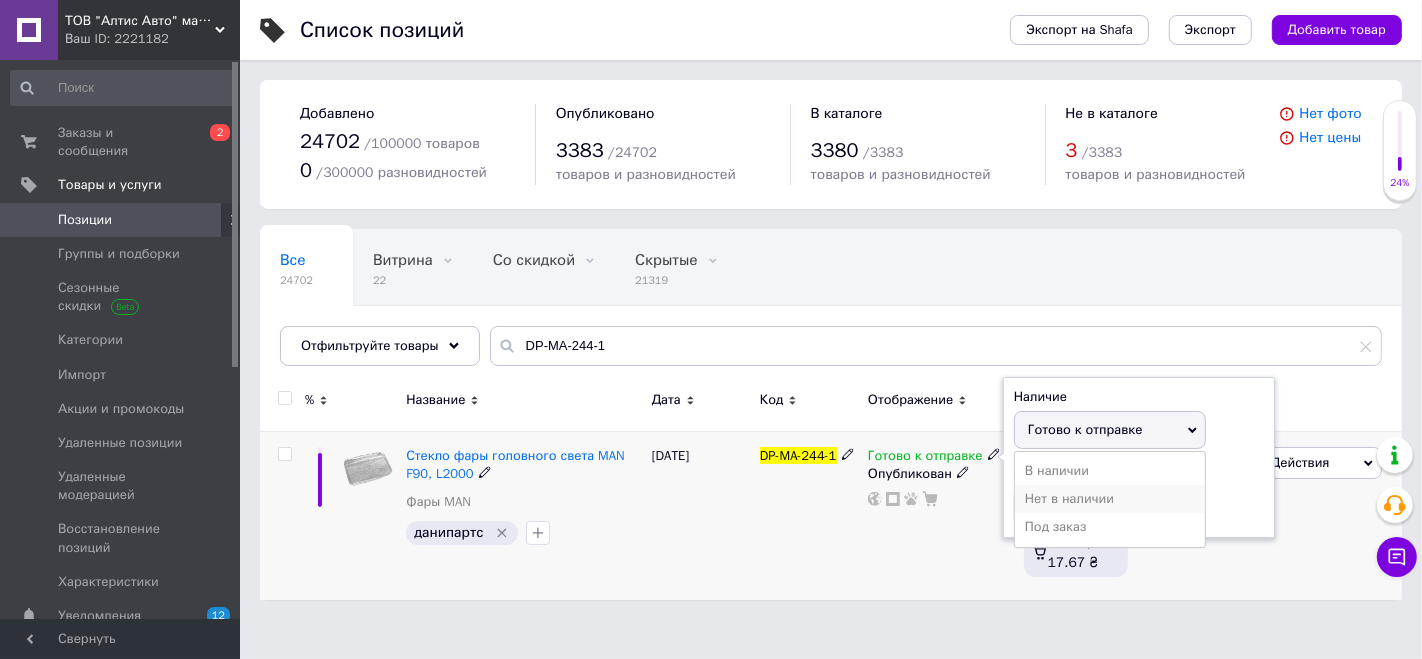 click on "Нет в наличии" at bounding box center (1110, 499) 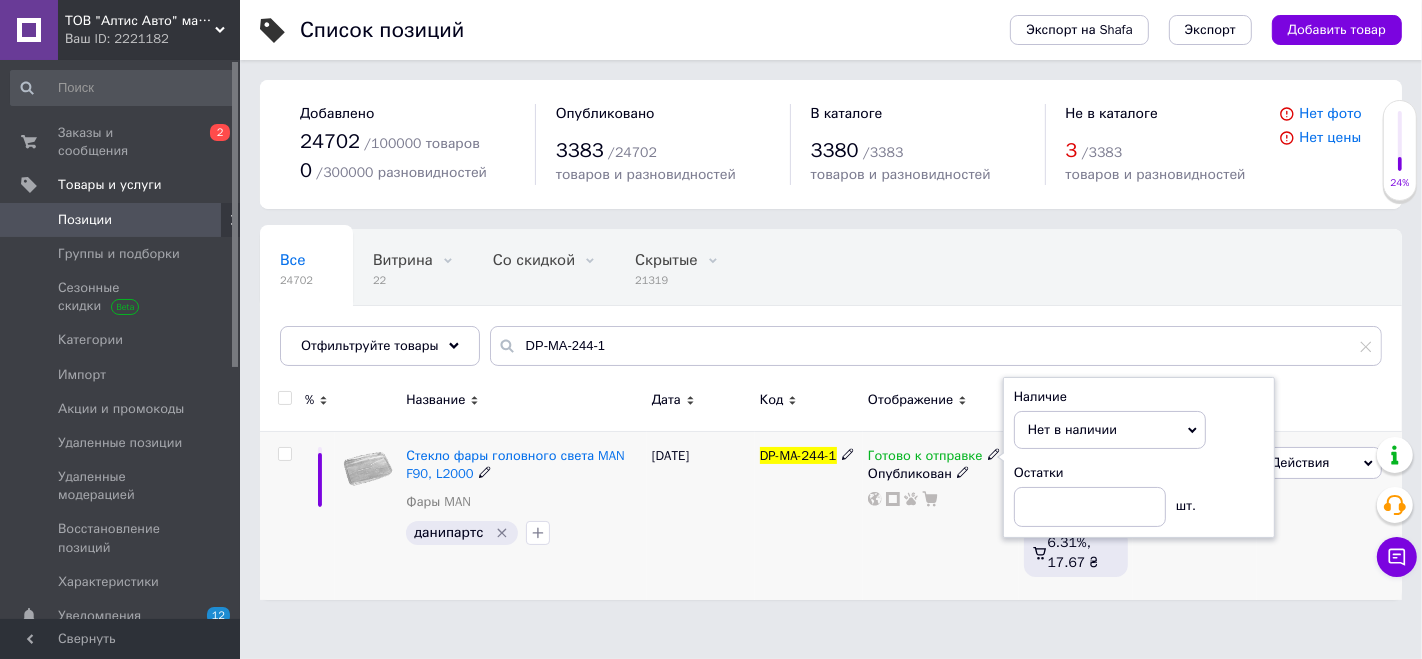 click on "Готово к отправке Наличие Нет в наличии В наличии Под заказ Готово к отправке Остатки шт. Опубликован" at bounding box center (941, 515) 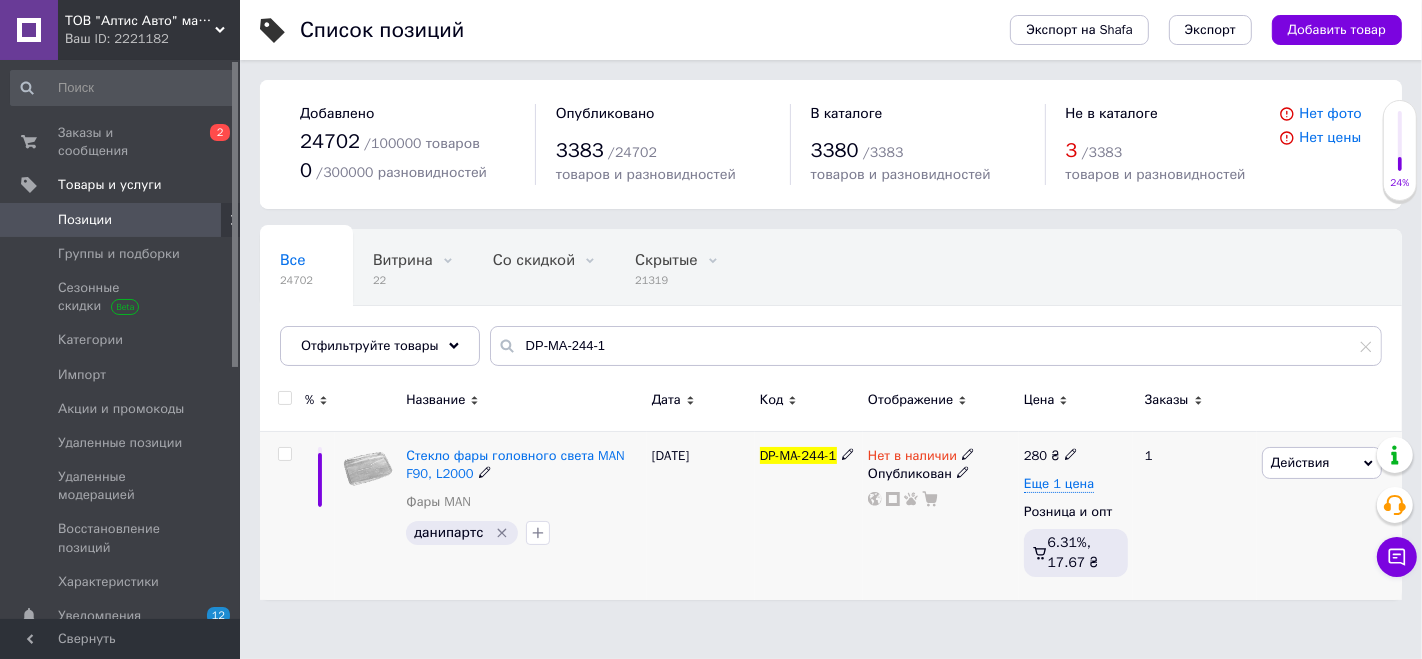 click on "Нет в наличии Опубликован" at bounding box center (941, 515) 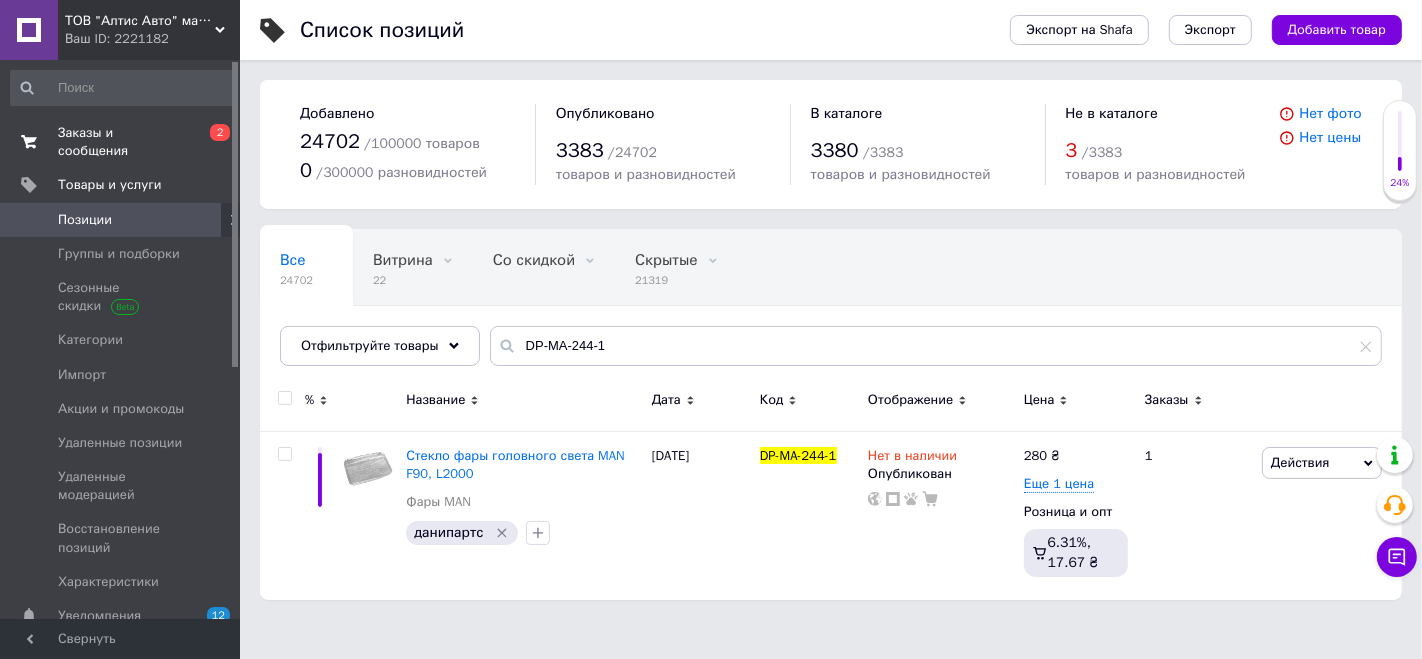 click on "Заказы и сообщения 0 2" at bounding box center [123, 142] 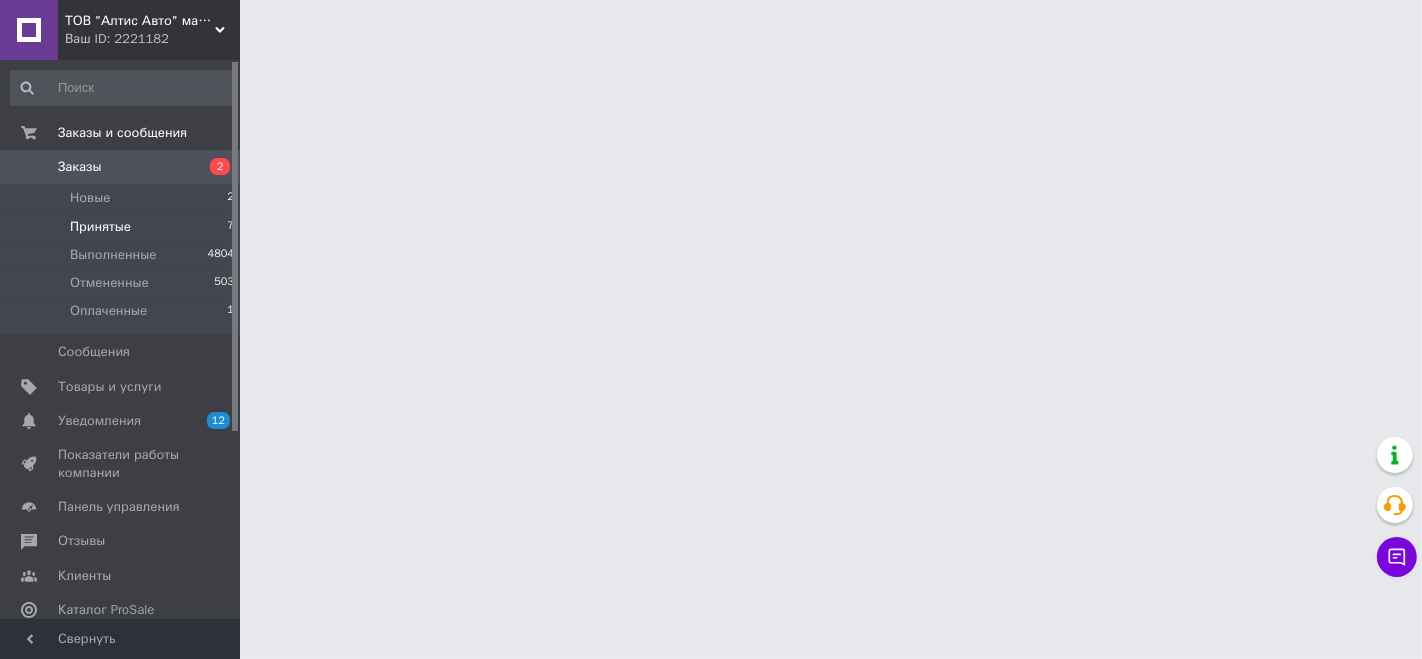 click on "Принятые" at bounding box center (100, 227) 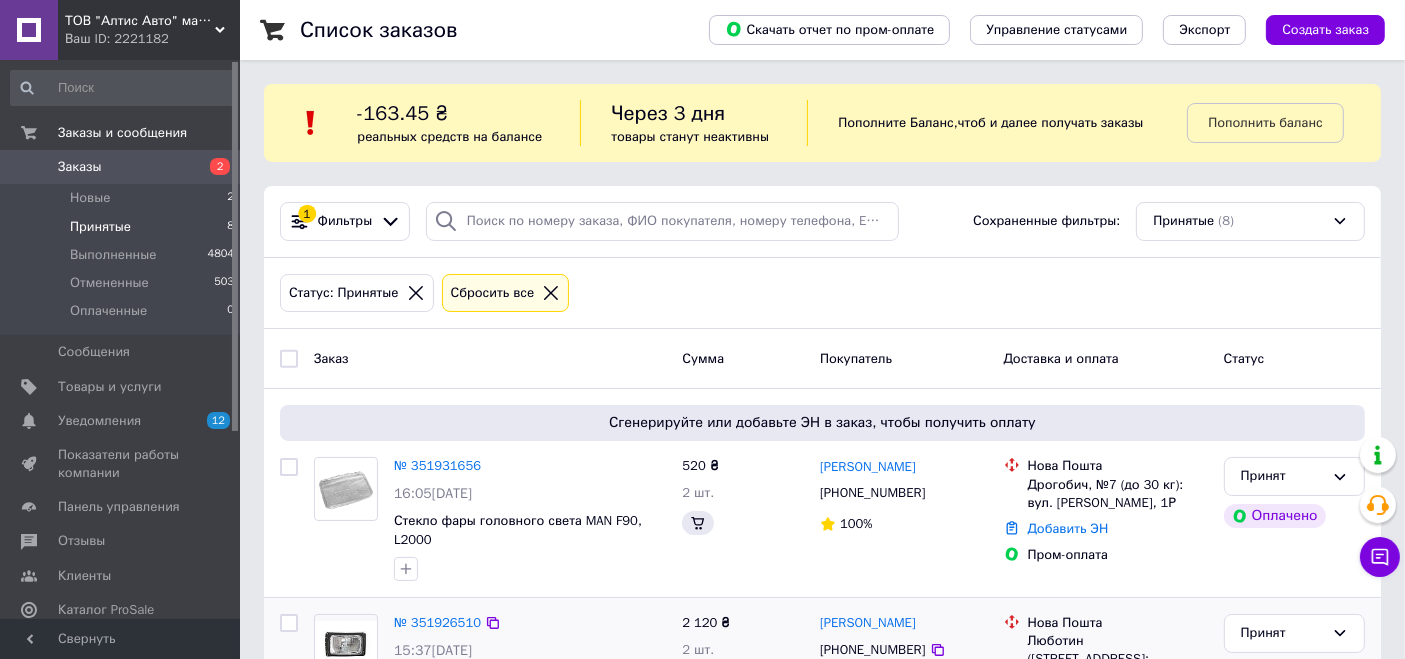 scroll, scrollTop: 222, scrollLeft: 0, axis: vertical 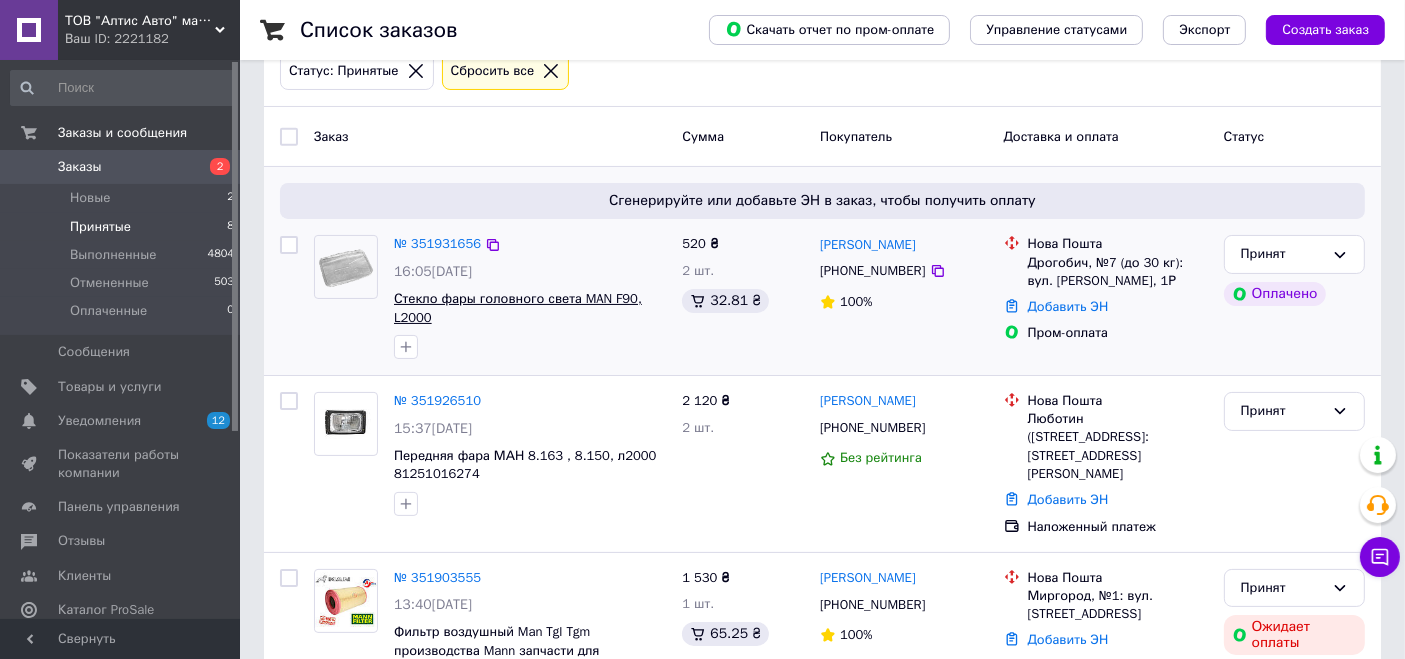 click on "Стекло фары головного света MAN F90, L2000" at bounding box center (518, 308) 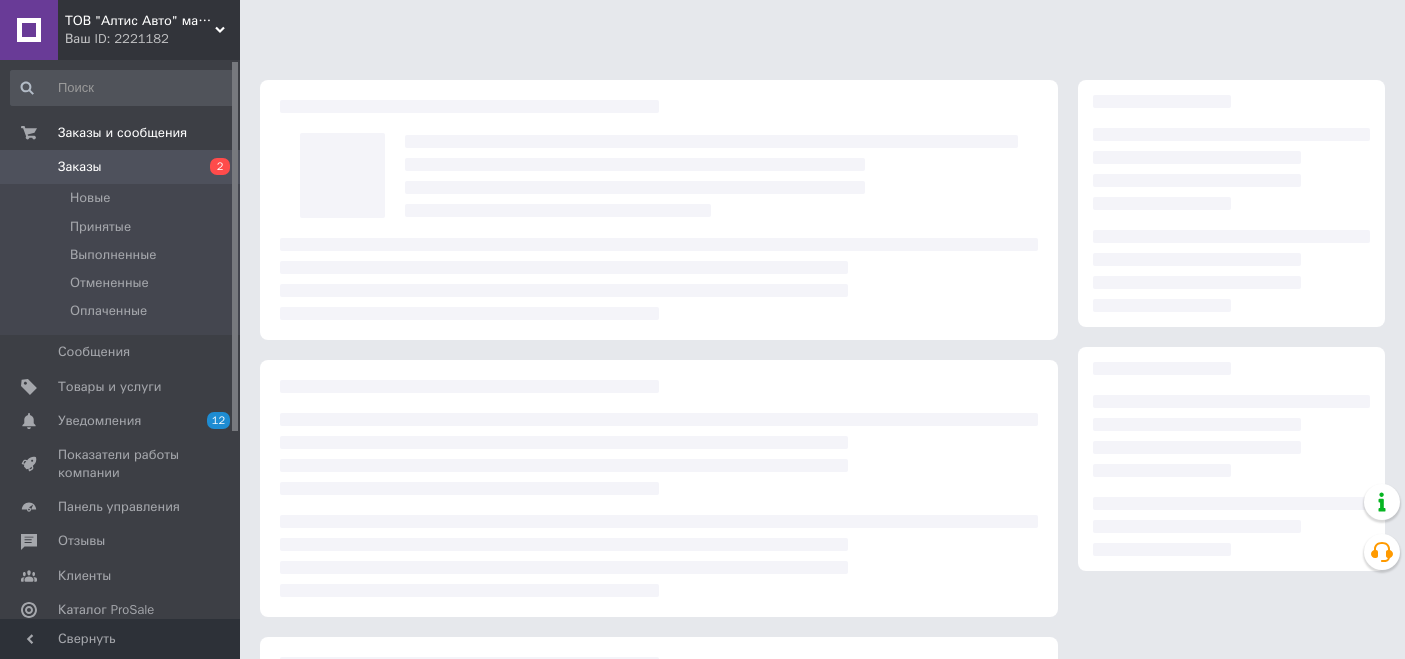 scroll, scrollTop: 0, scrollLeft: 0, axis: both 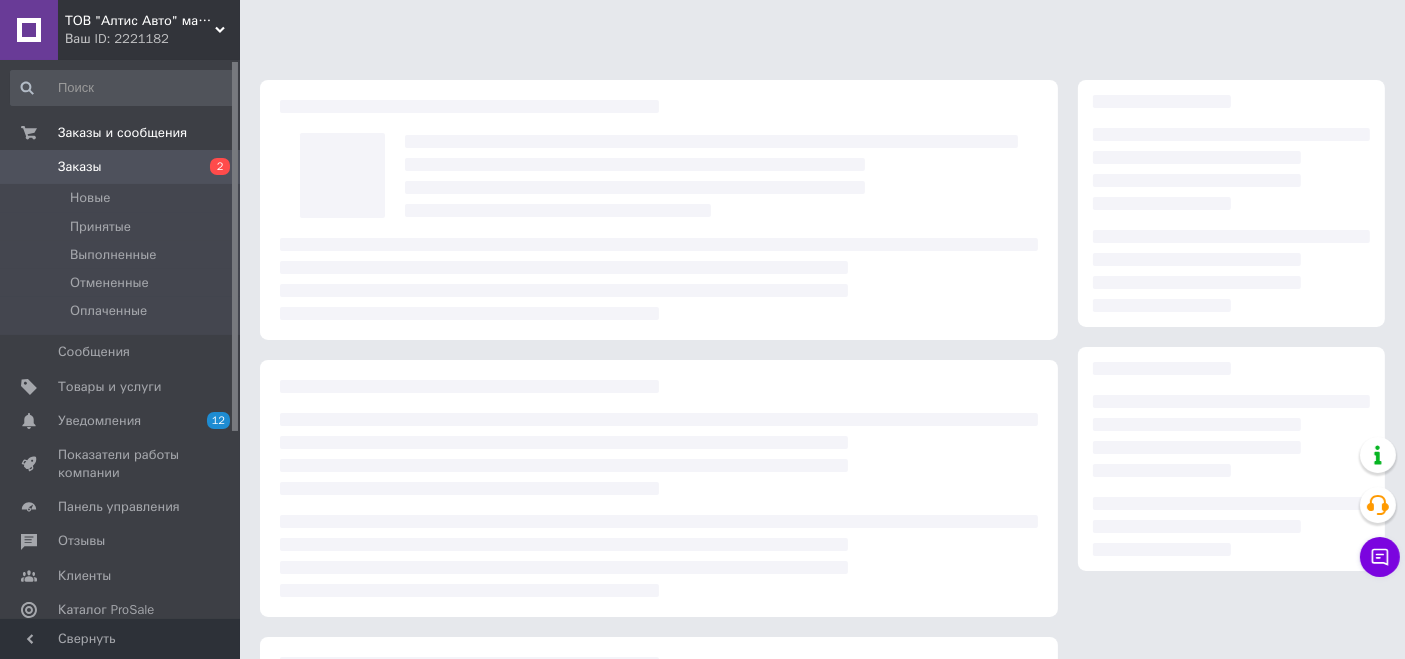drag, startPoint x: 620, startPoint y: 249, endPoint x: 608, endPoint y: 252, distance: 12.369317 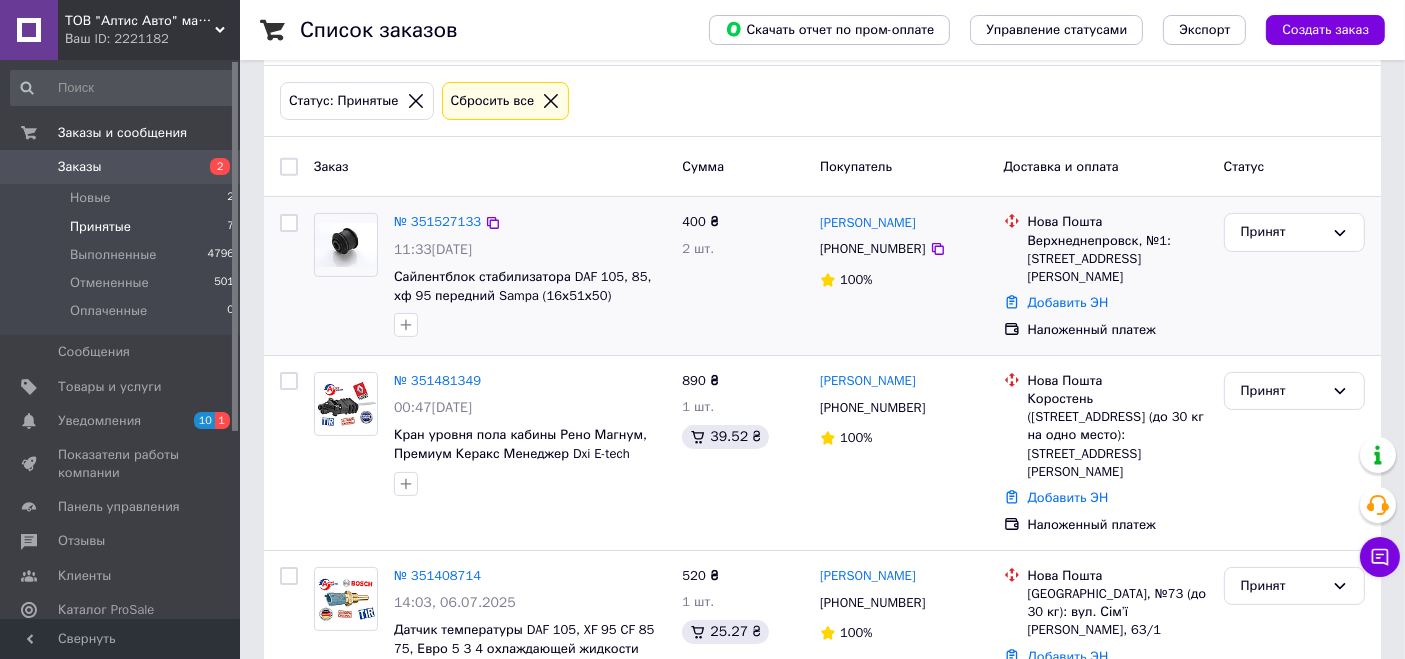 scroll, scrollTop: 0, scrollLeft: 0, axis: both 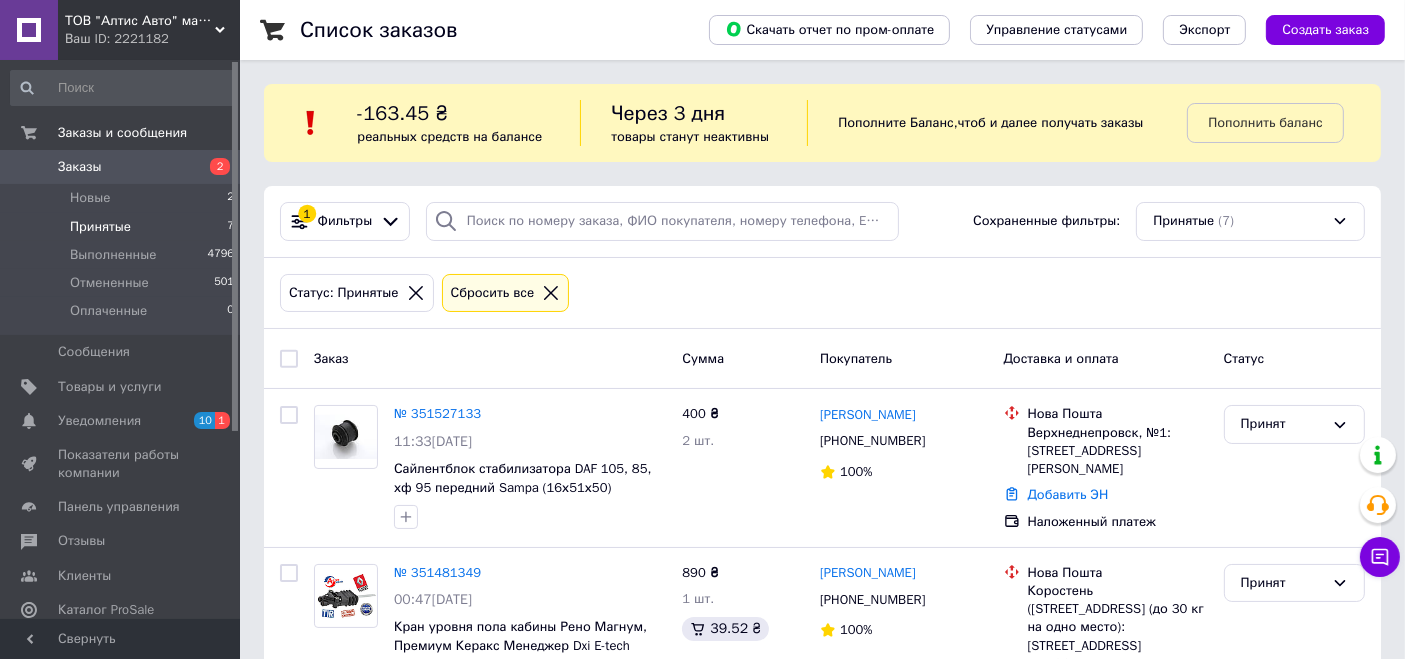 click on "Принятые" at bounding box center [100, 227] 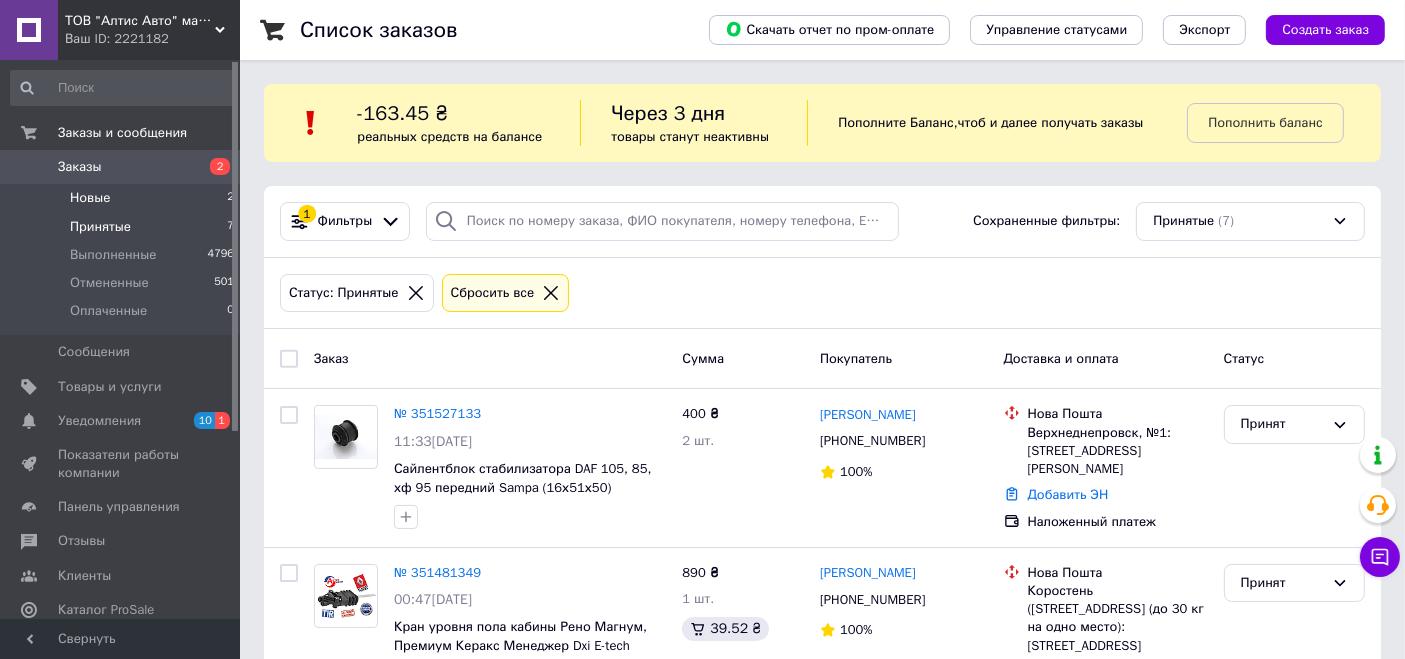 click on "Новые" at bounding box center [90, 198] 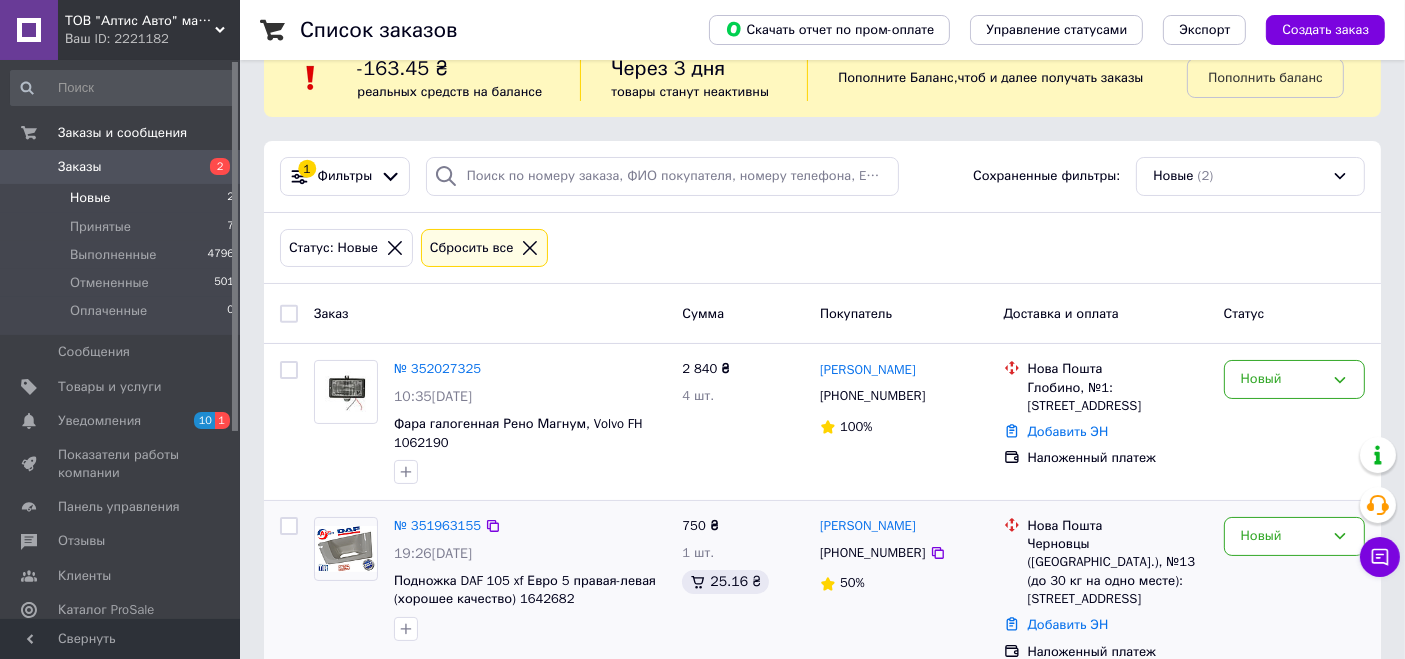 scroll, scrollTop: 67, scrollLeft: 0, axis: vertical 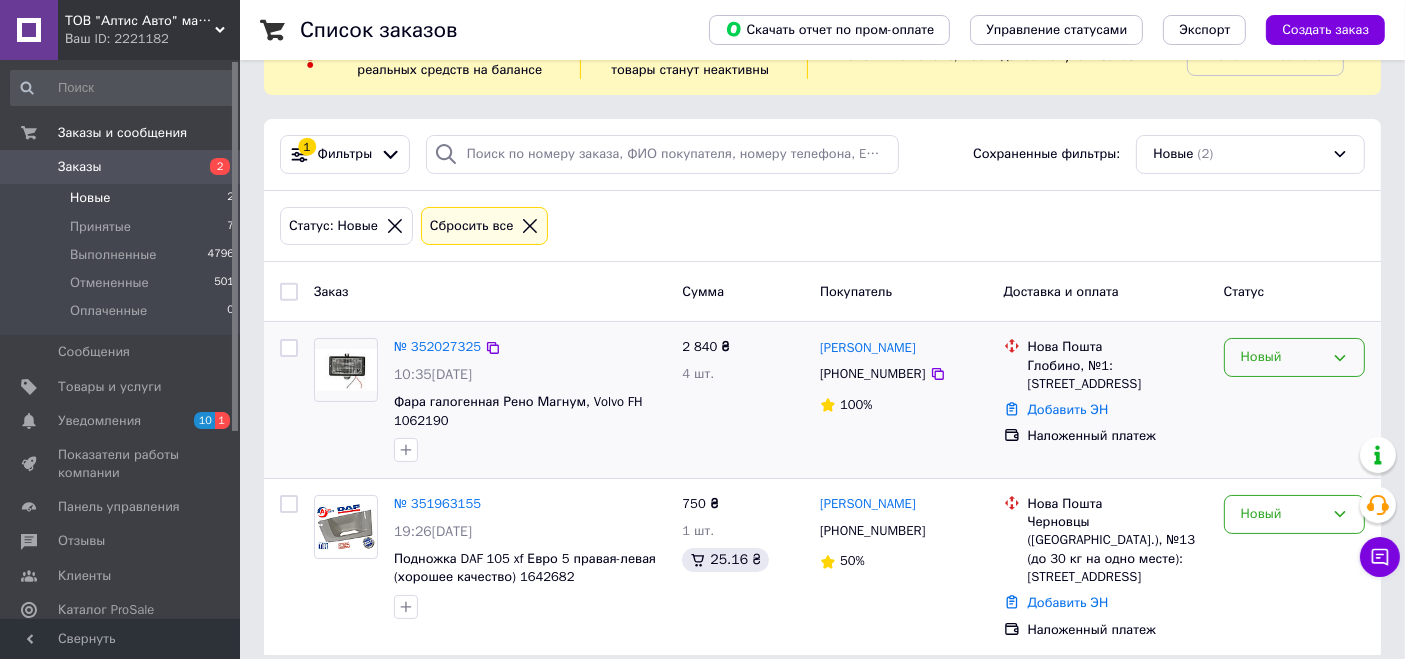 click on "Новый" at bounding box center [1282, 357] 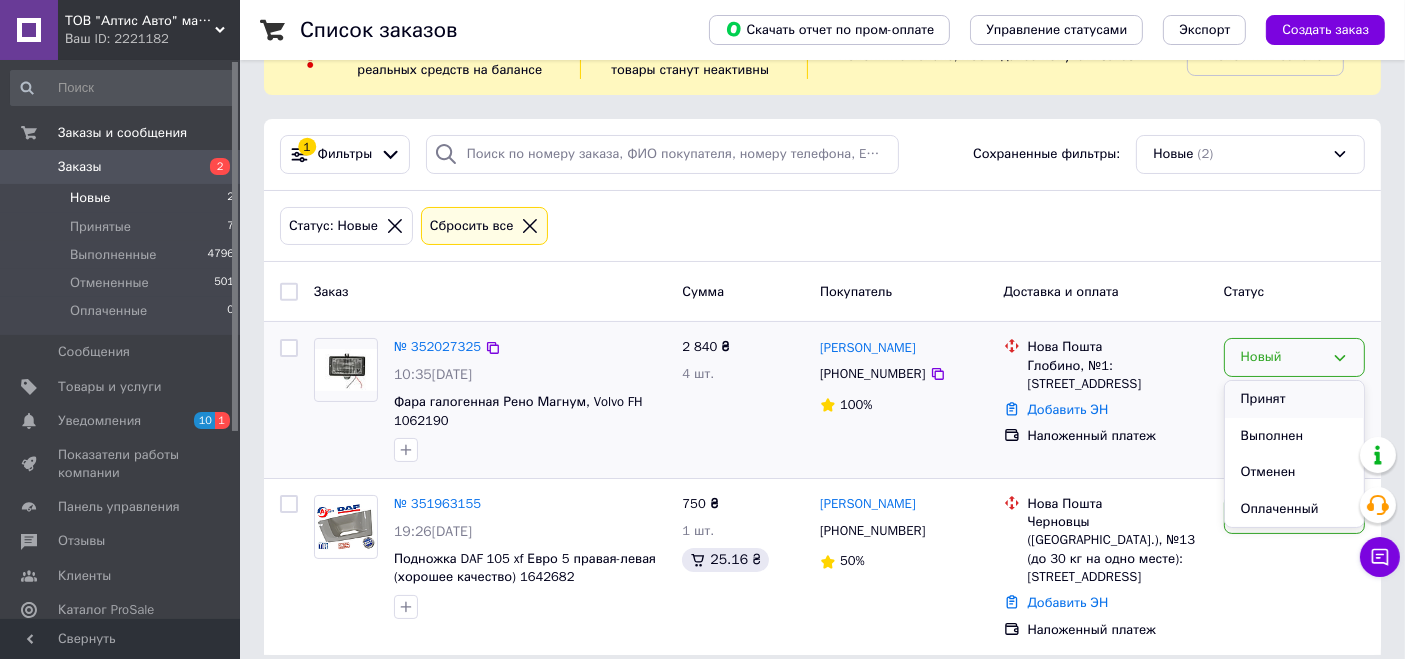 click on "Принят" at bounding box center (1294, 399) 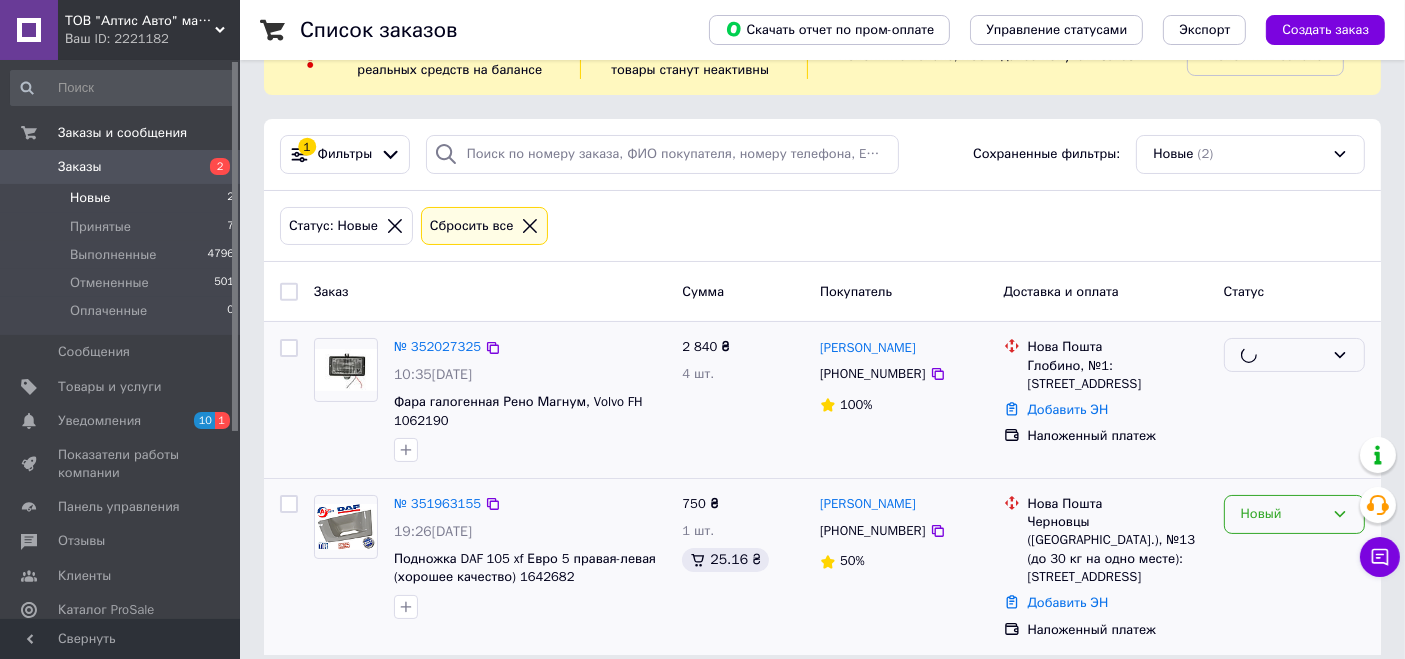 click on "Новый" at bounding box center (1282, 514) 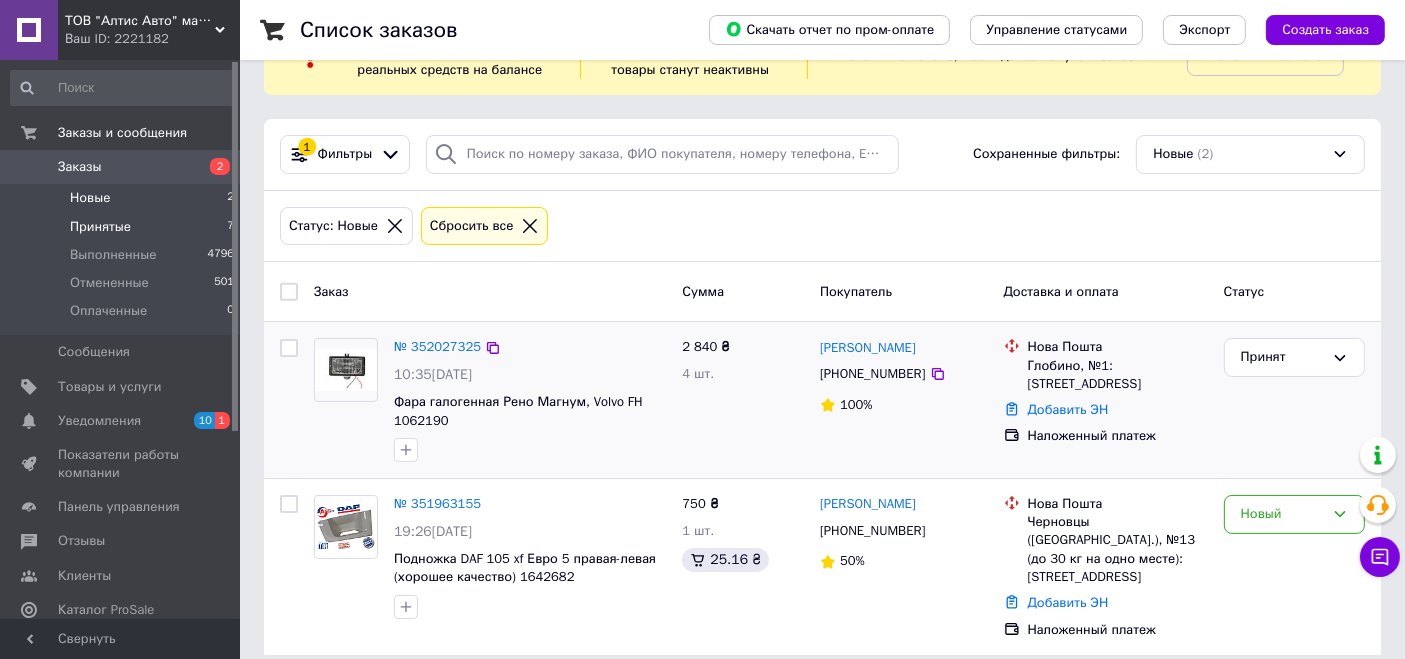 click on "Принятые" at bounding box center [100, 227] 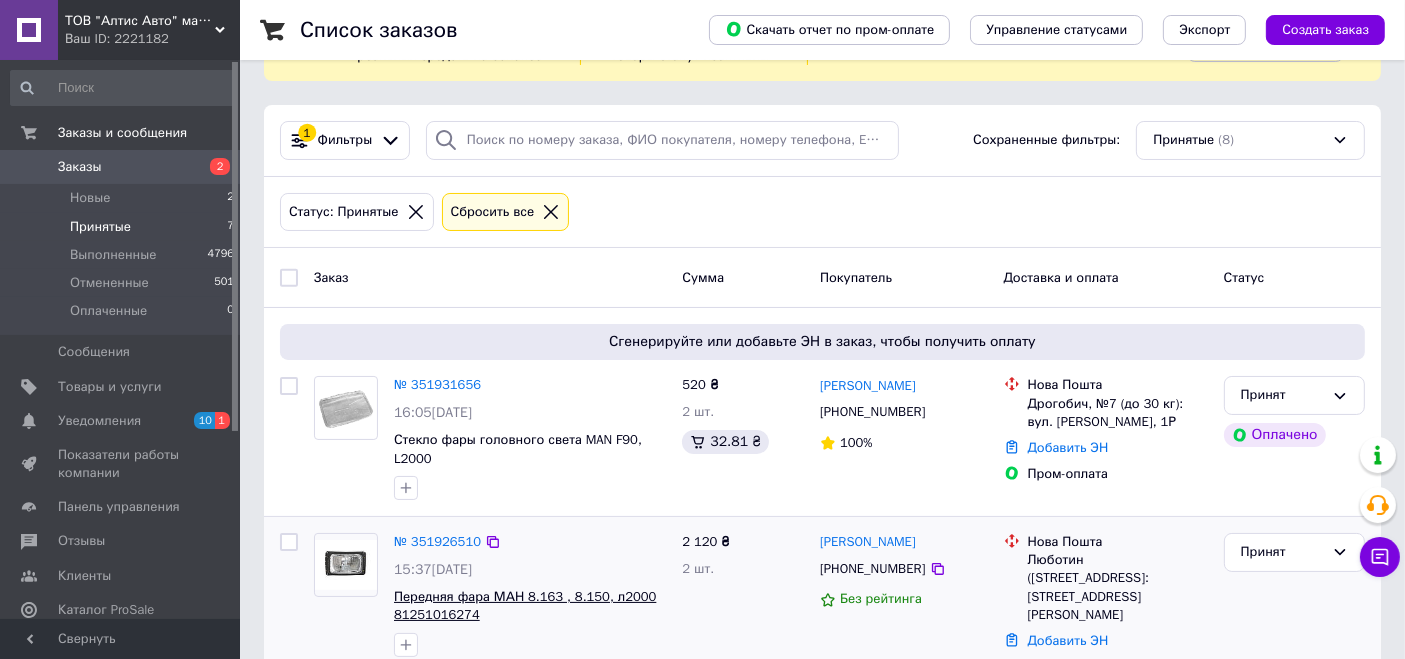 scroll, scrollTop: 111, scrollLeft: 0, axis: vertical 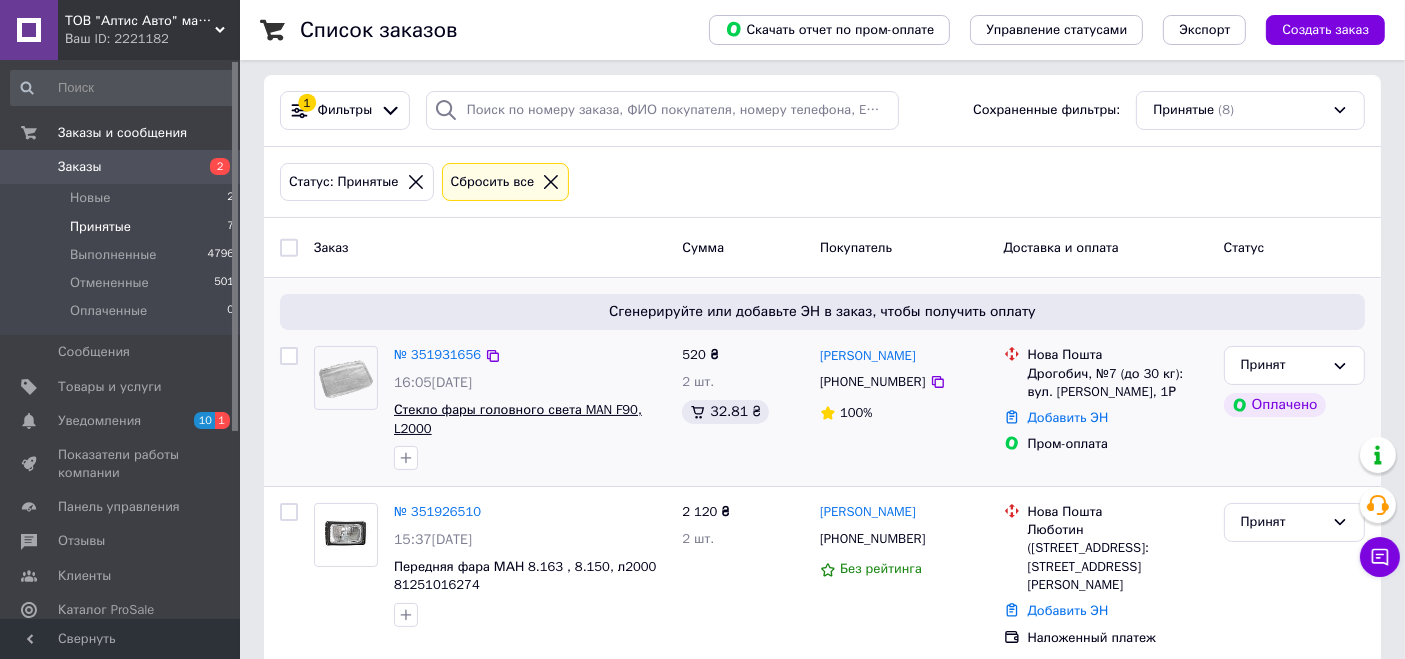 click on "Стекло фары головного света MAN F90, L2000" at bounding box center [518, 419] 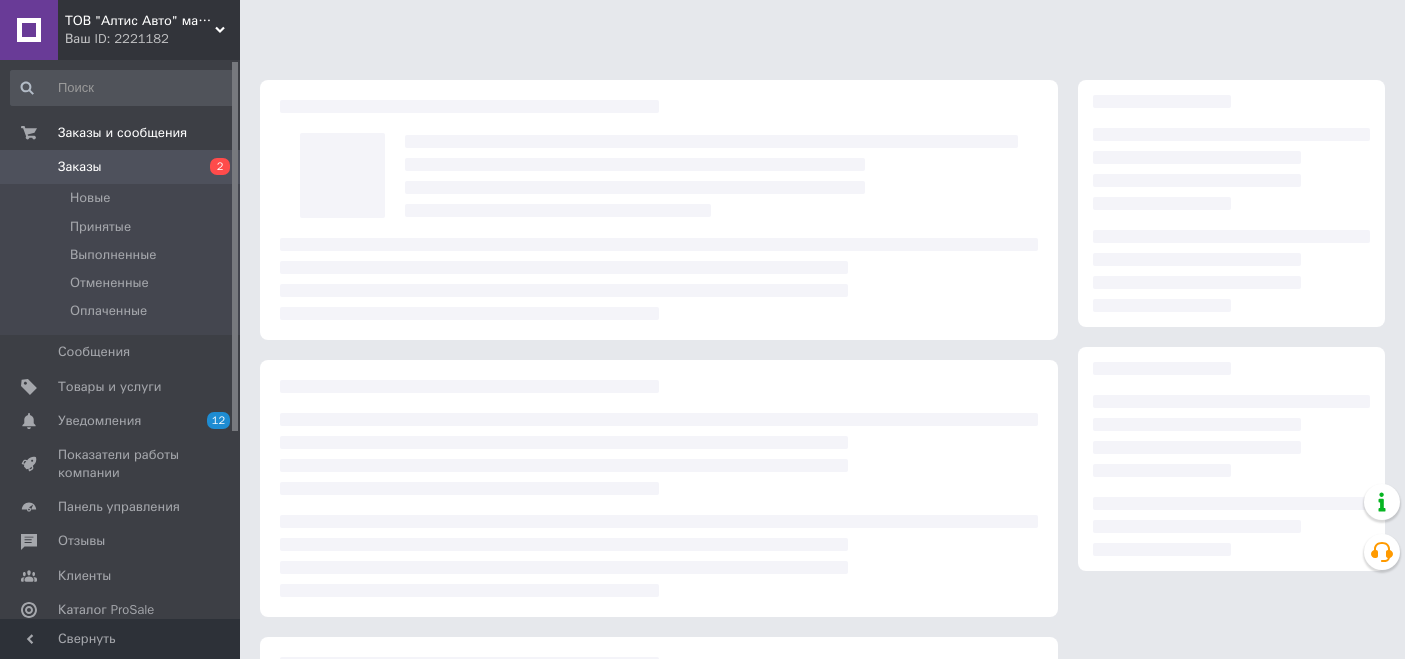 scroll, scrollTop: 0, scrollLeft: 0, axis: both 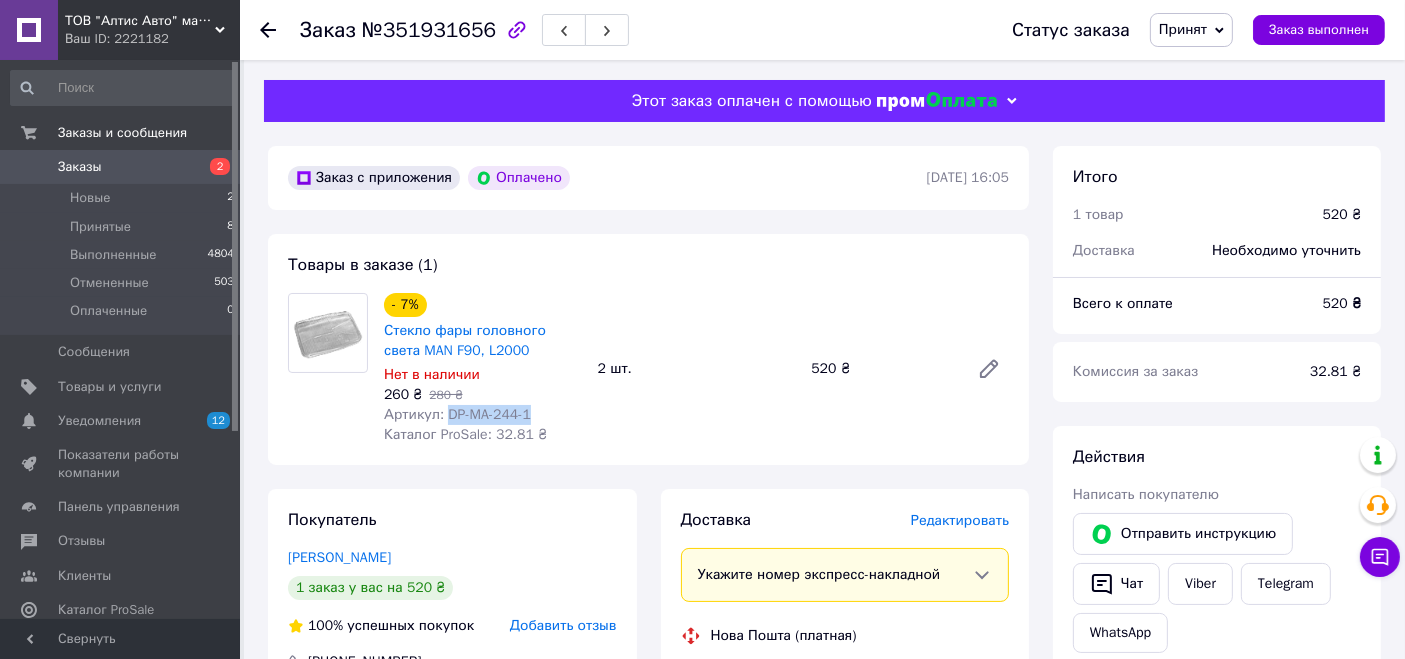 drag, startPoint x: 509, startPoint y: 417, endPoint x: 454, endPoint y: 433, distance: 57.280014 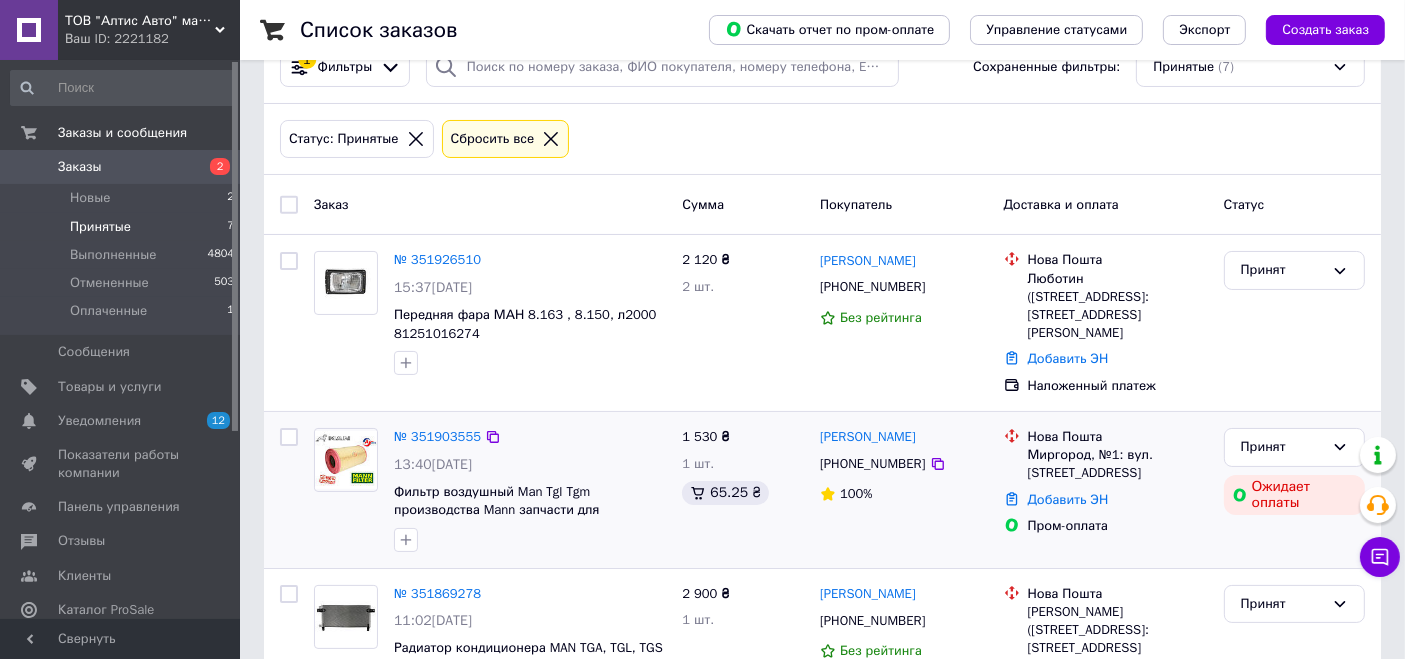 scroll, scrollTop: 222, scrollLeft: 0, axis: vertical 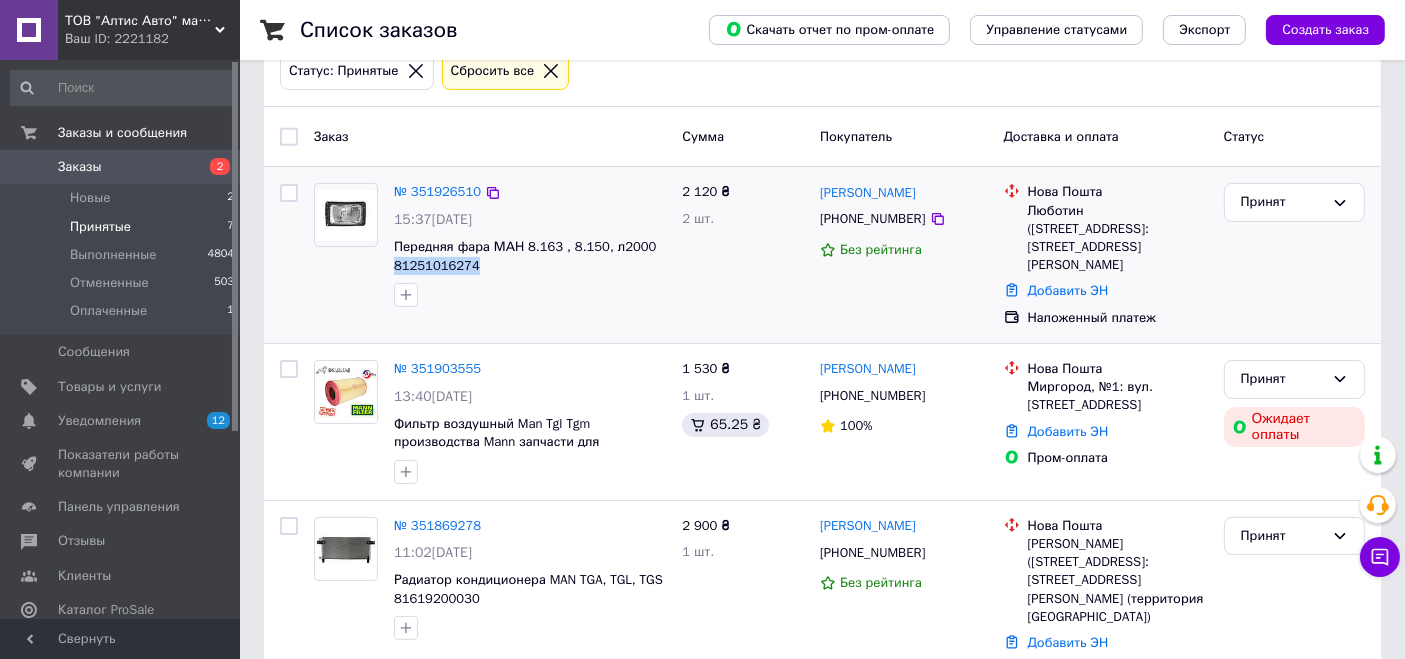 drag, startPoint x: 490, startPoint y: 267, endPoint x: 391, endPoint y: 262, distance: 99.12618 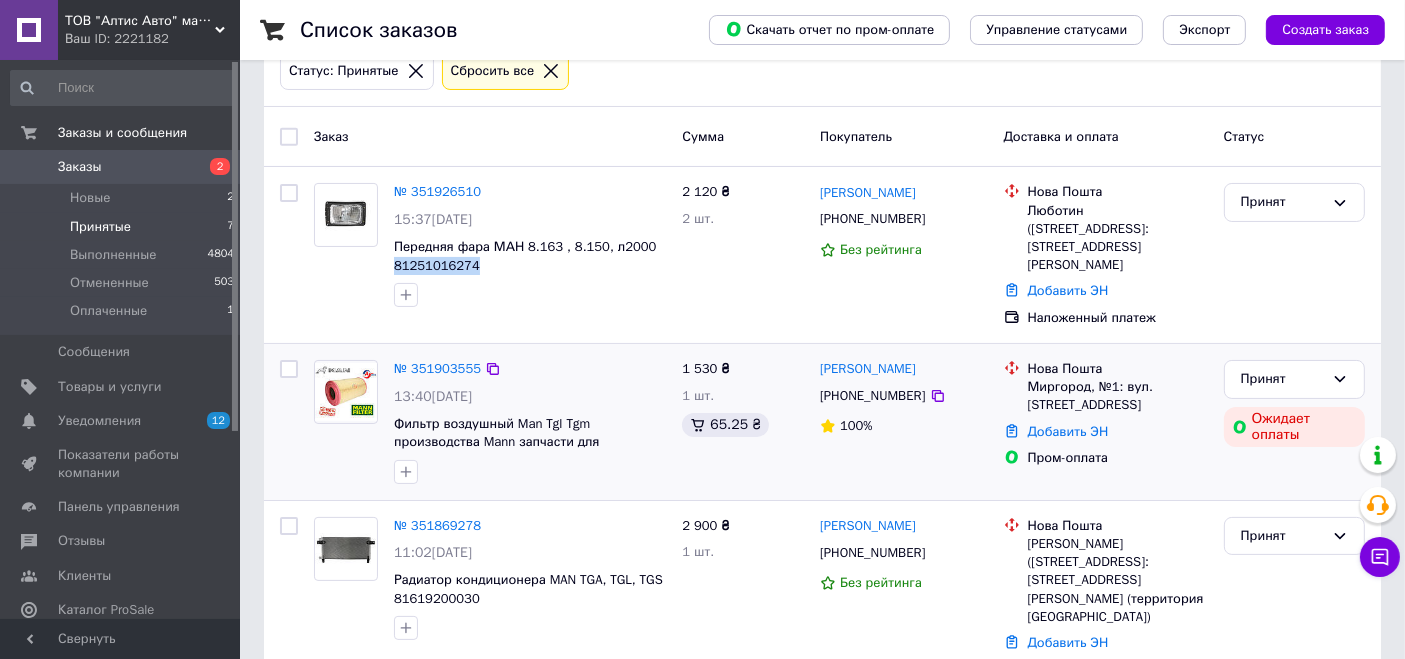 copy on "81251016274" 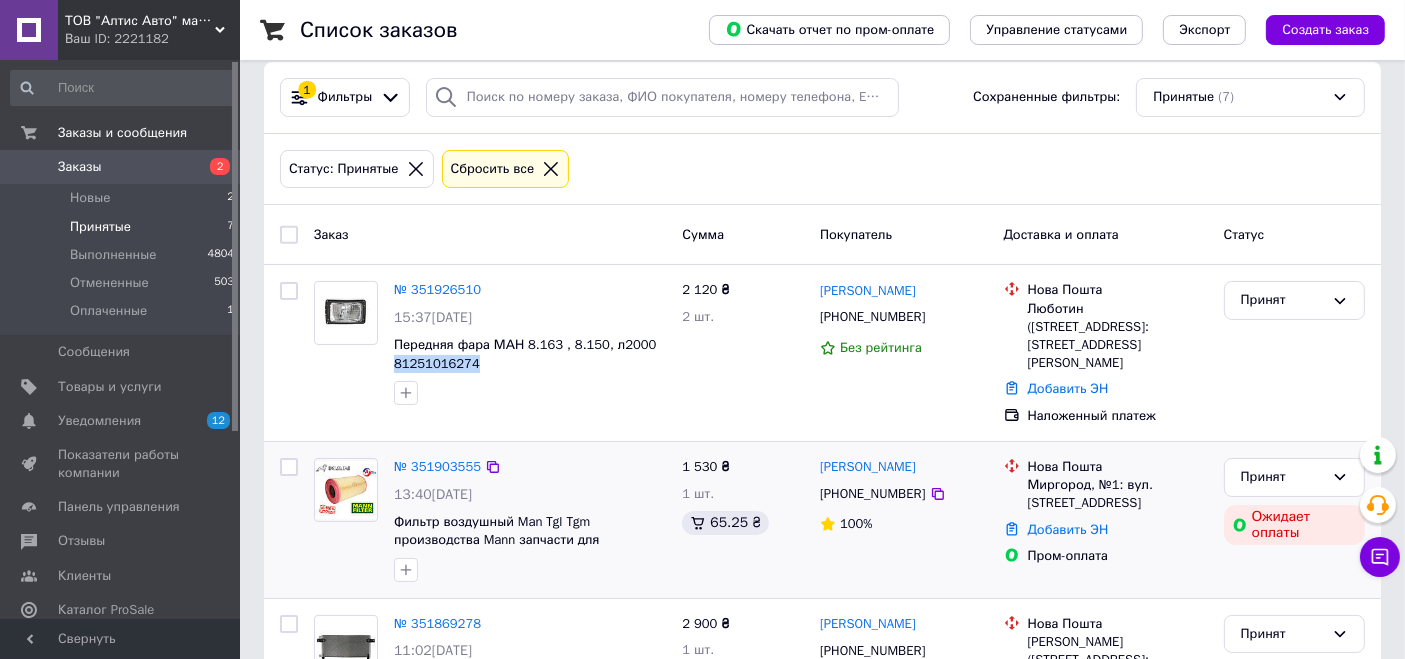 scroll, scrollTop: 0, scrollLeft: 0, axis: both 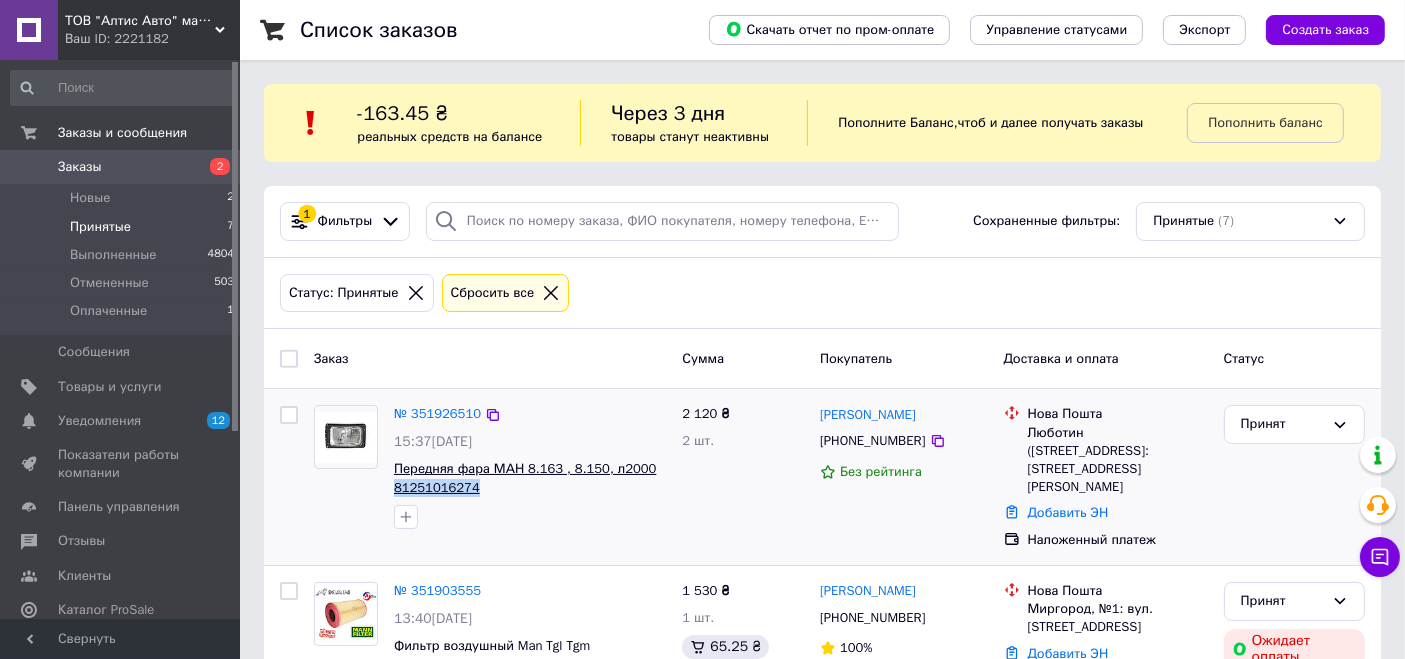 click on "Передняя фара МАН 8.163 , 8.150, л2000 81251016274" at bounding box center [525, 478] 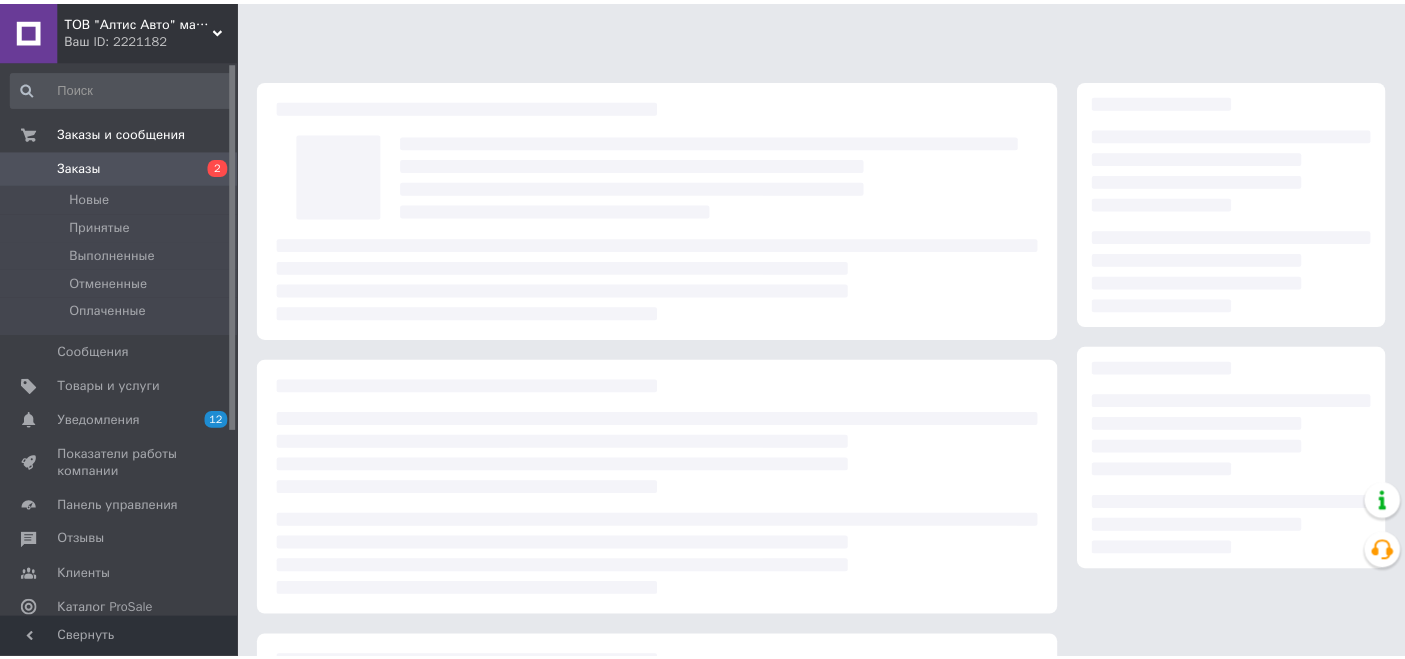 scroll, scrollTop: 0, scrollLeft: 0, axis: both 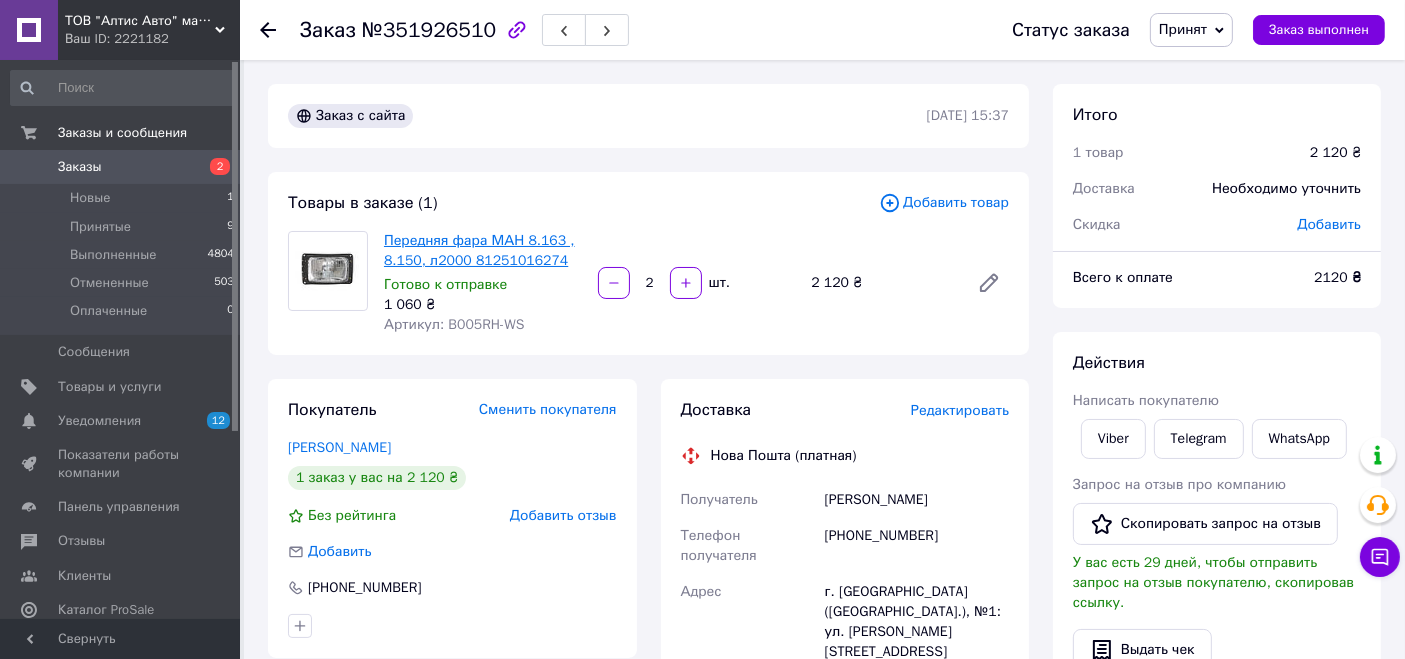 click on "Передняя фара МАН 8.163 , 8.150, л2000 81251016274" at bounding box center (479, 250) 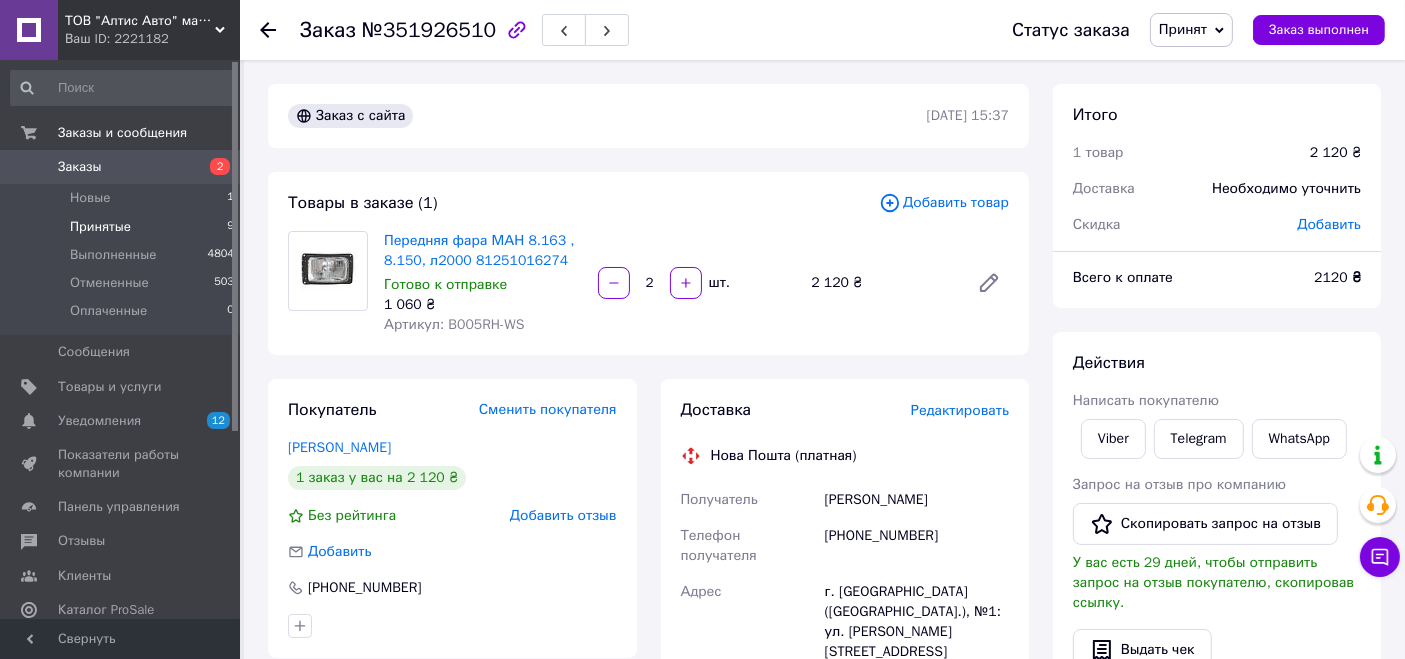 click on "Принятые" at bounding box center (100, 227) 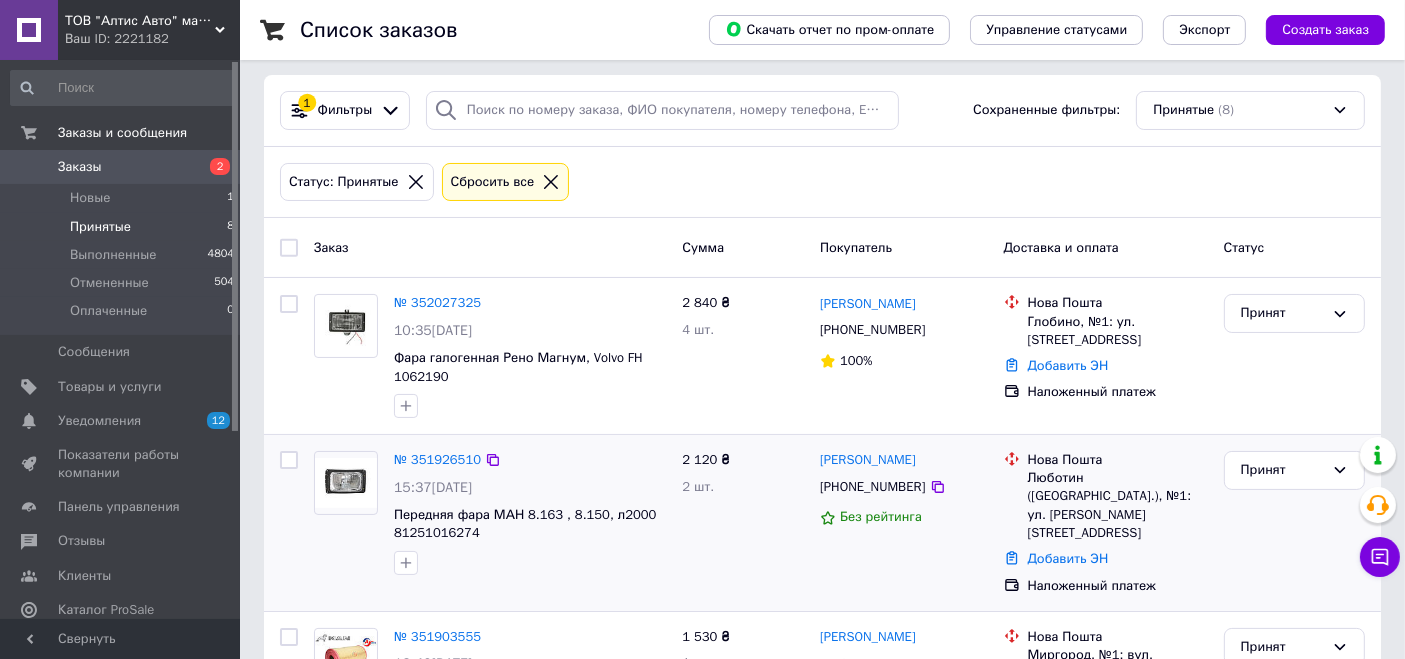 scroll, scrollTop: 333, scrollLeft: 0, axis: vertical 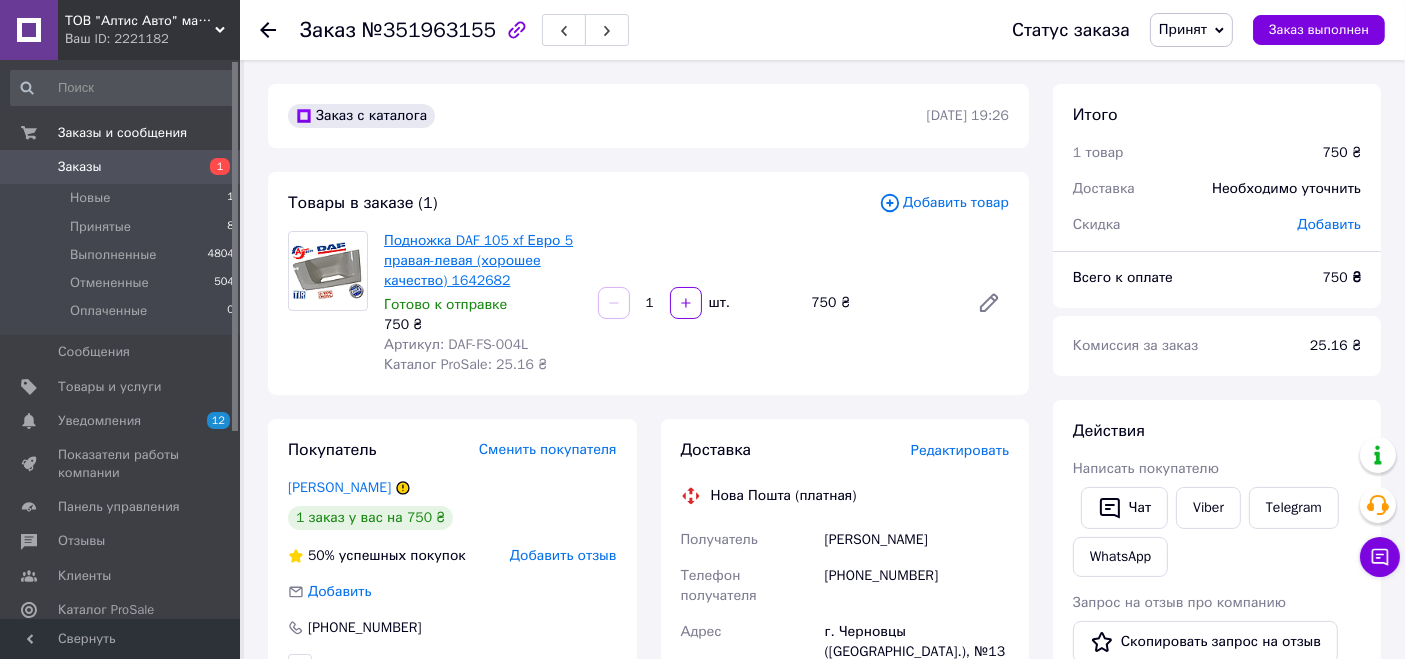 click on "Подножка DAF 105 xf Евро 5 правая-левая (хорошее качество) 1642682" at bounding box center (478, 260) 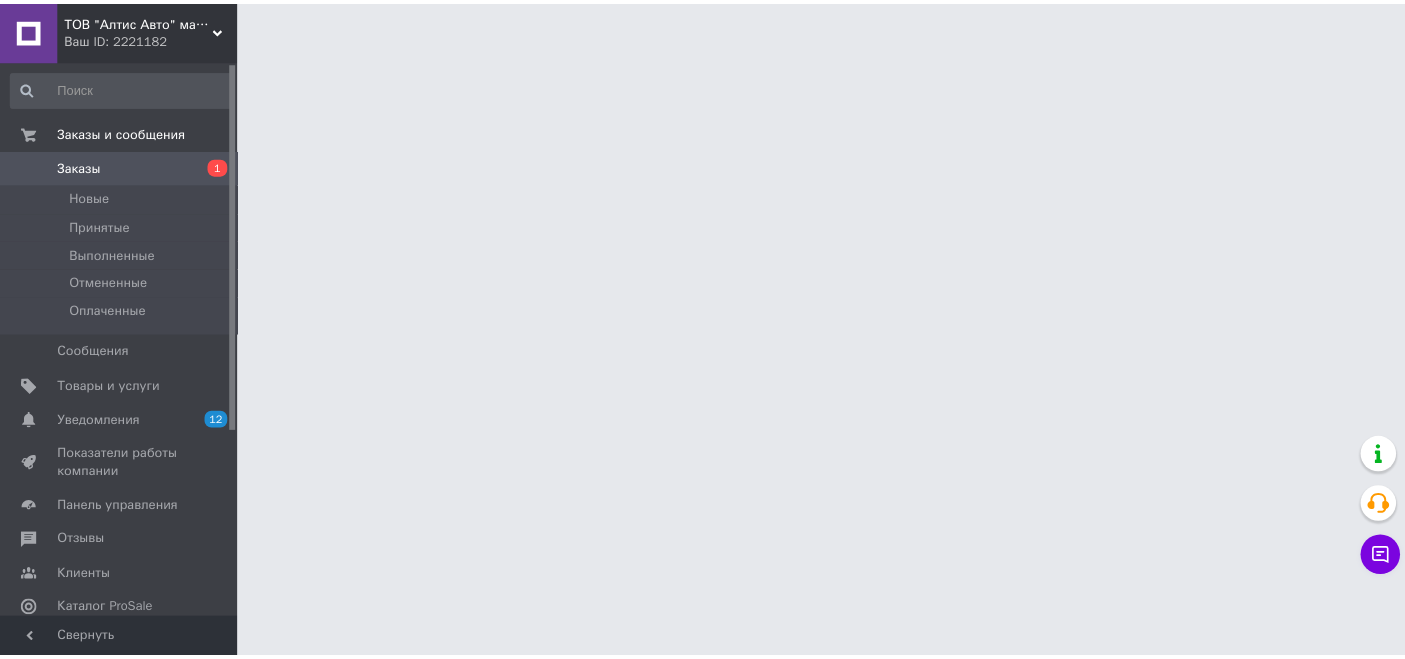scroll, scrollTop: 0, scrollLeft: 0, axis: both 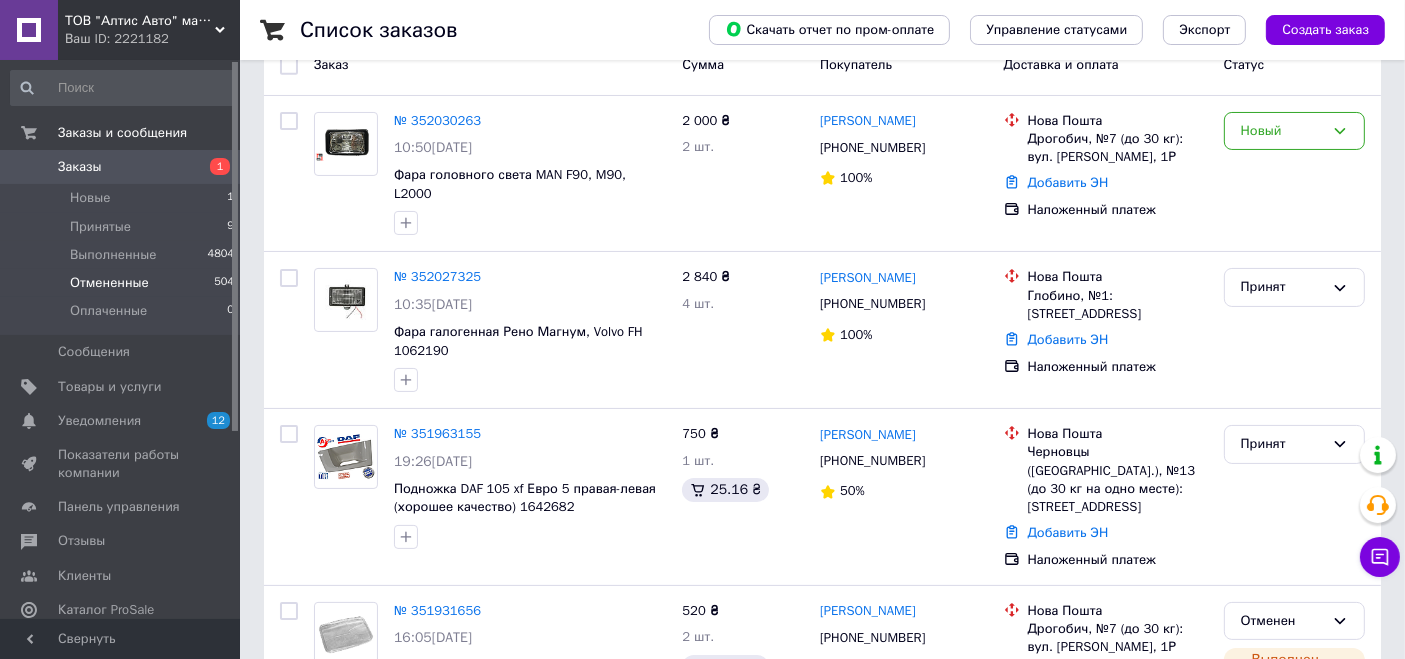click on "Отмененные" at bounding box center (109, 283) 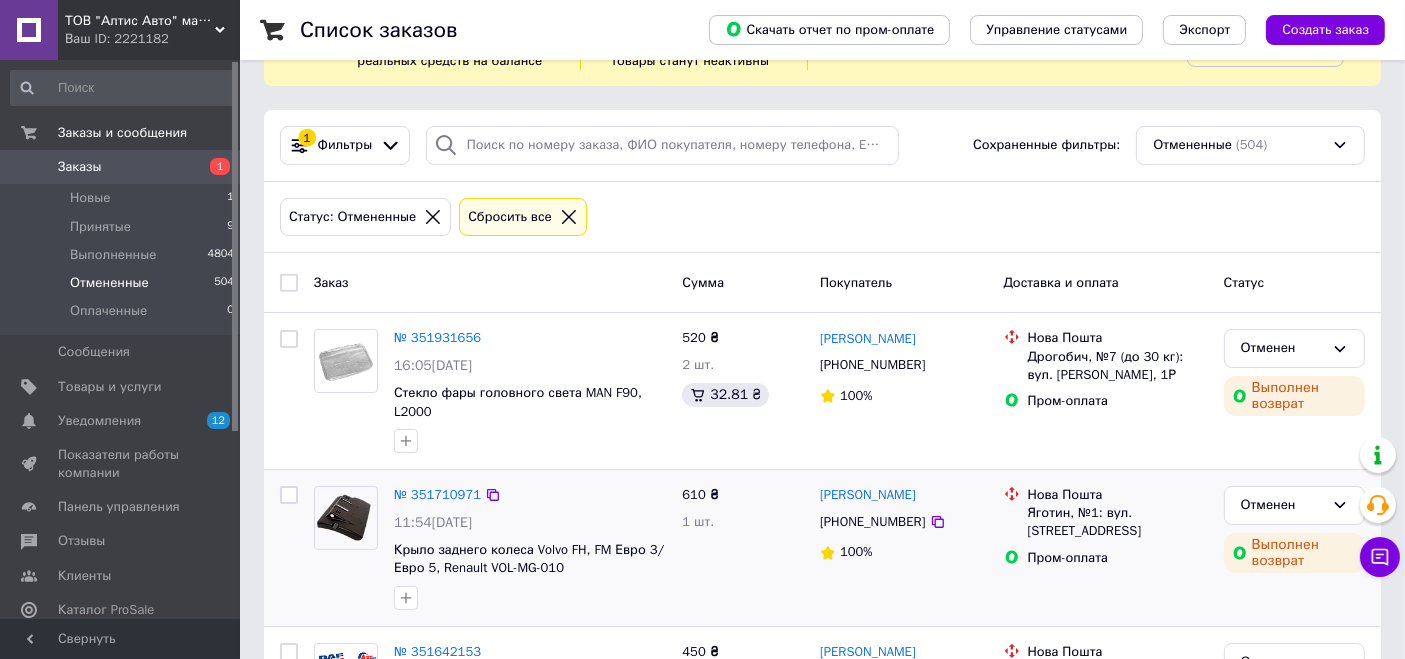 scroll, scrollTop: 111, scrollLeft: 0, axis: vertical 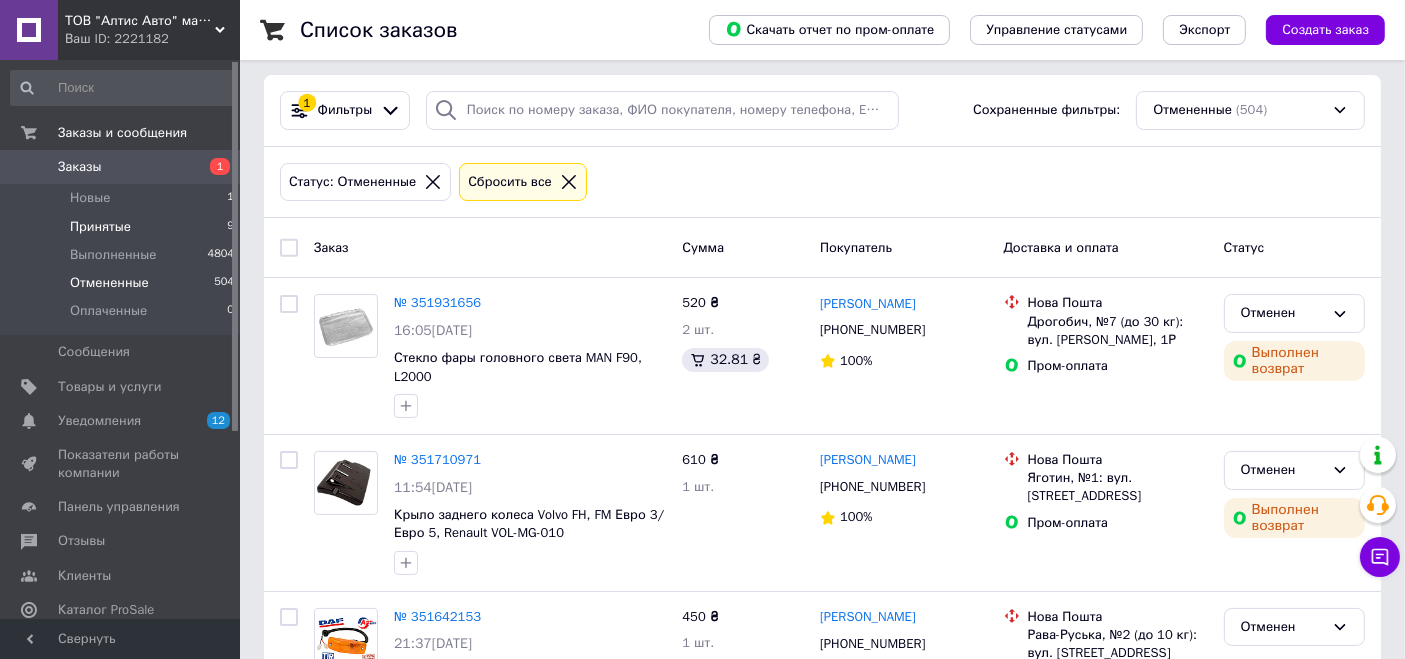click on "Принятые" at bounding box center (100, 227) 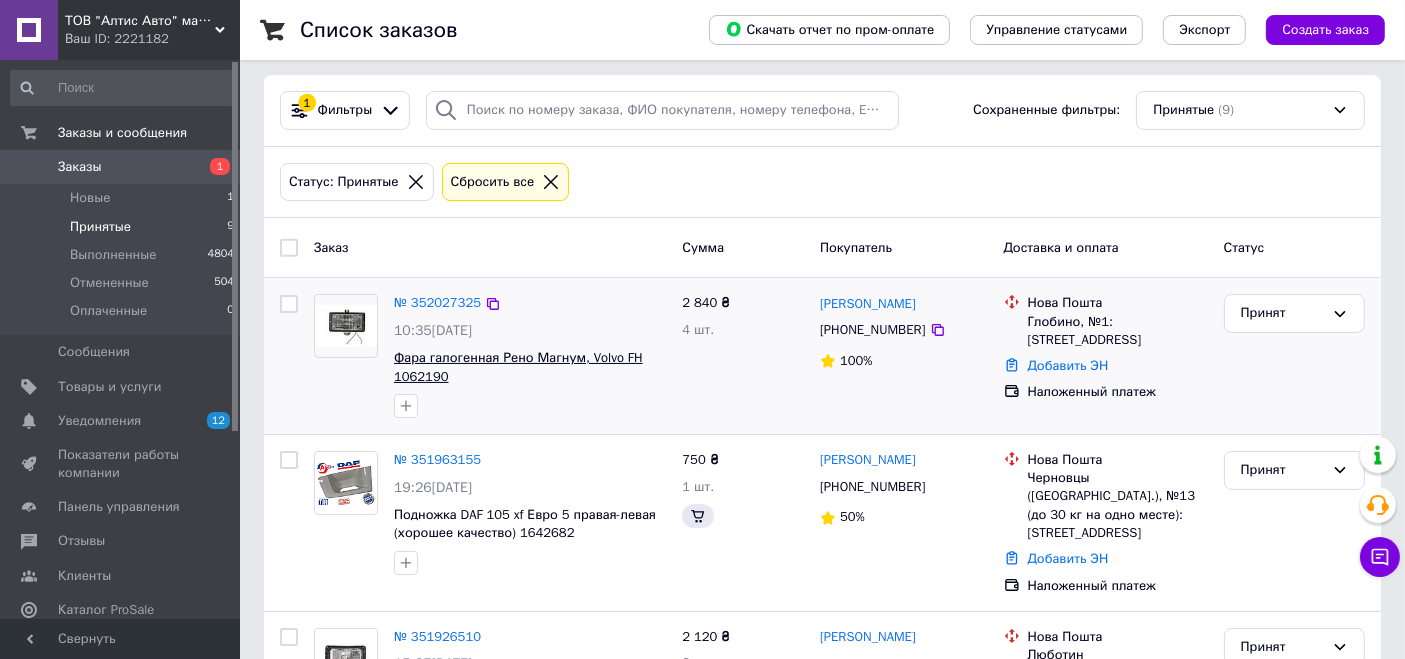 scroll, scrollTop: 0, scrollLeft: 0, axis: both 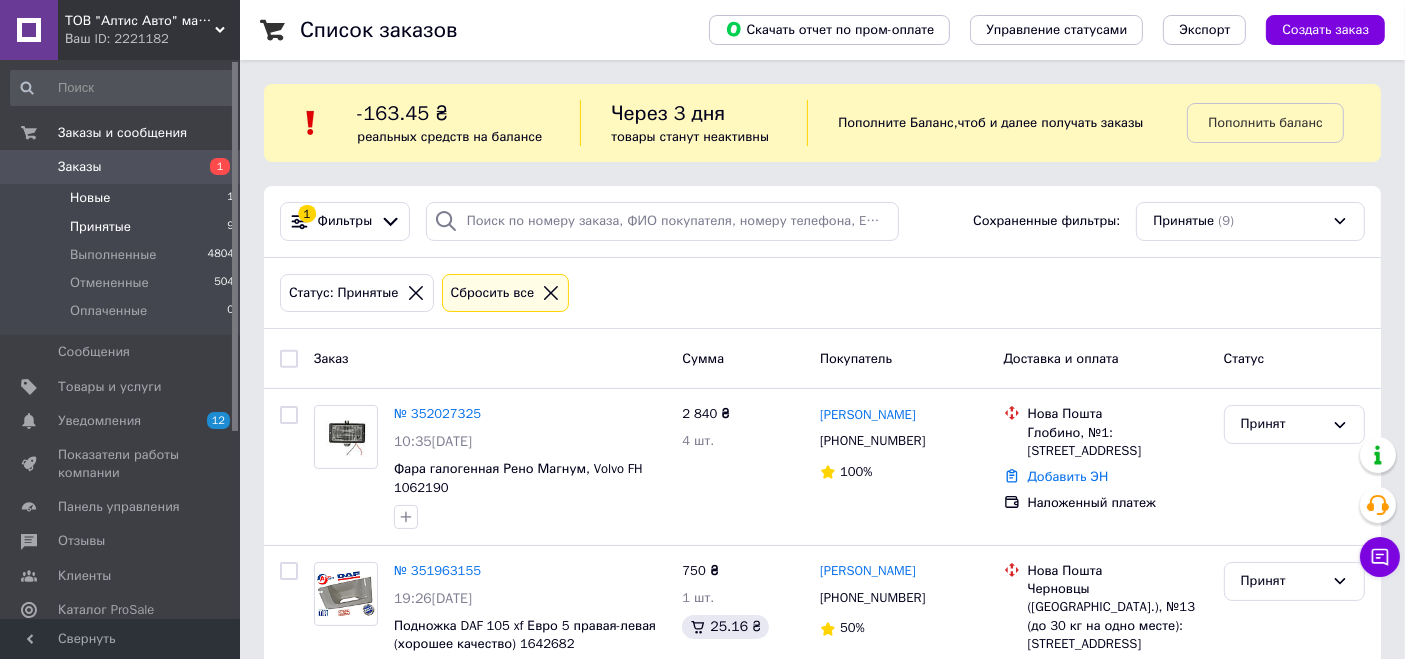 click on "Новые" at bounding box center (90, 198) 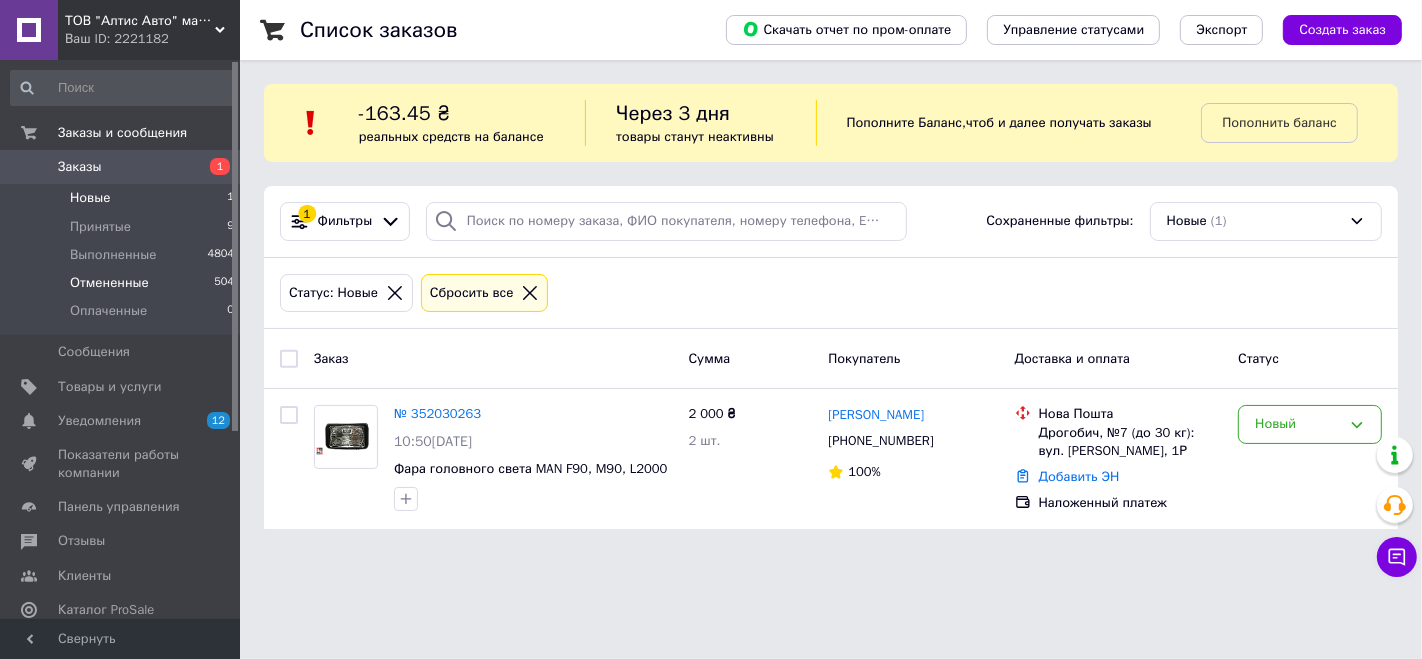 click on "Отмененные" at bounding box center [109, 283] 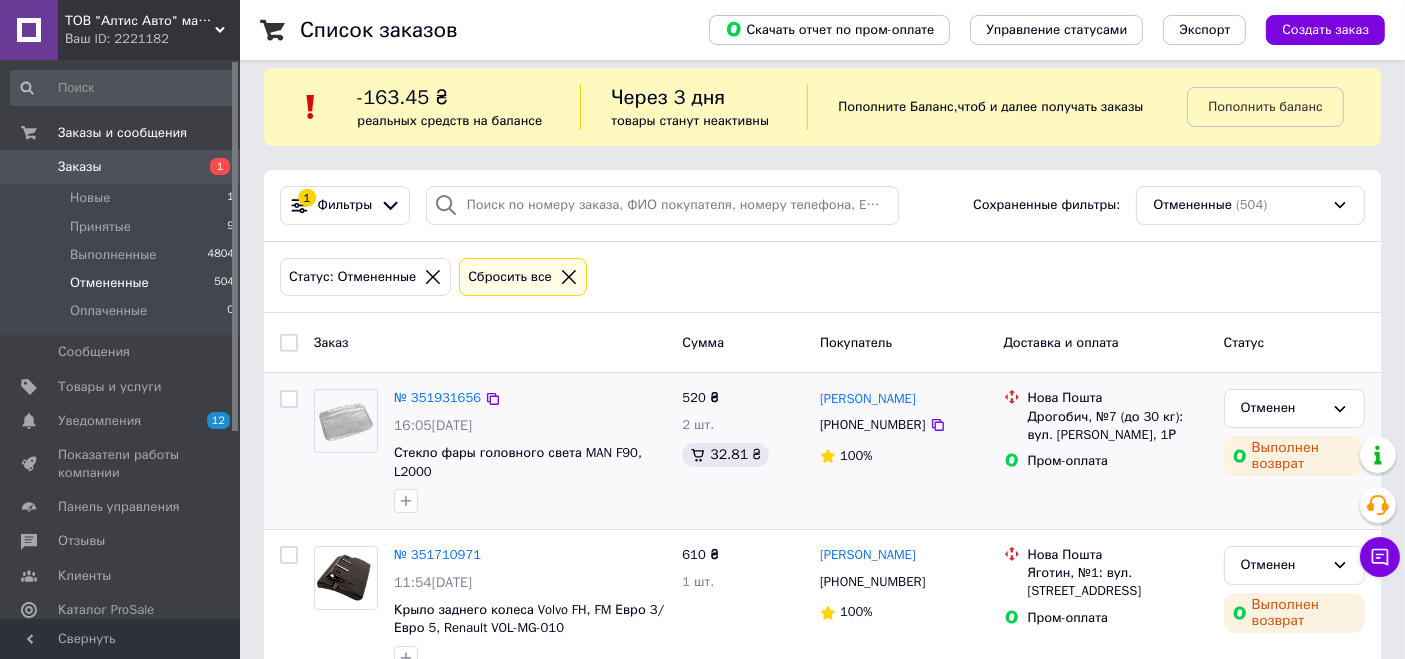 scroll, scrollTop: 111, scrollLeft: 0, axis: vertical 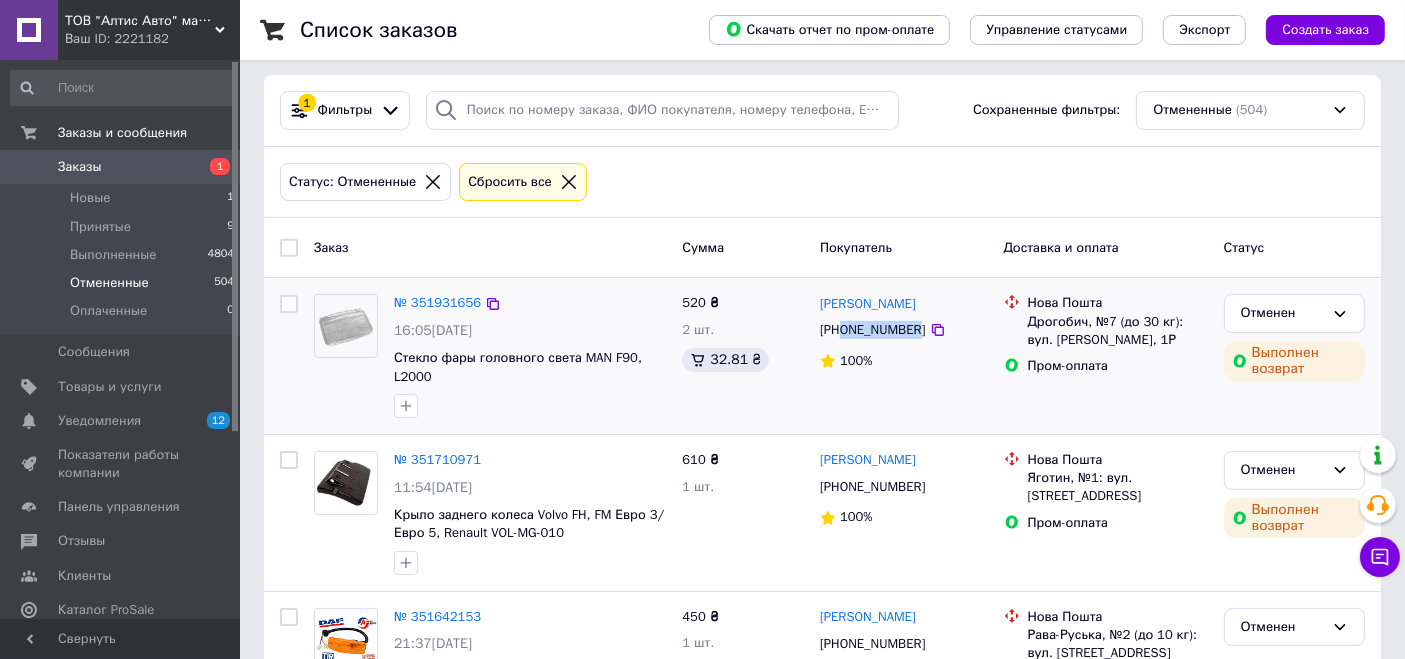 copy on "0676100827" 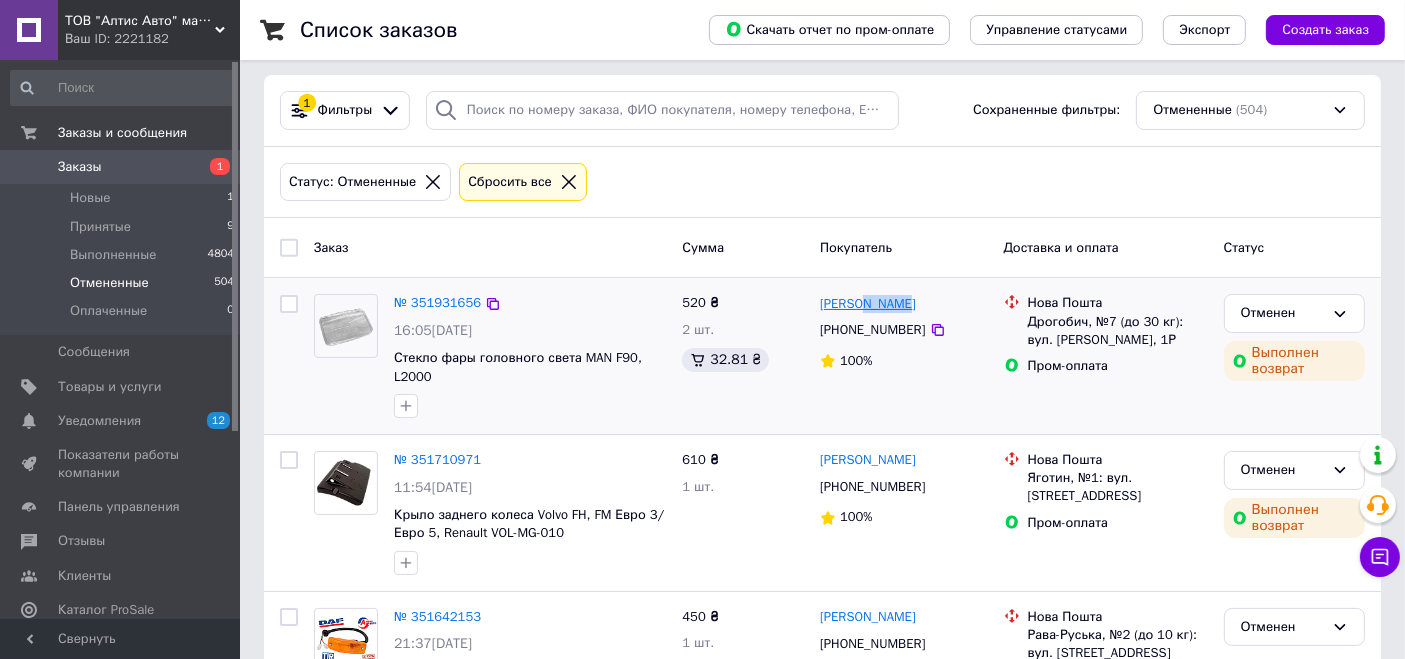 drag, startPoint x: 907, startPoint y: 307, endPoint x: 863, endPoint y: 306, distance: 44.011364 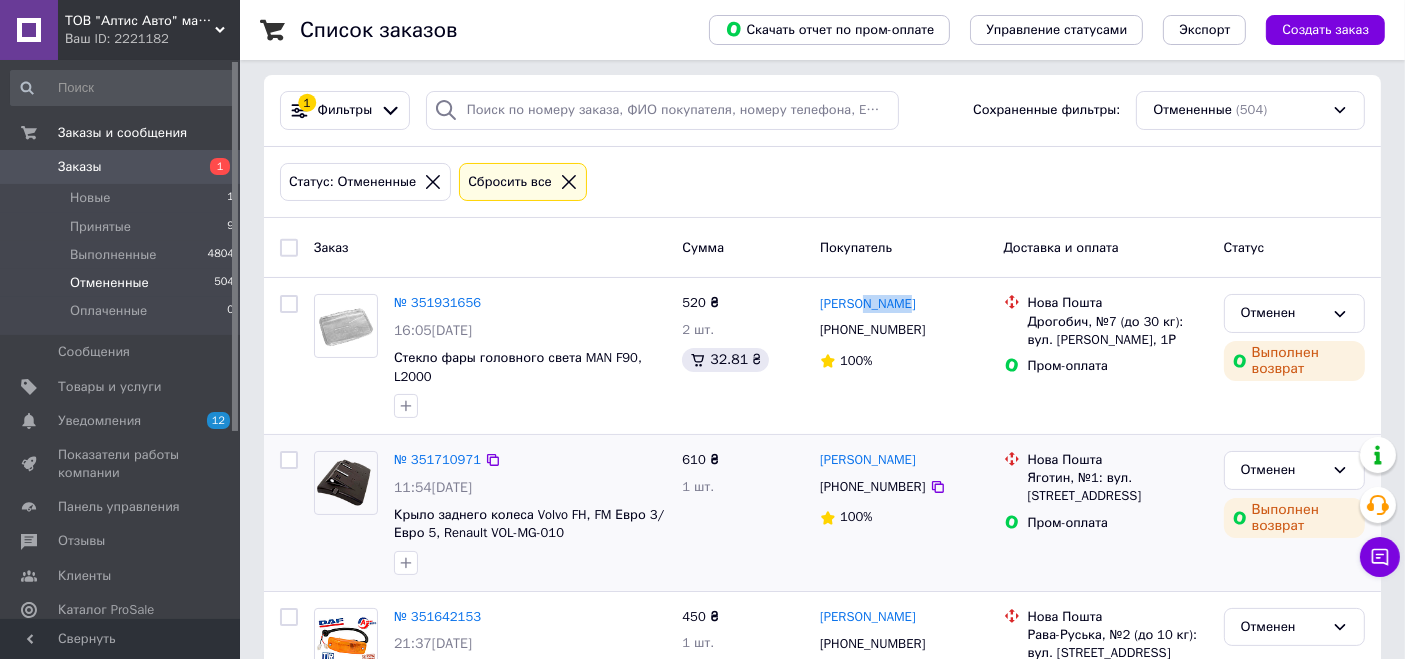copy on "Коваль" 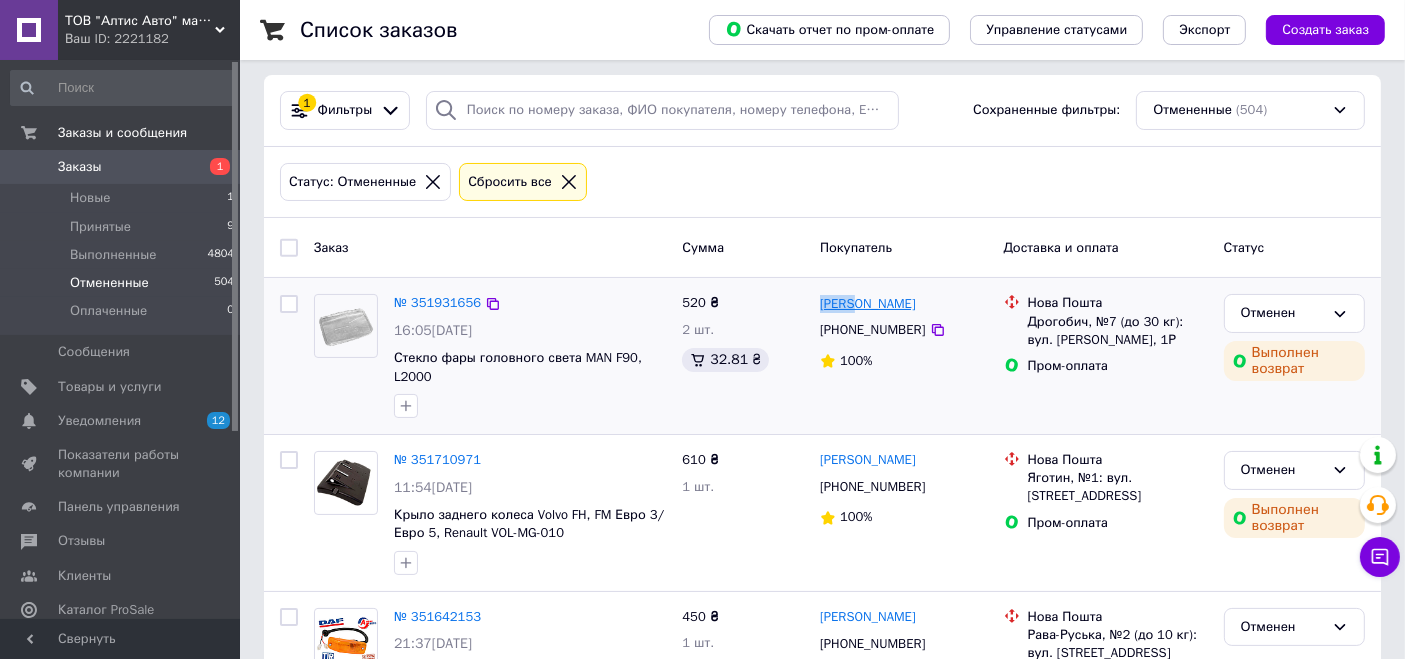 drag, startPoint x: 811, startPoint y: 301, endPoint x: 858, endPoint y: 305, distance: 47.169907 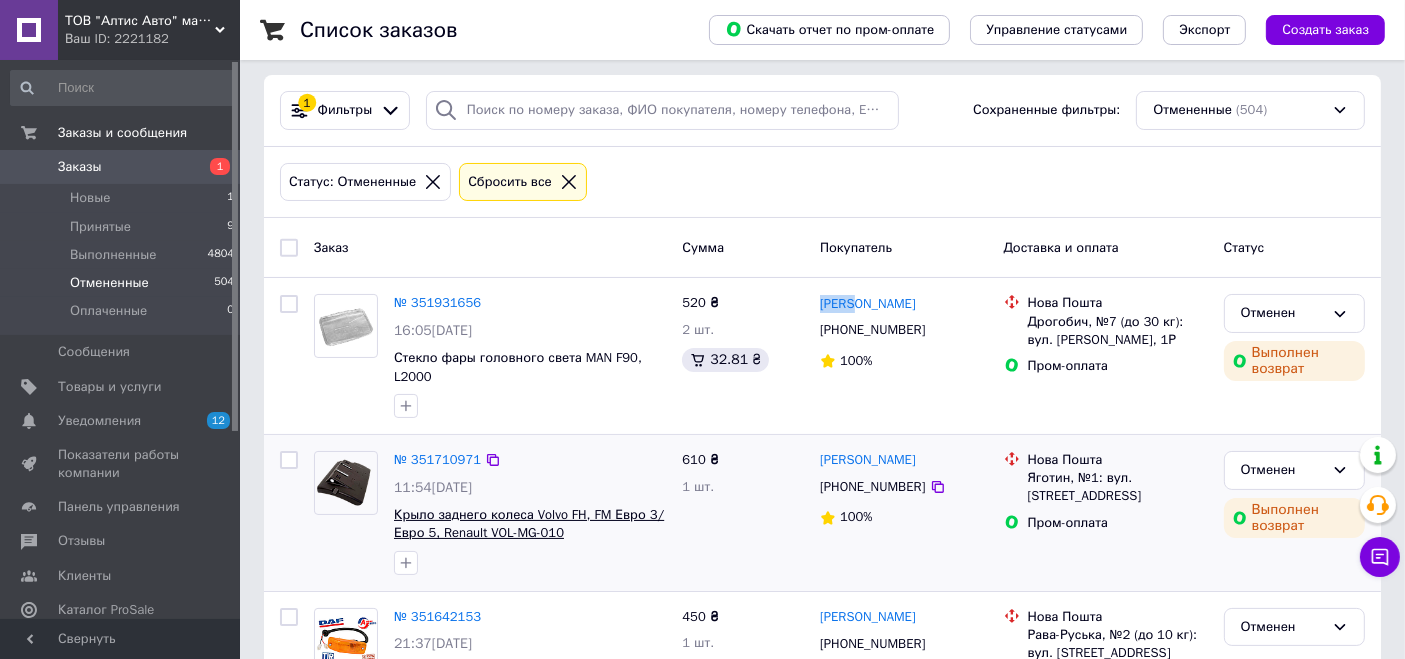 copy on "Роман" 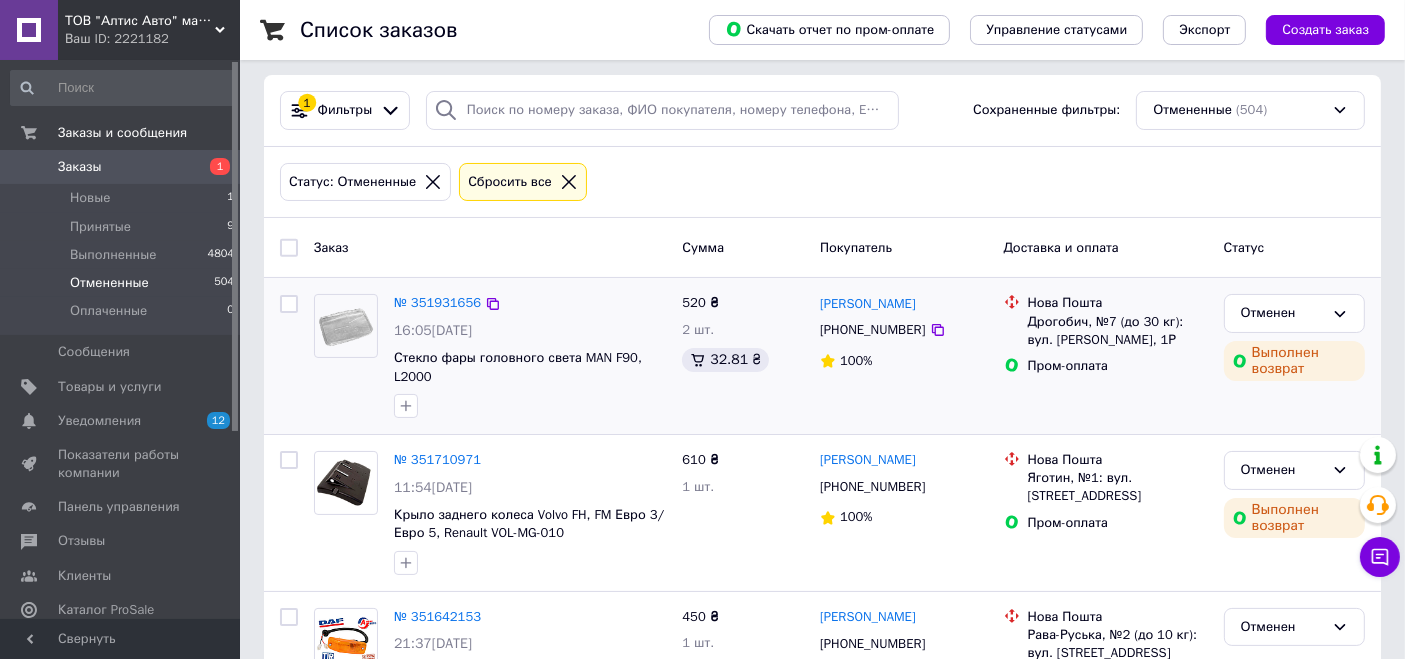 click on "Дрогобич, №7 (до 30 кг): вул. [PERSON_NAME], 1Р" at bounding box center [1118, 331] 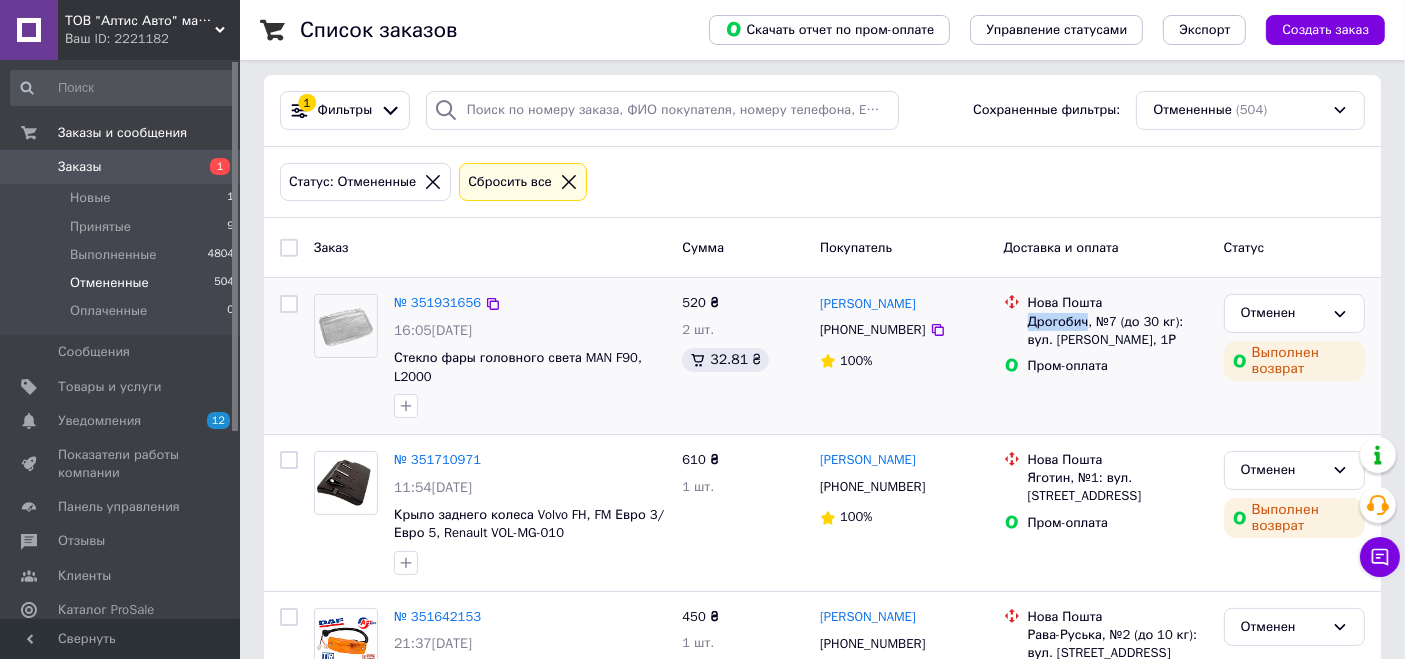 click on "Дрогобич, №7 (до 30 кг): вул. [PERSON_NAME], 1Р" at bounding box center (1118, 331) 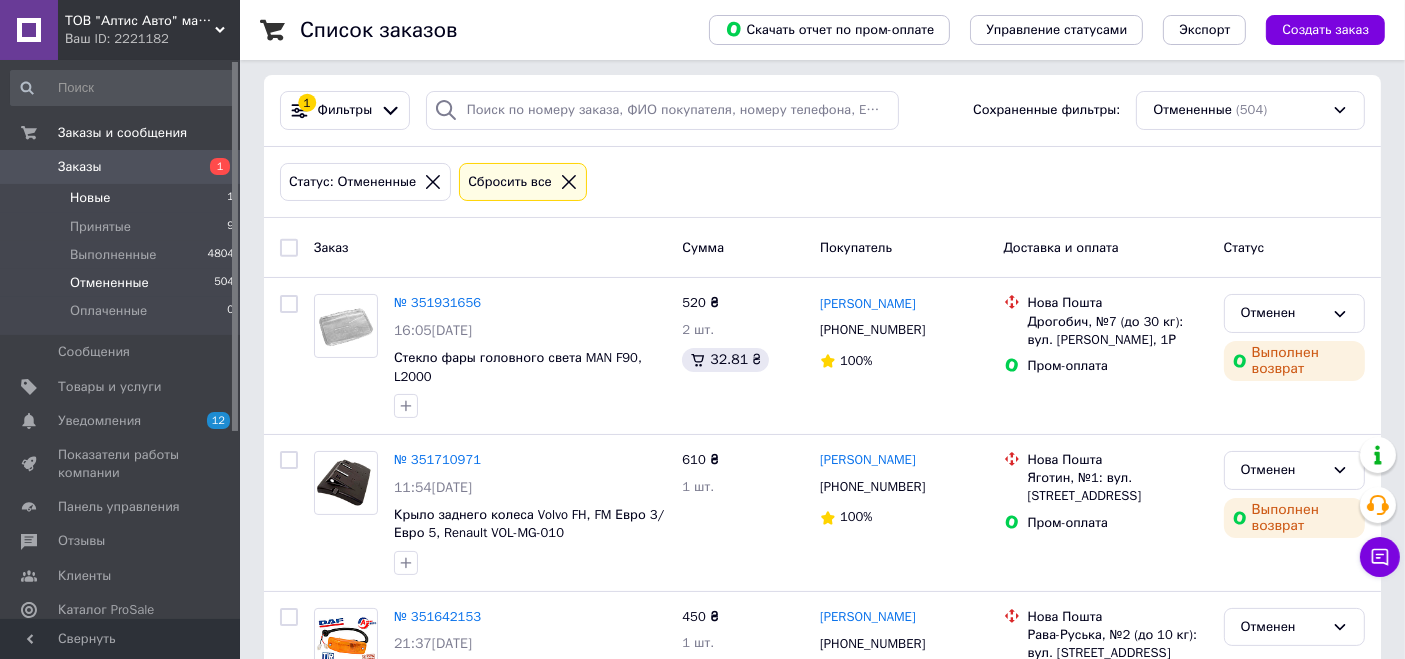 click on "Новые" at bounding box center (90, 198) 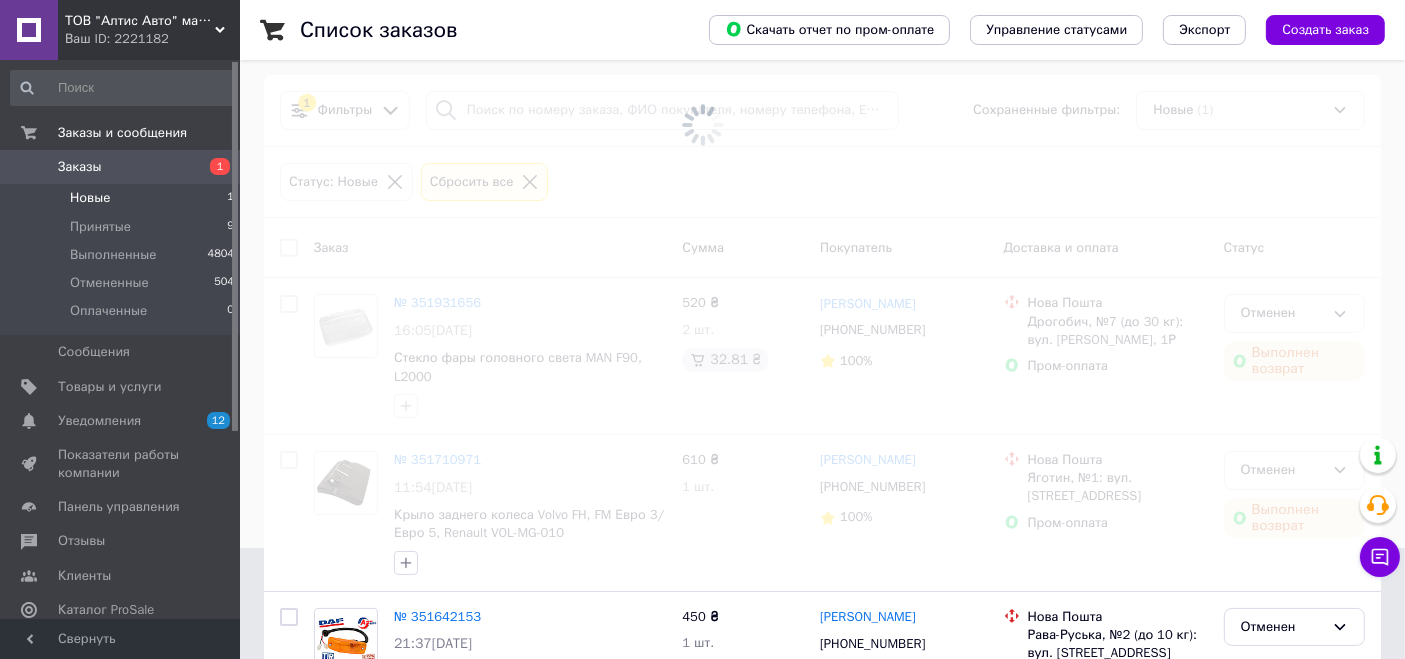 scroll, scrollTop: 0, scrollLeft: 0, axis: both 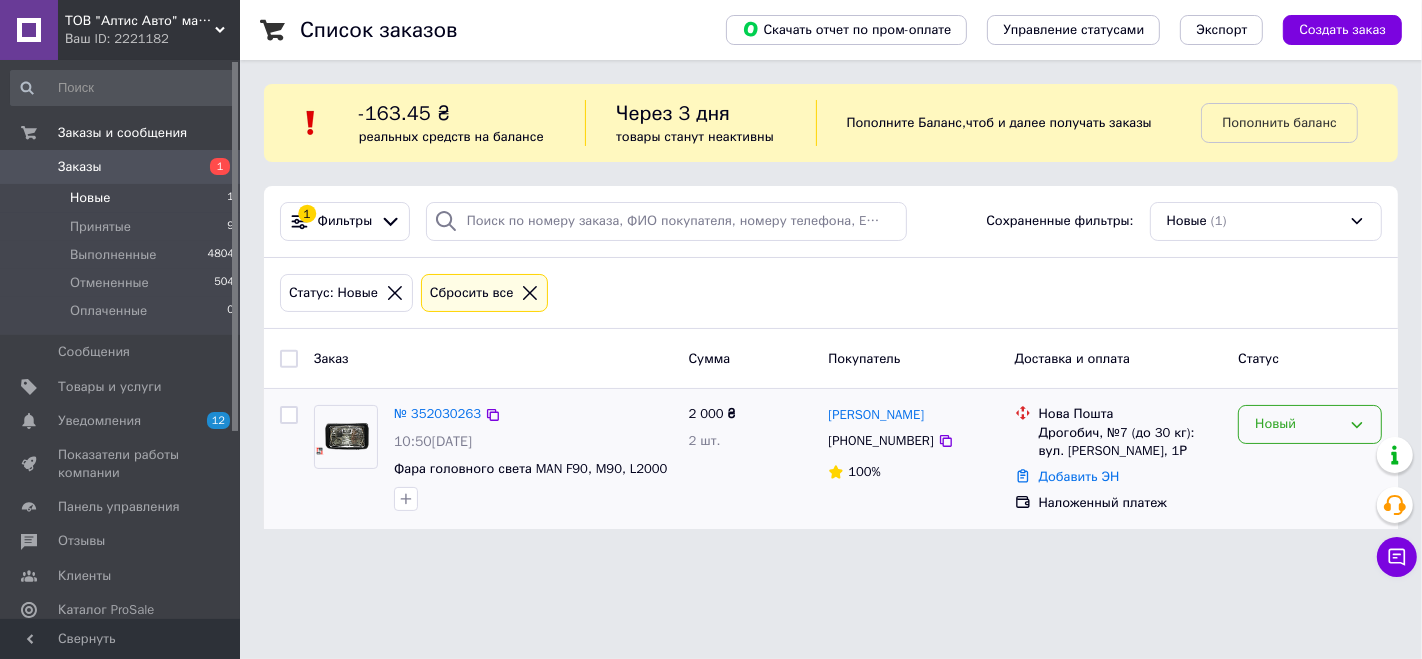 click on "Новый" at bounding box center [1298, 424] 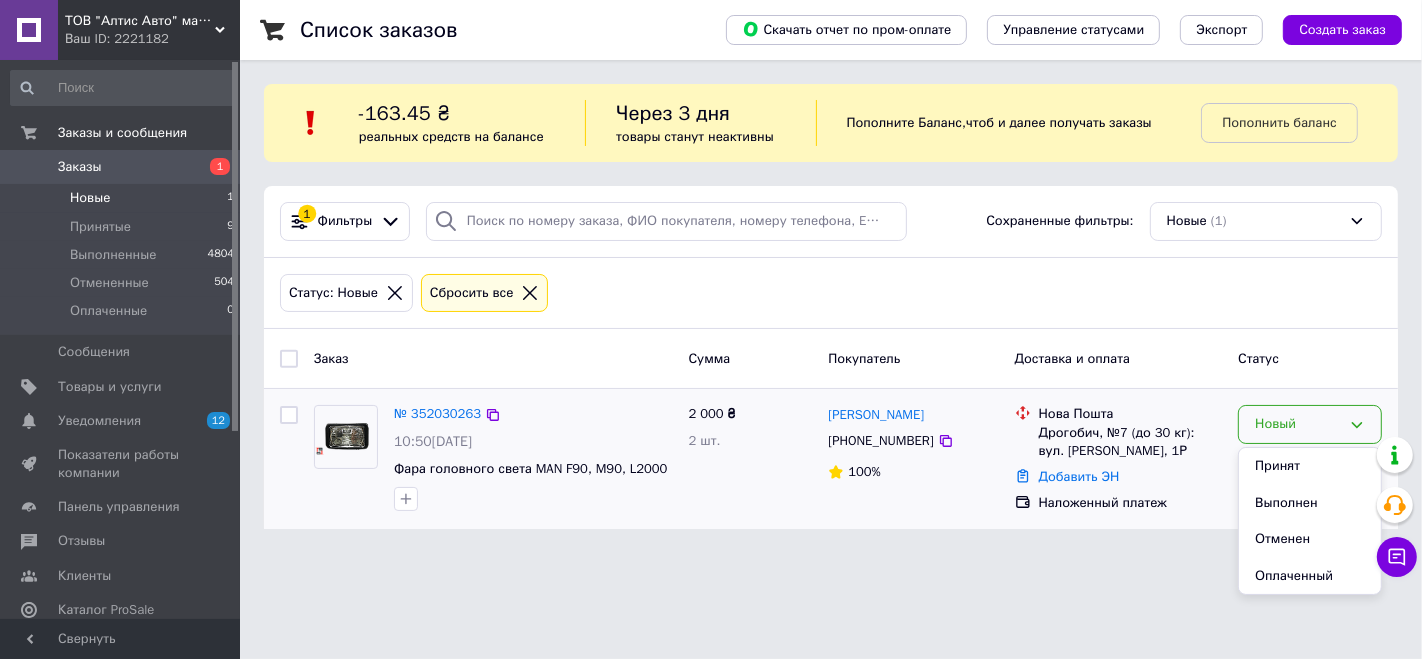 click on "Принят" at bounding box center [1310, 466] 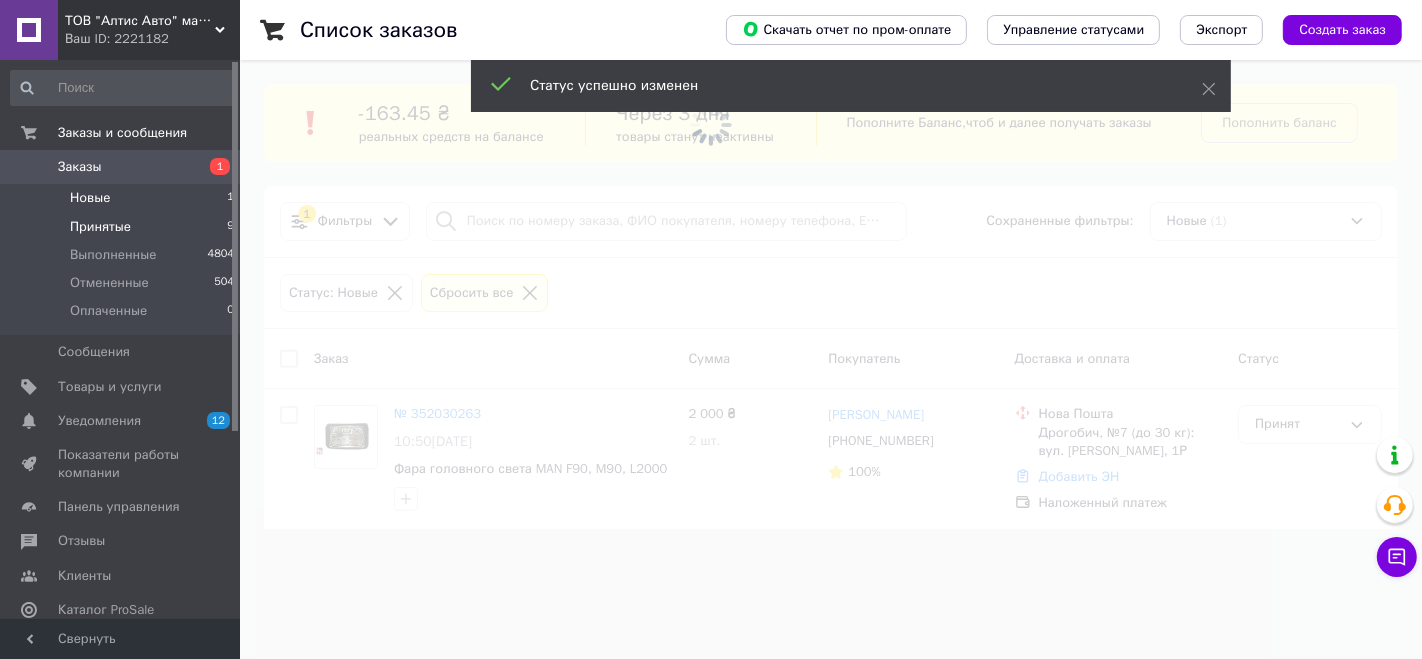 click on "Принятые" at bounding box center (100, 227) 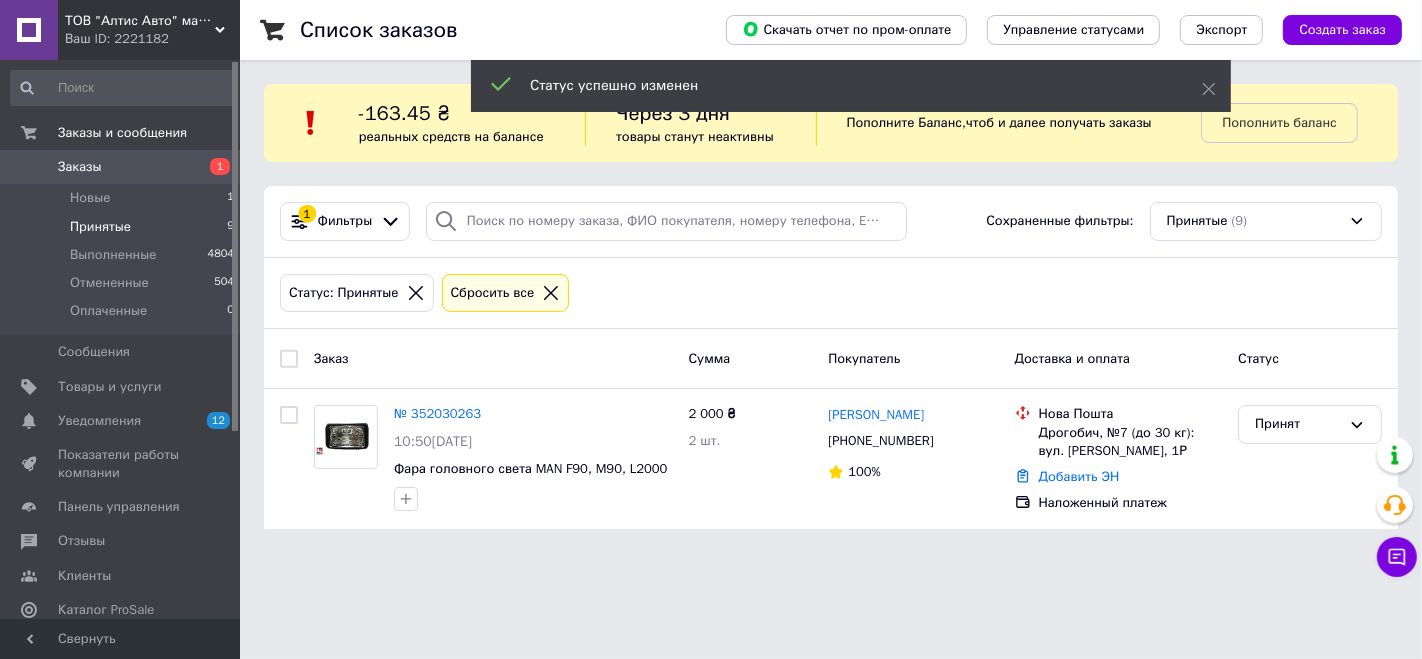 click on "Принятые" at bounding box center (100, 227) 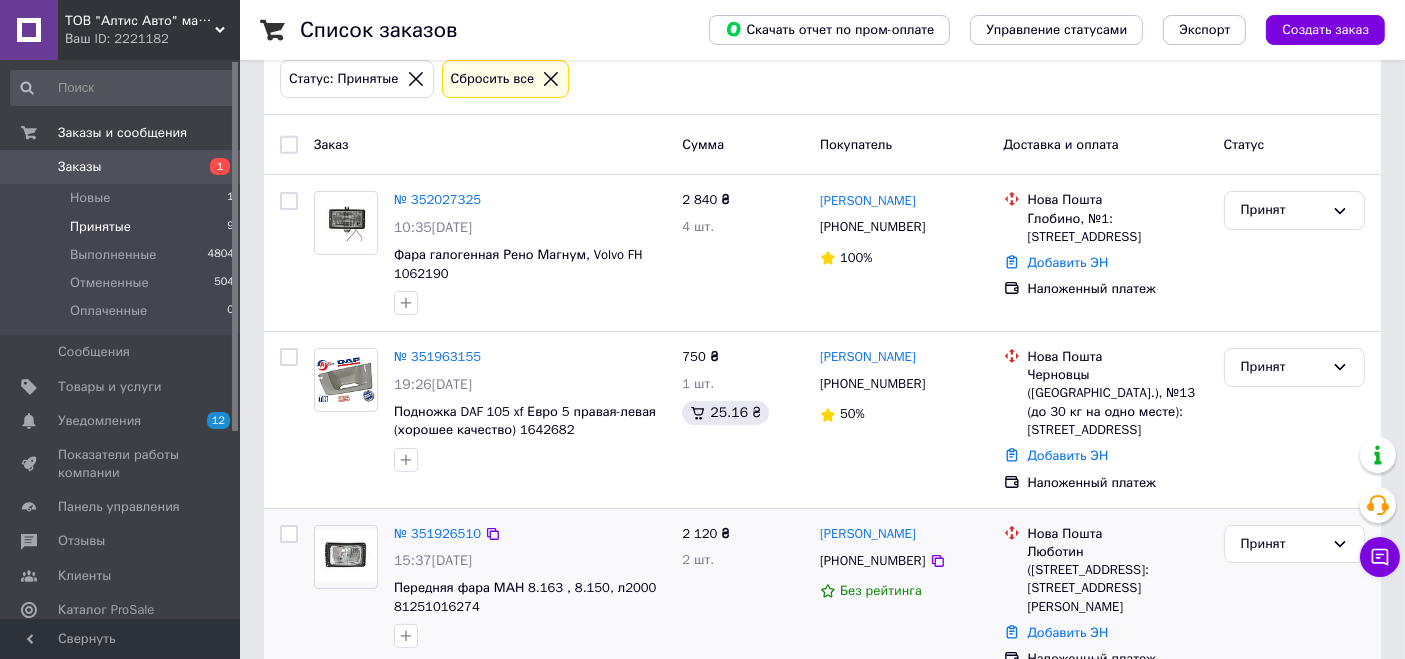 scroll, scrollTop: 222, scrollLeft: 0, axis: vertical 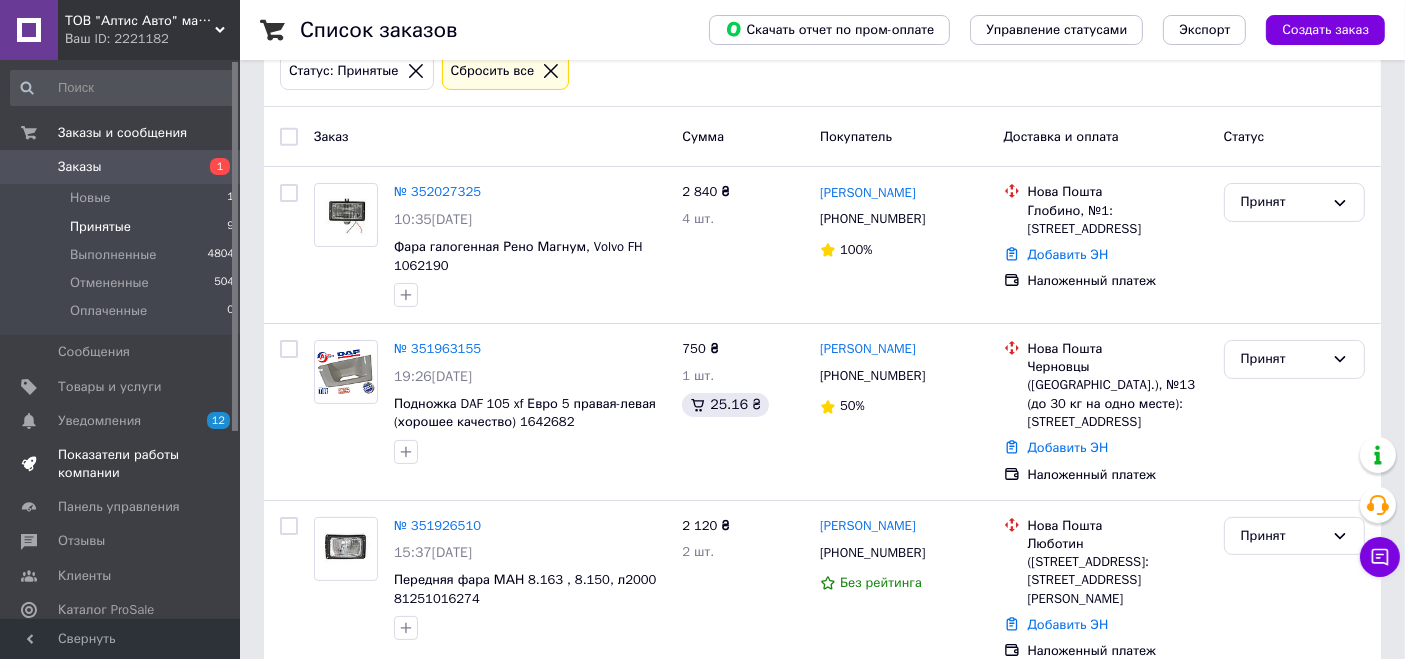 click on "Показатели работы компании" at bounding box center (121, 464) 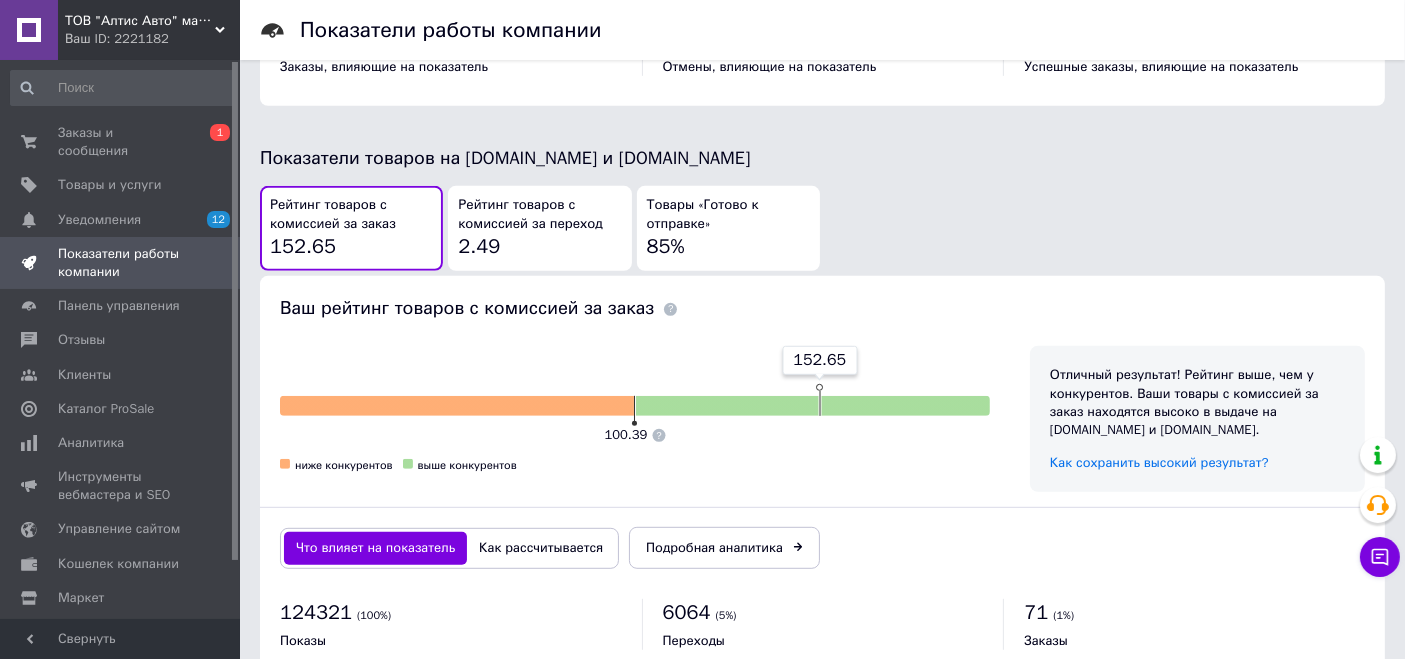 scroll, scrollTop: 1000, scrollLeft: 0, axis: vertical 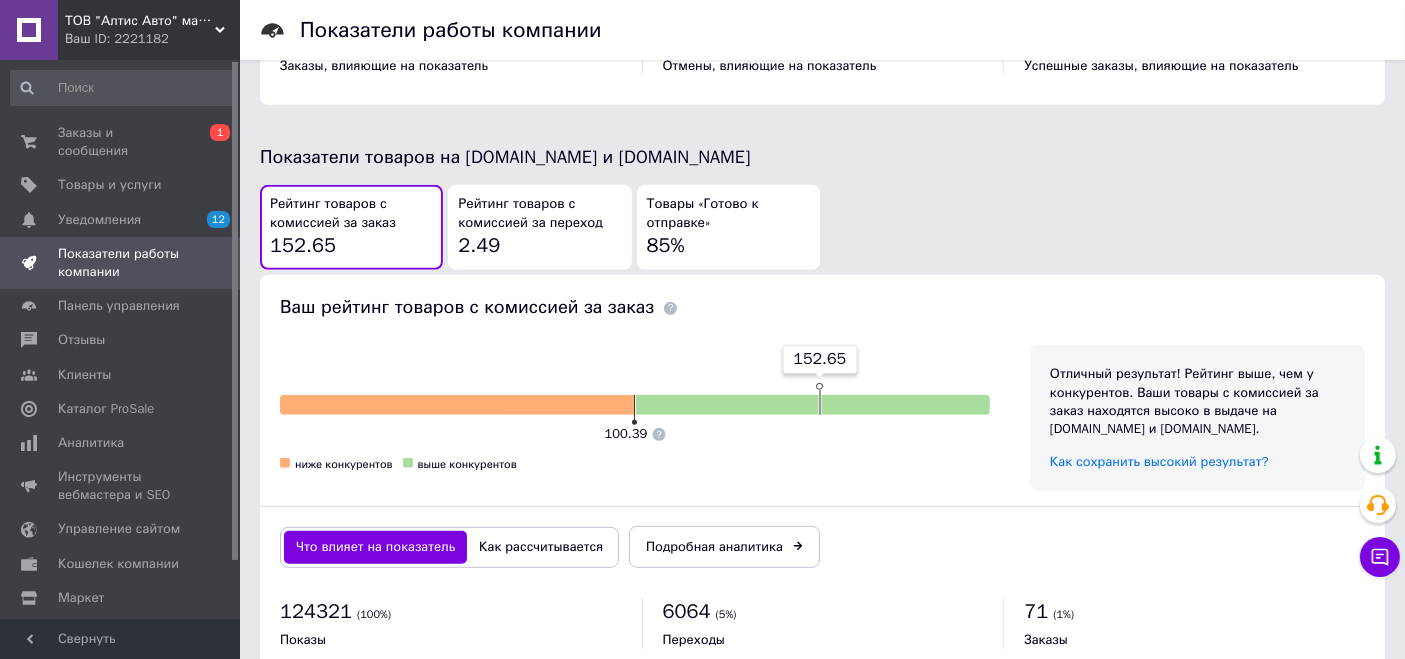 click on "Товары «Готово к отправке»" at bounding box center (728, 213) 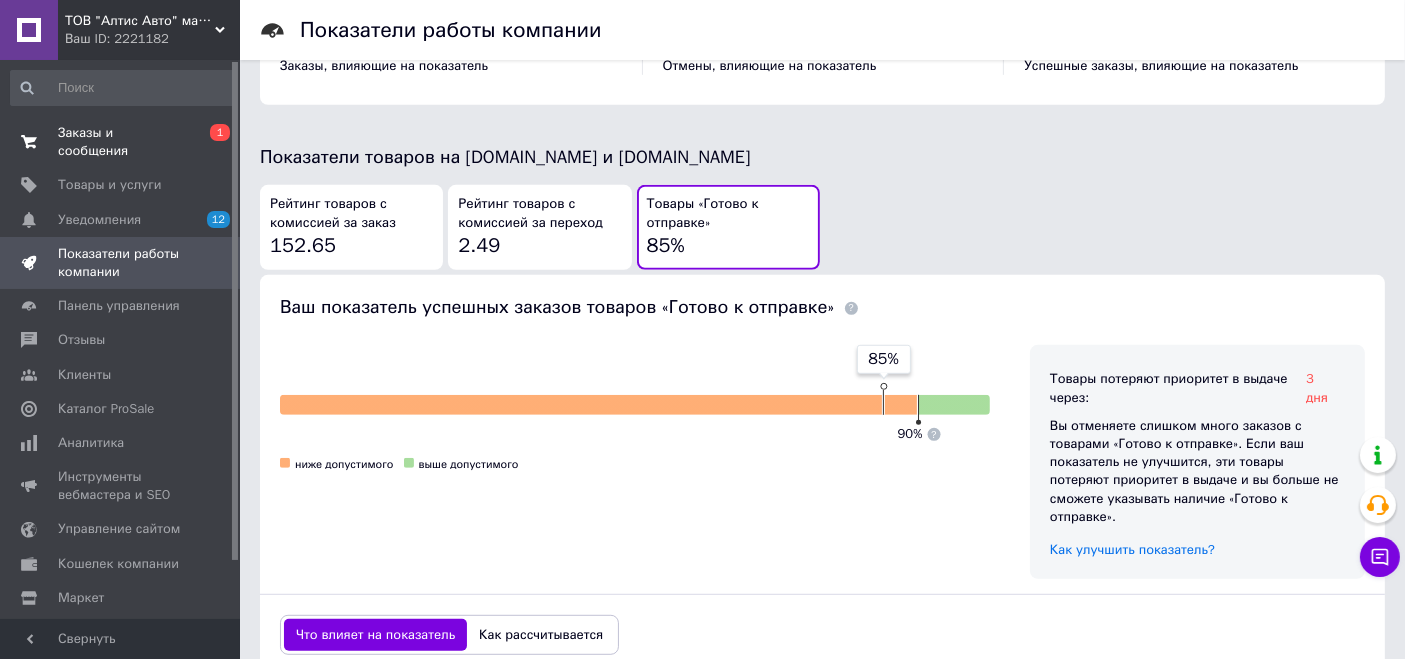 click on "Заказы и сообщения" at bounding box center [121, 142] 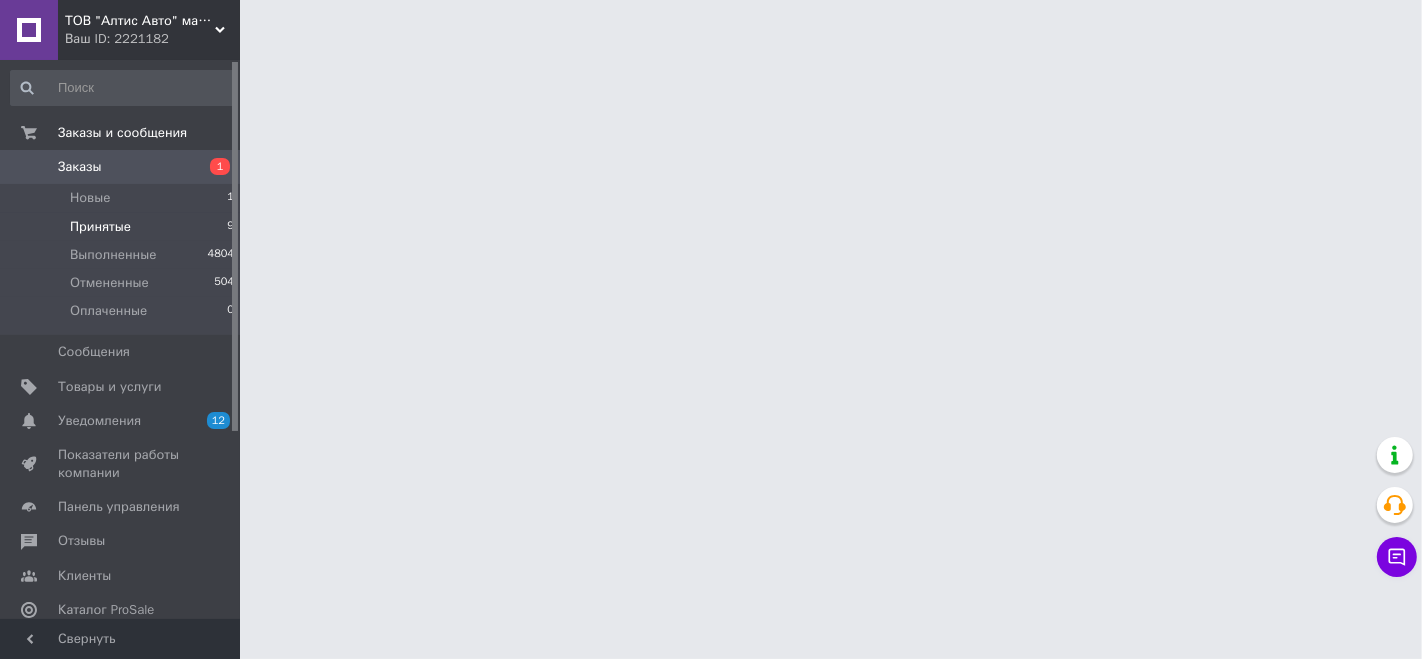 click on "Принятые" at bounding box center [100, 227] 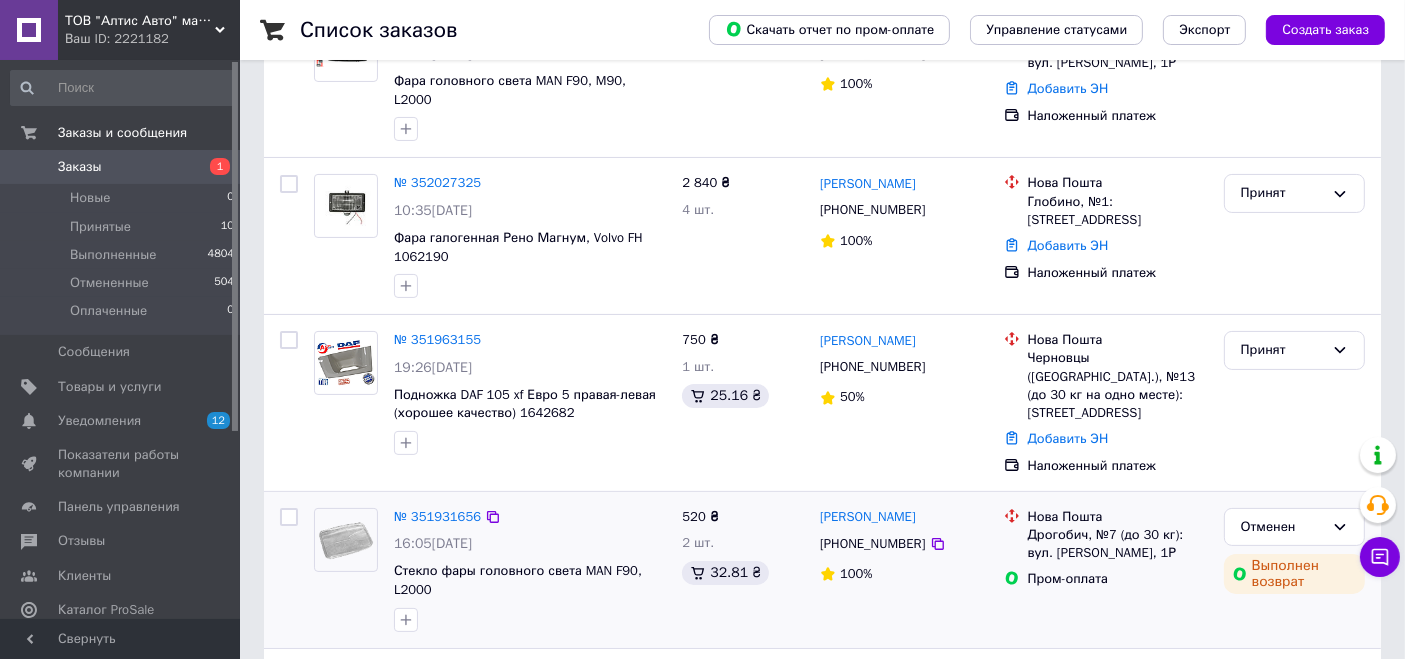 scroll, scrollTop: 333, scrollLeft: 0, axis: vertical 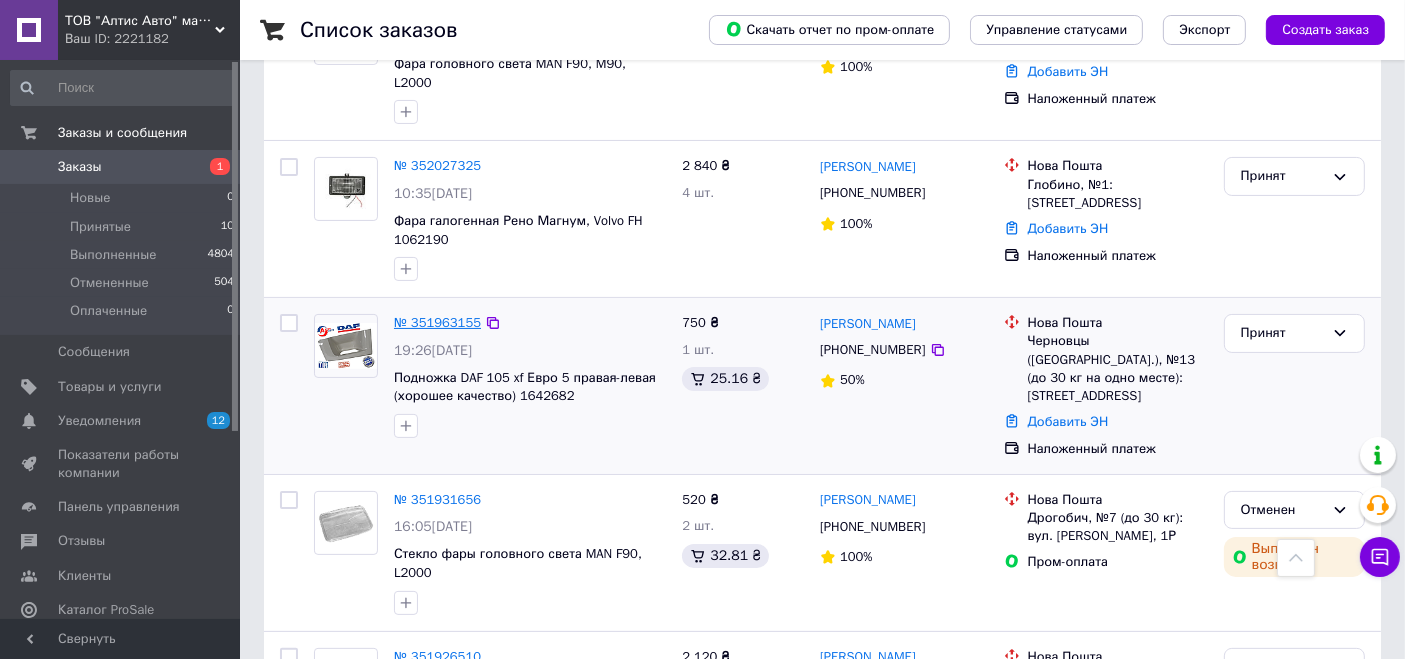 click on "№ 351963155" at bounding box center [437, 322] 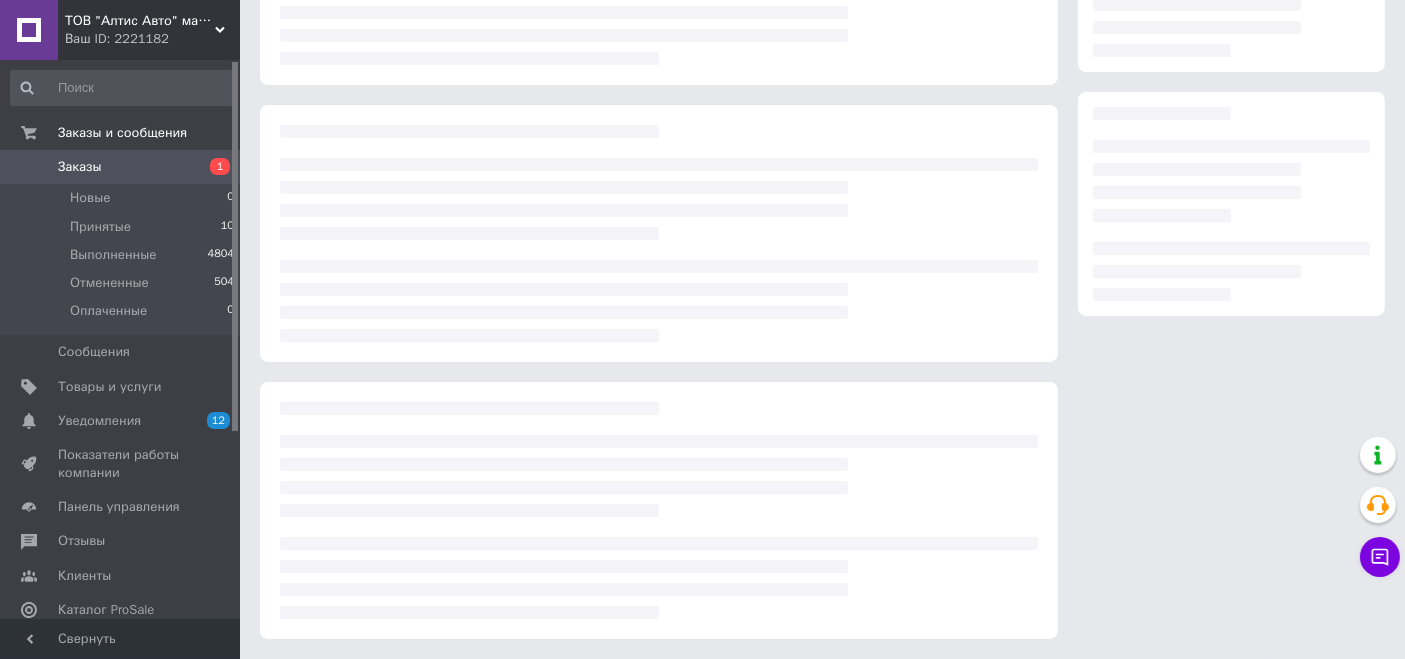 scroll, scrollTop: 0, scrollLeft: 0, axis: both 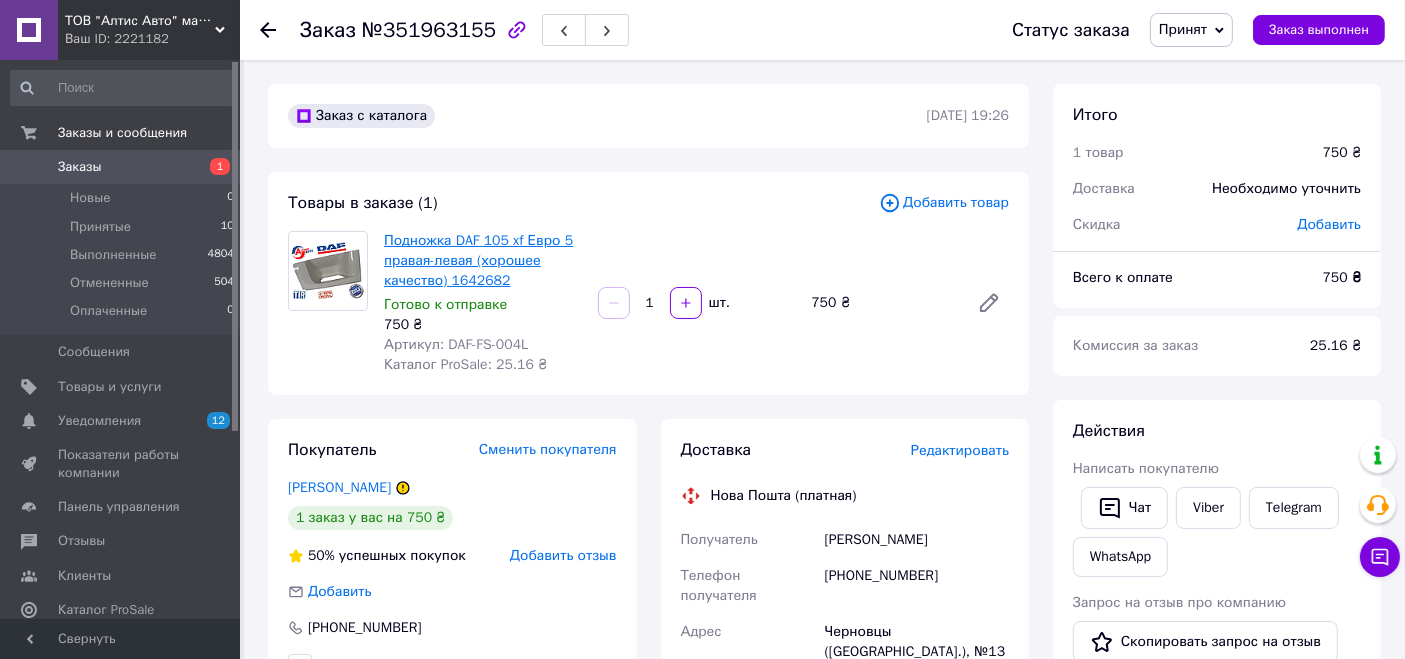 click on "Подножка DAF 105 xf Евро 5 правая-левая (хорошее качество) 1642682" at bounding box center (478, 260) 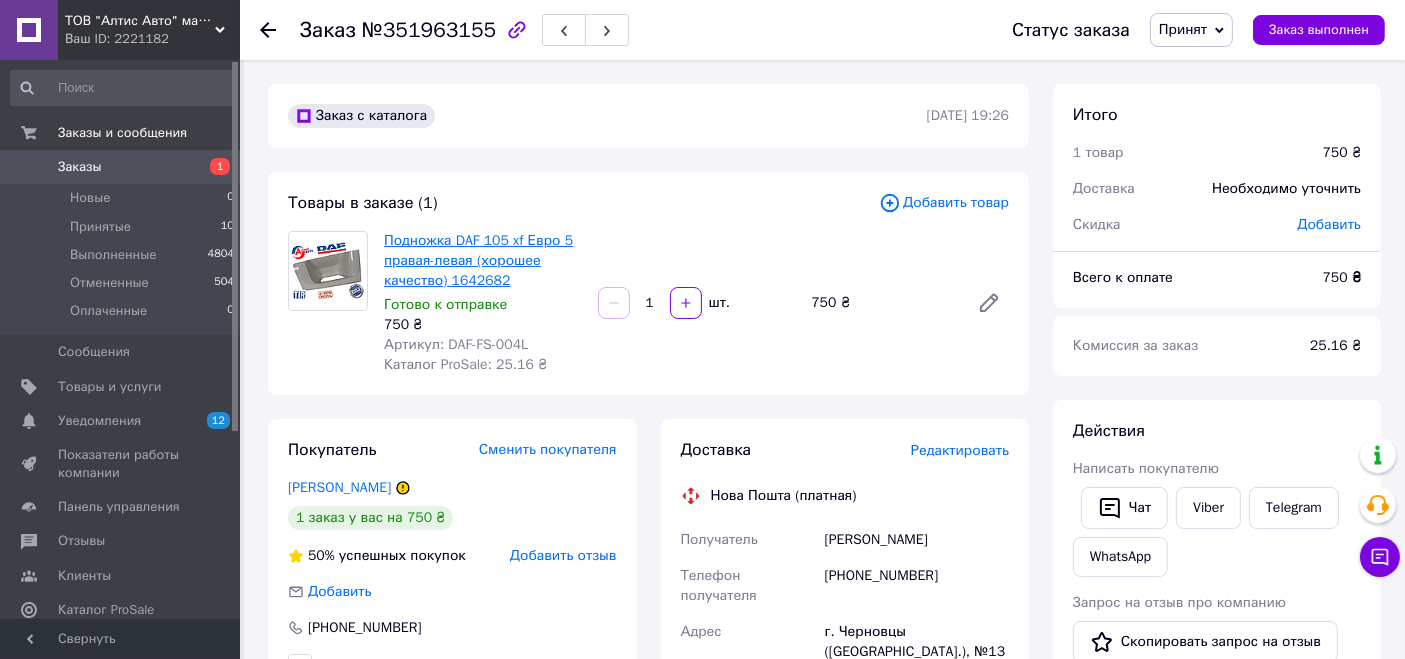 click on "Подножка DAF 105 xf Евро 5 правая-левая (хорошее качество) 1642682" at bounding box center [478, 260] 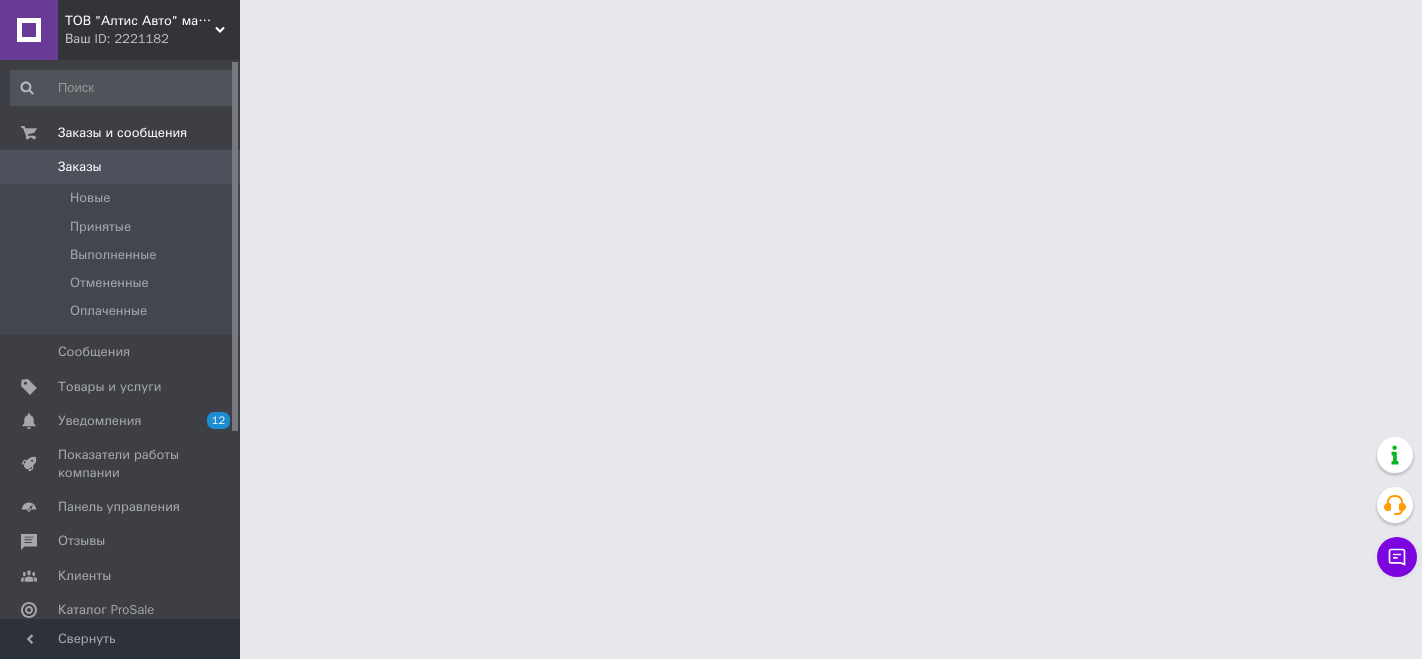 scroll, scrollTop: 0, scrollLeft: 0, axis: both 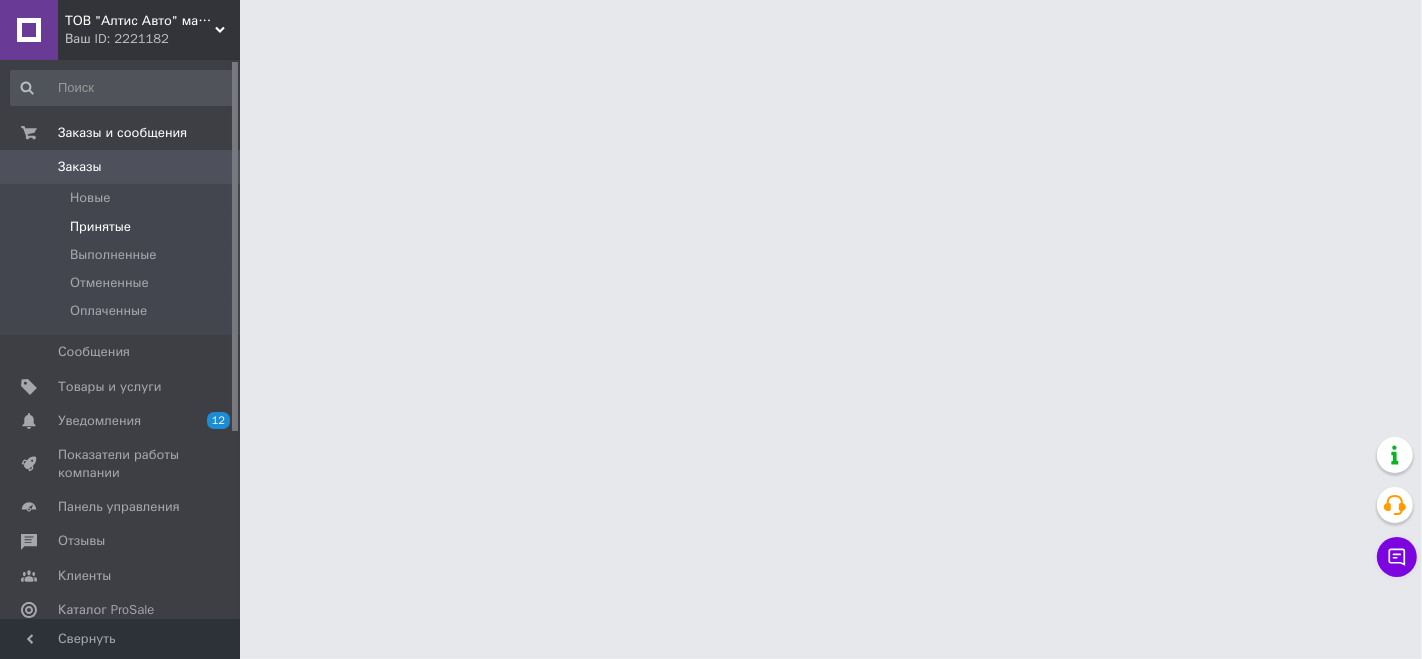 click on "Принятые" at bounding box center [100, 227] 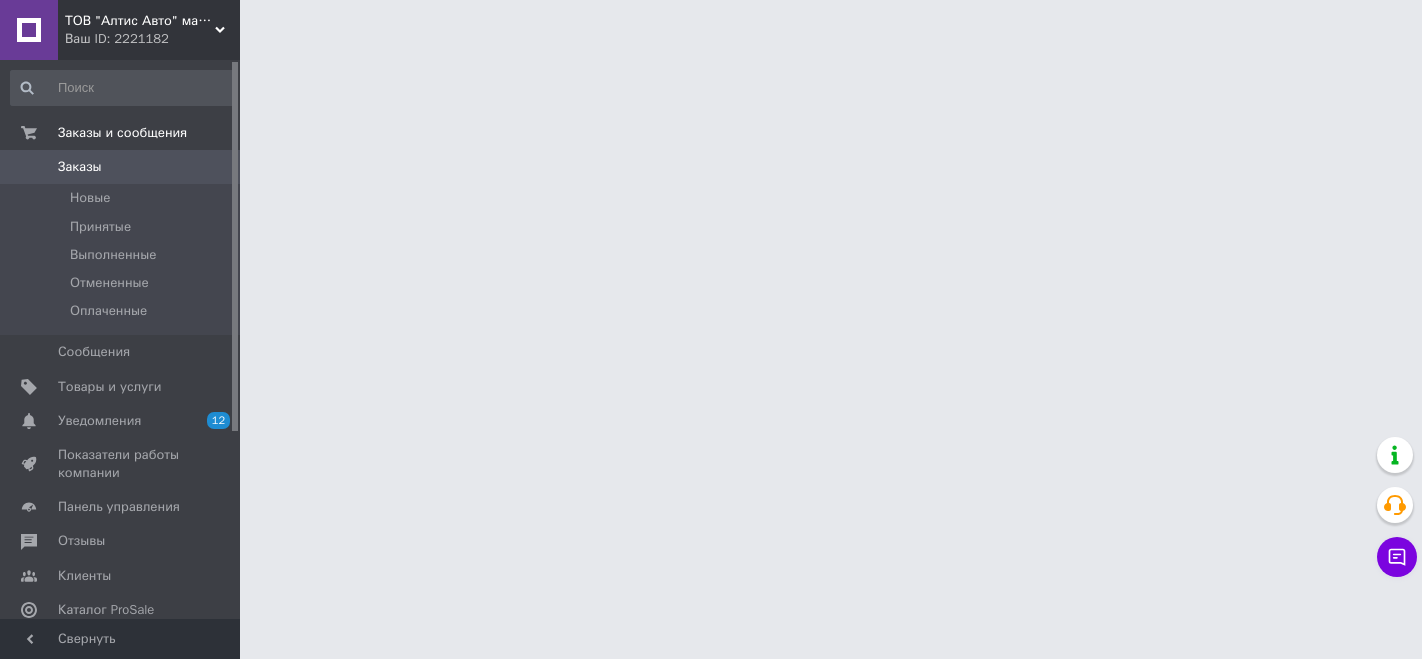 scroll, scrollTop: 0, scrollLeft: 0, axis: both 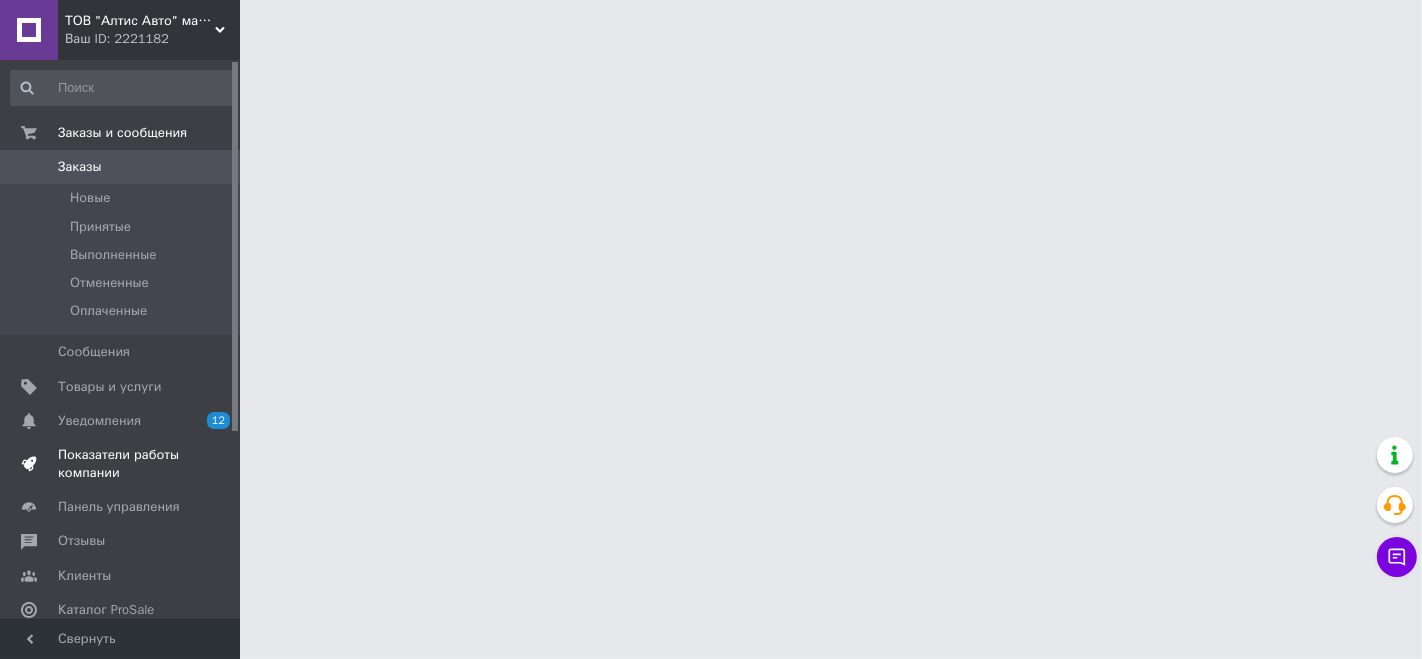 click on "Показатели работы компании" at bounding box center (121, 464) 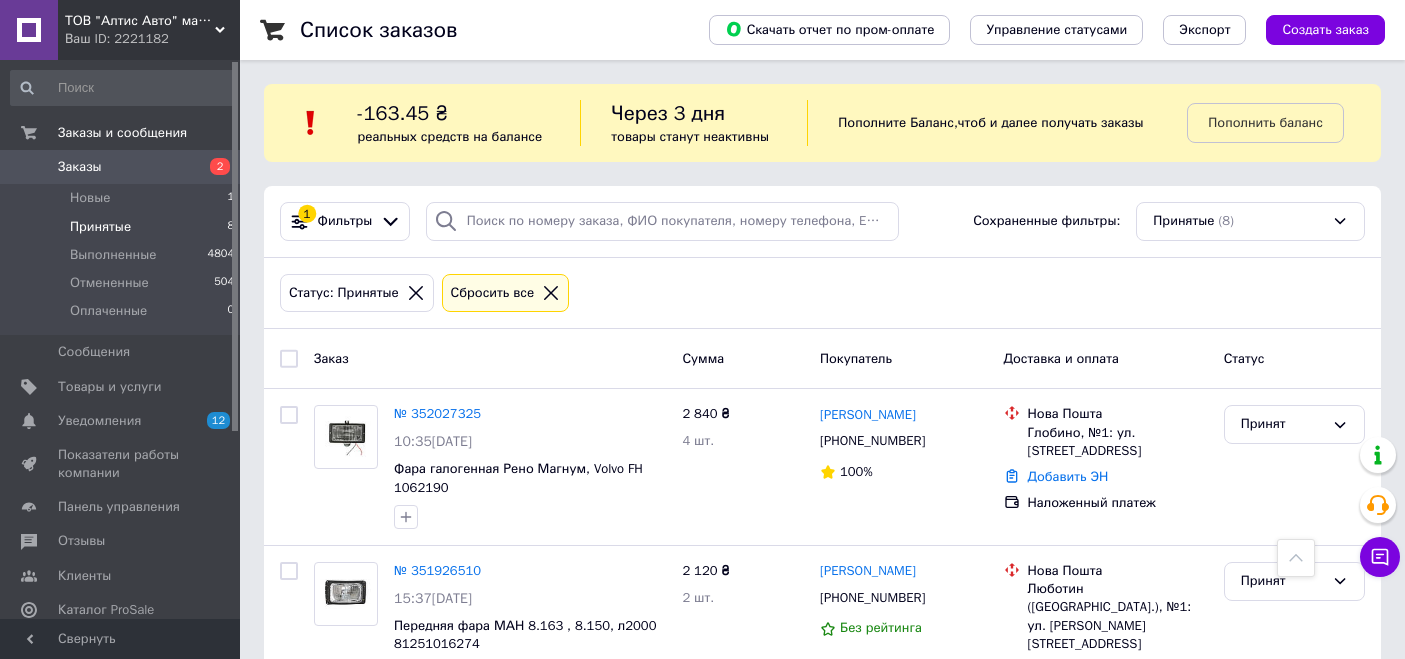 scroll, scrollTop: 333, scrollLeft: 0, axis: vertical 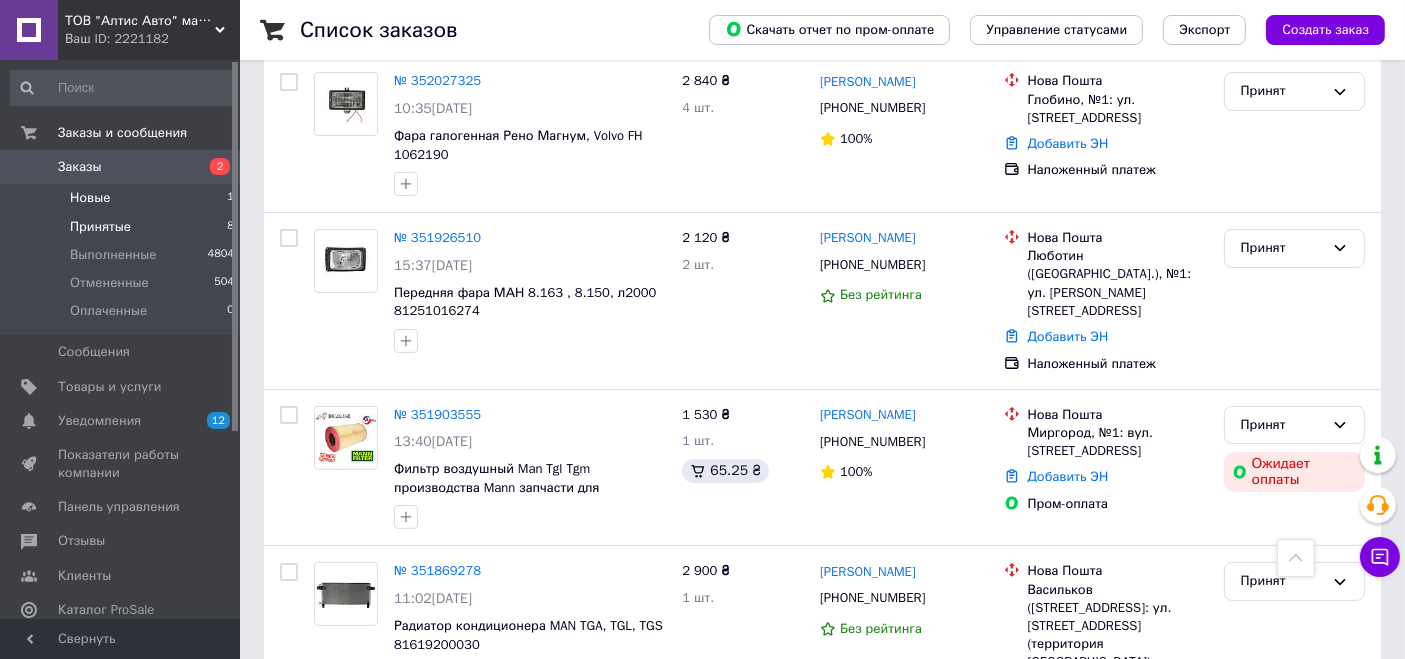 click on "Новые" at bounding box center [90, 198] 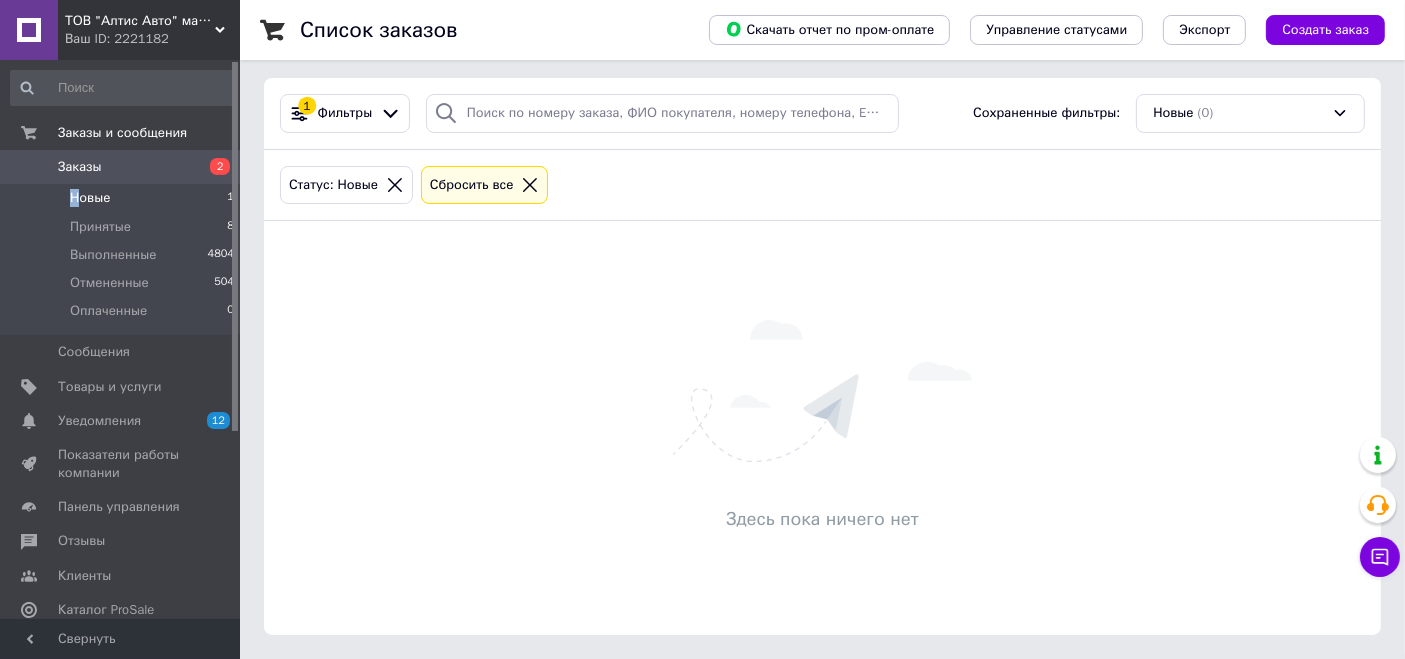 scroll, scrollTop: 0, scrollLeft: 0, axis: both 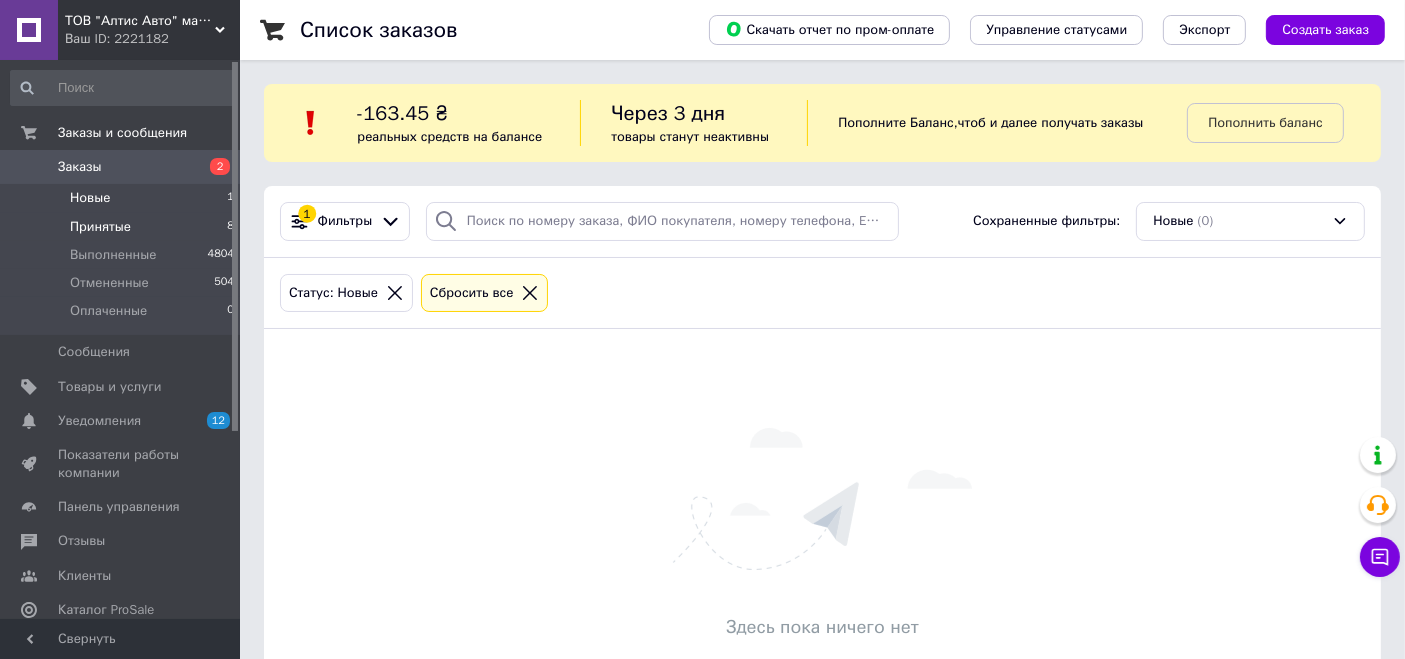 click on "Принятые" at bounding box center (100, 227) 